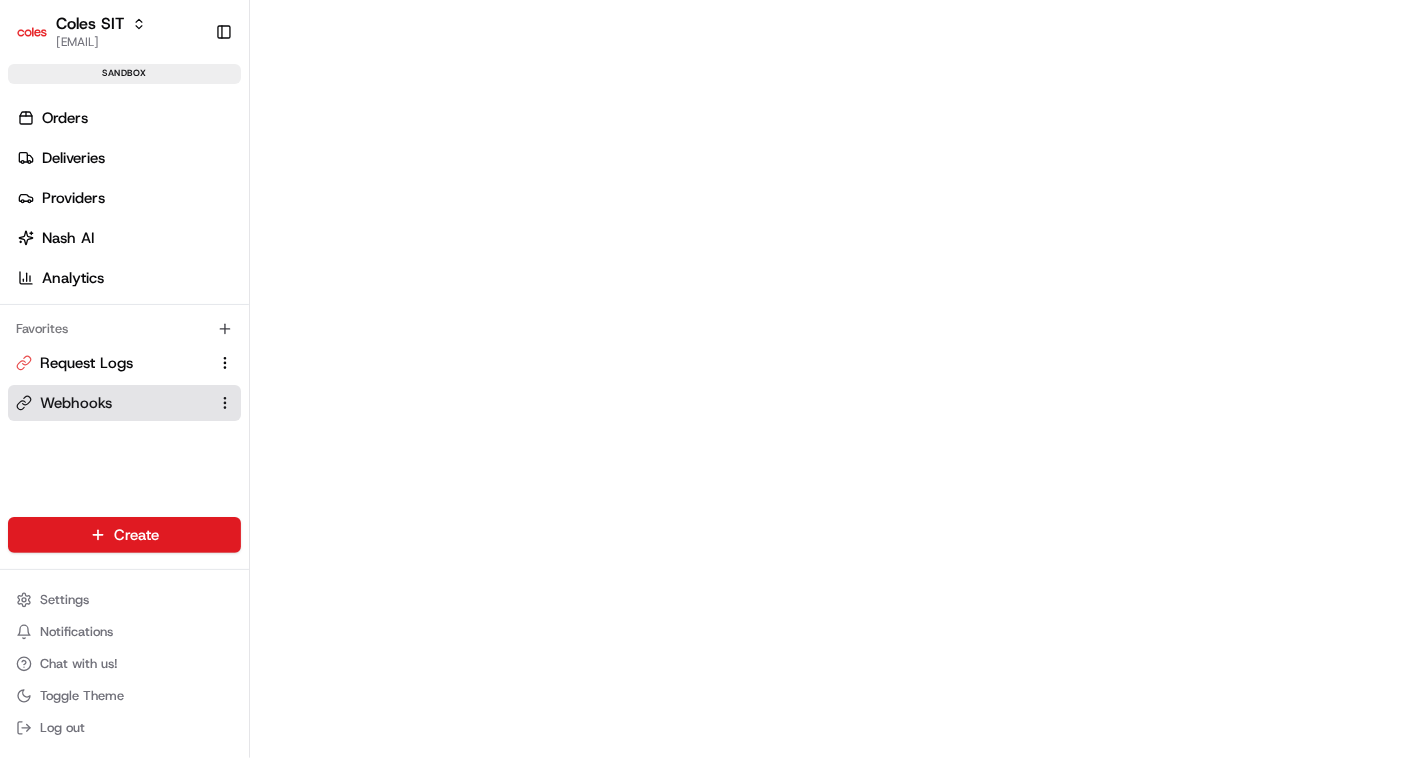 scroll, scrollTop: 0, scrollLeft: 0, axis: both 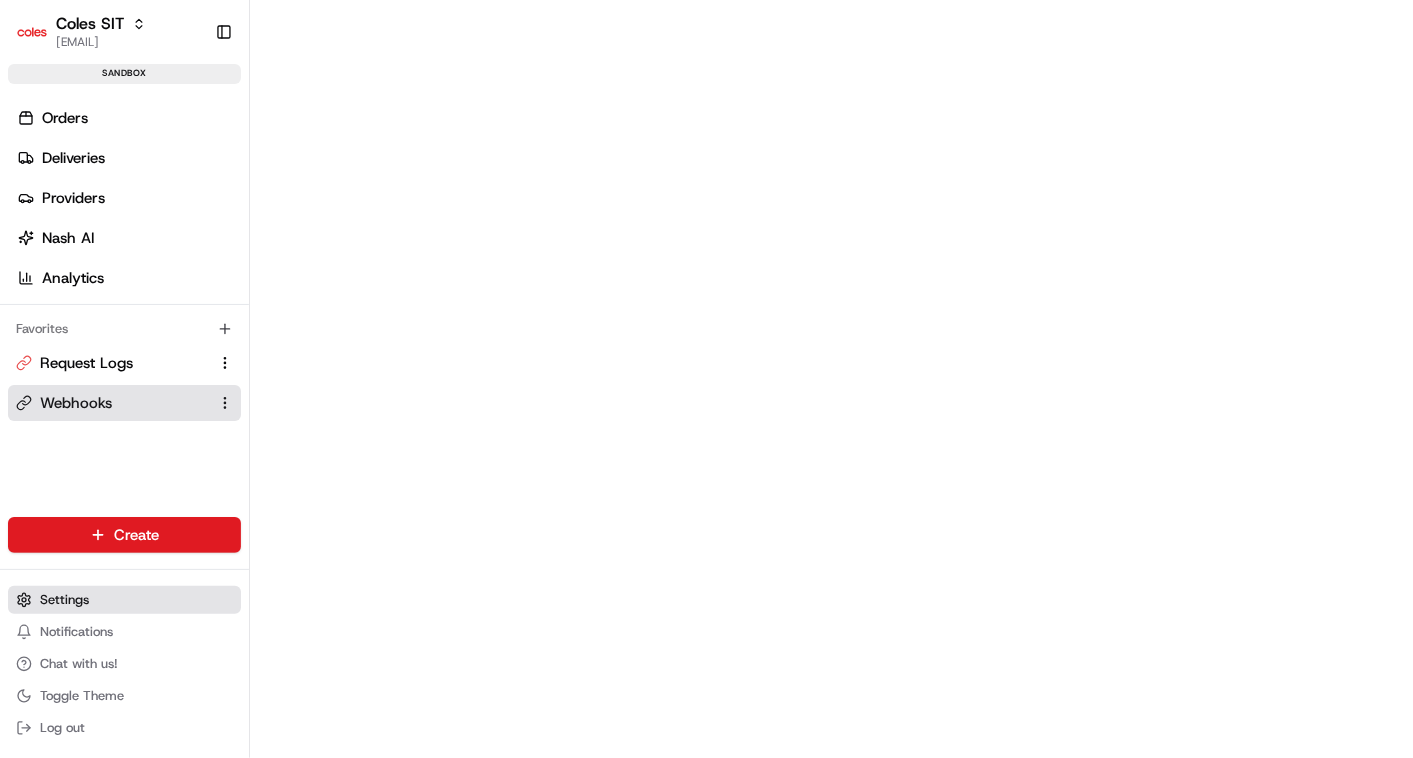 click on "Settings" at bounding box center [64, 600] 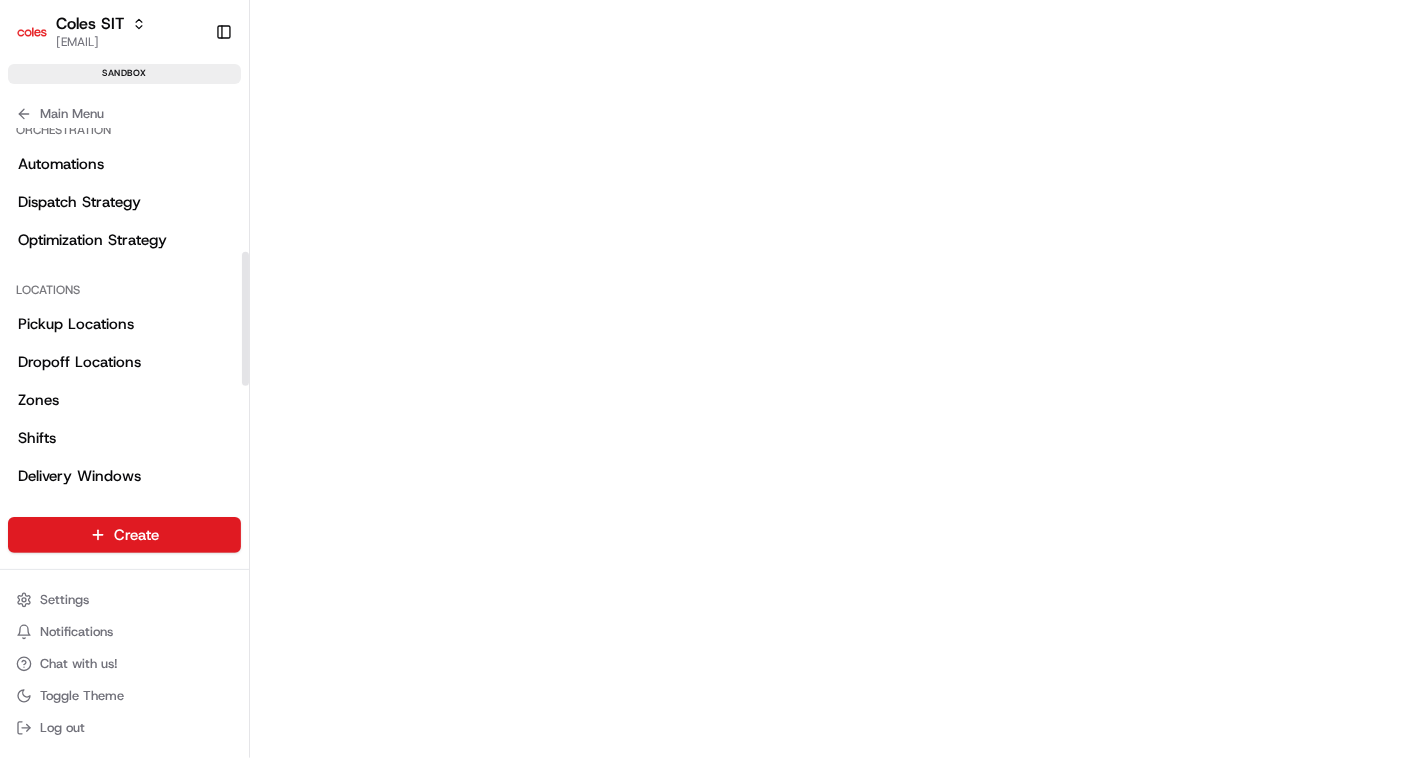 scroll, scrollTop: 333, scrollLeft: 0, axis: vertical 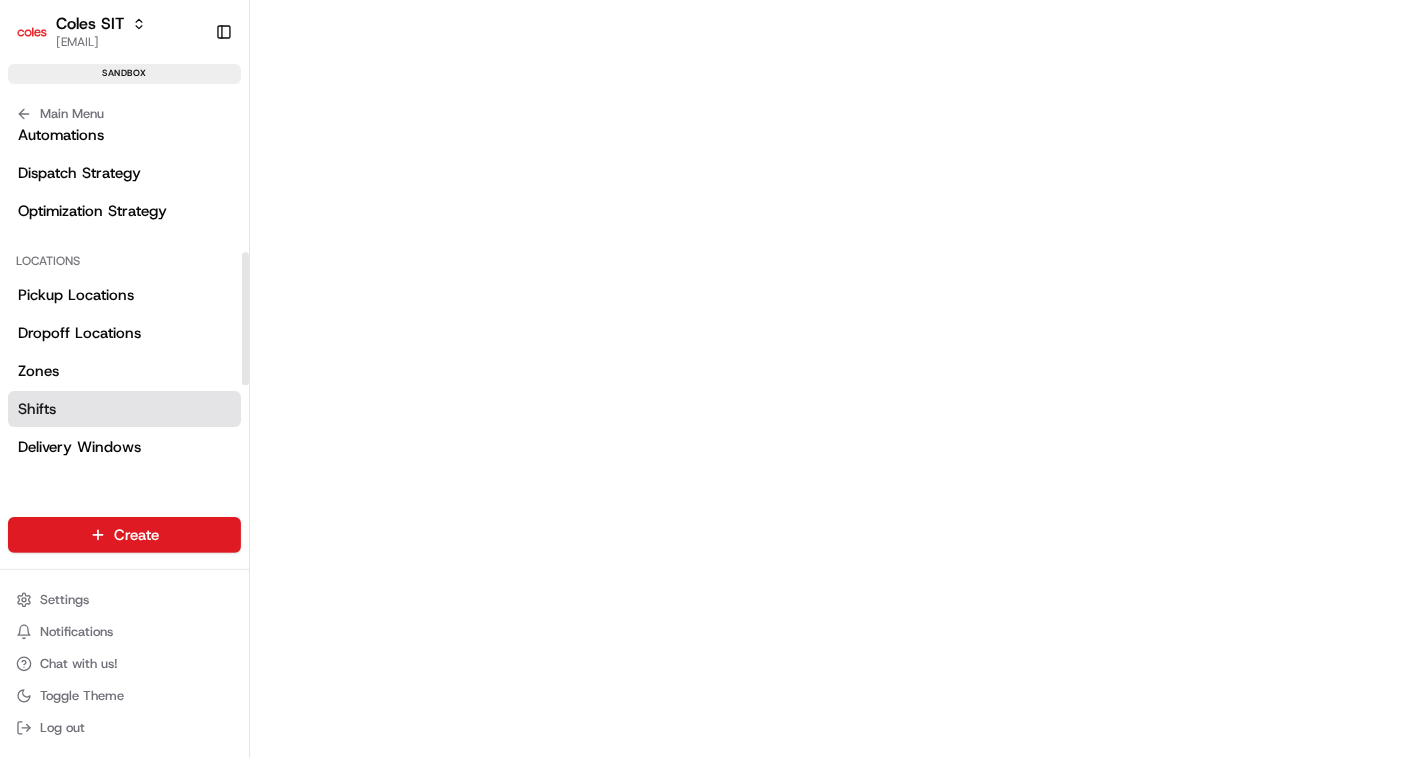 click on "Shifts" at bounding box center [37, 409] 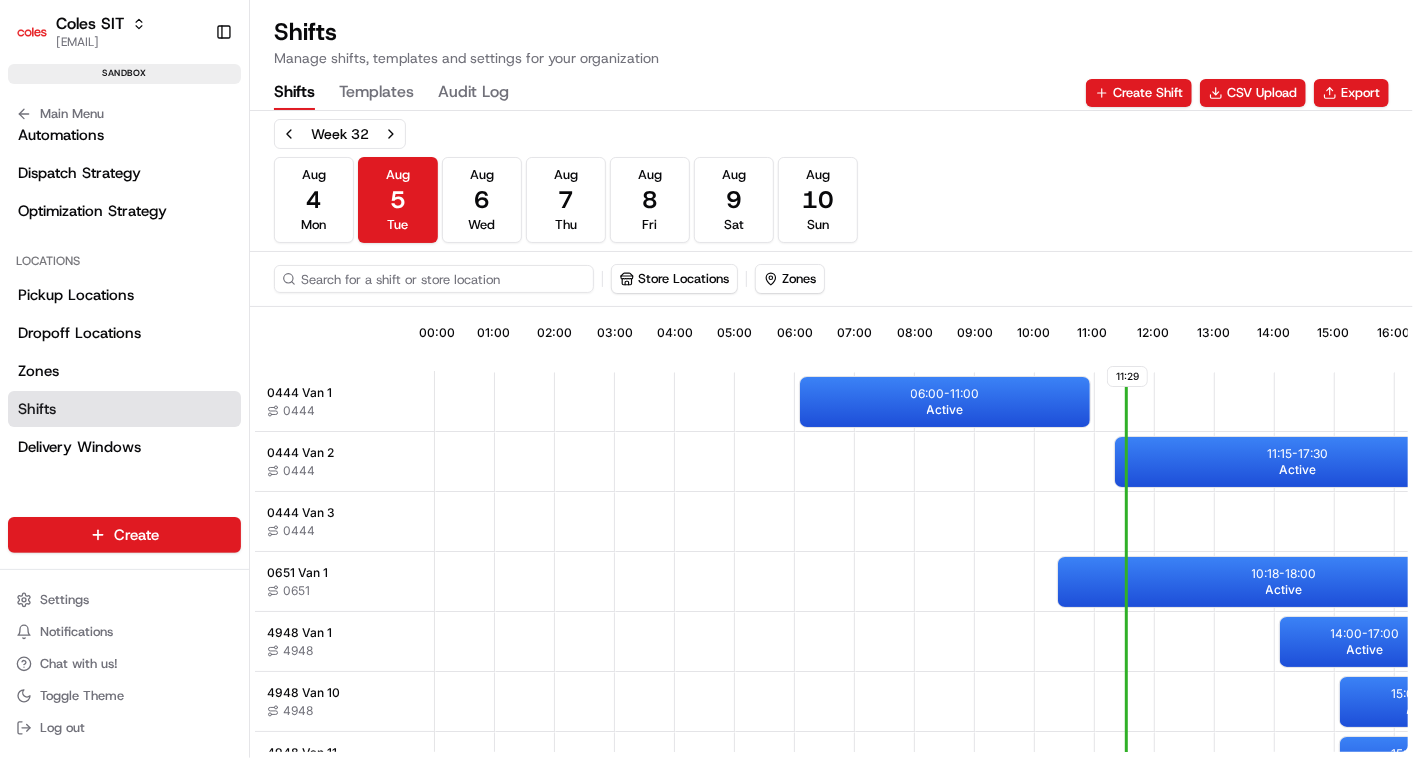 click at bounding box center [434, 279] 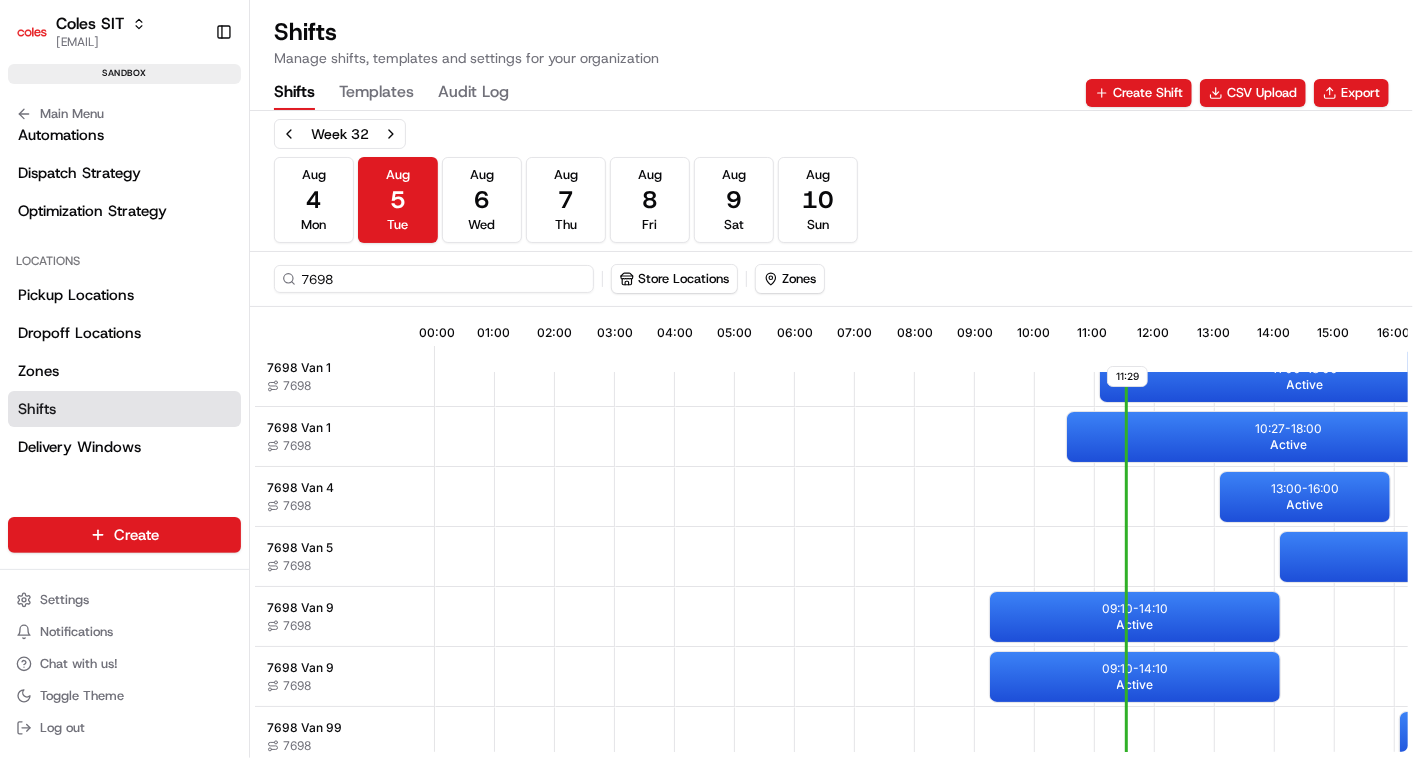 scroll, scrollTop: 49, scrollLeft: 0, axis: vertical 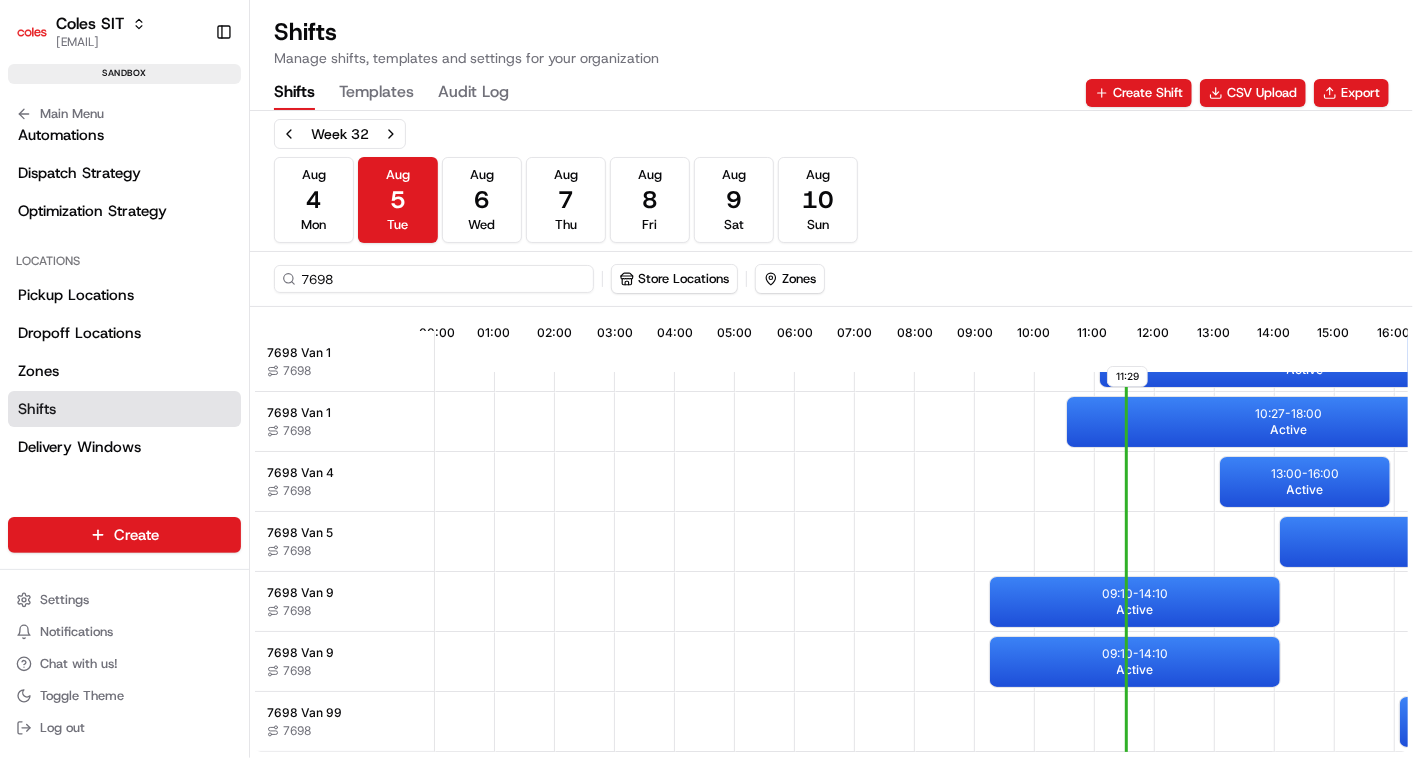 type on "7698" 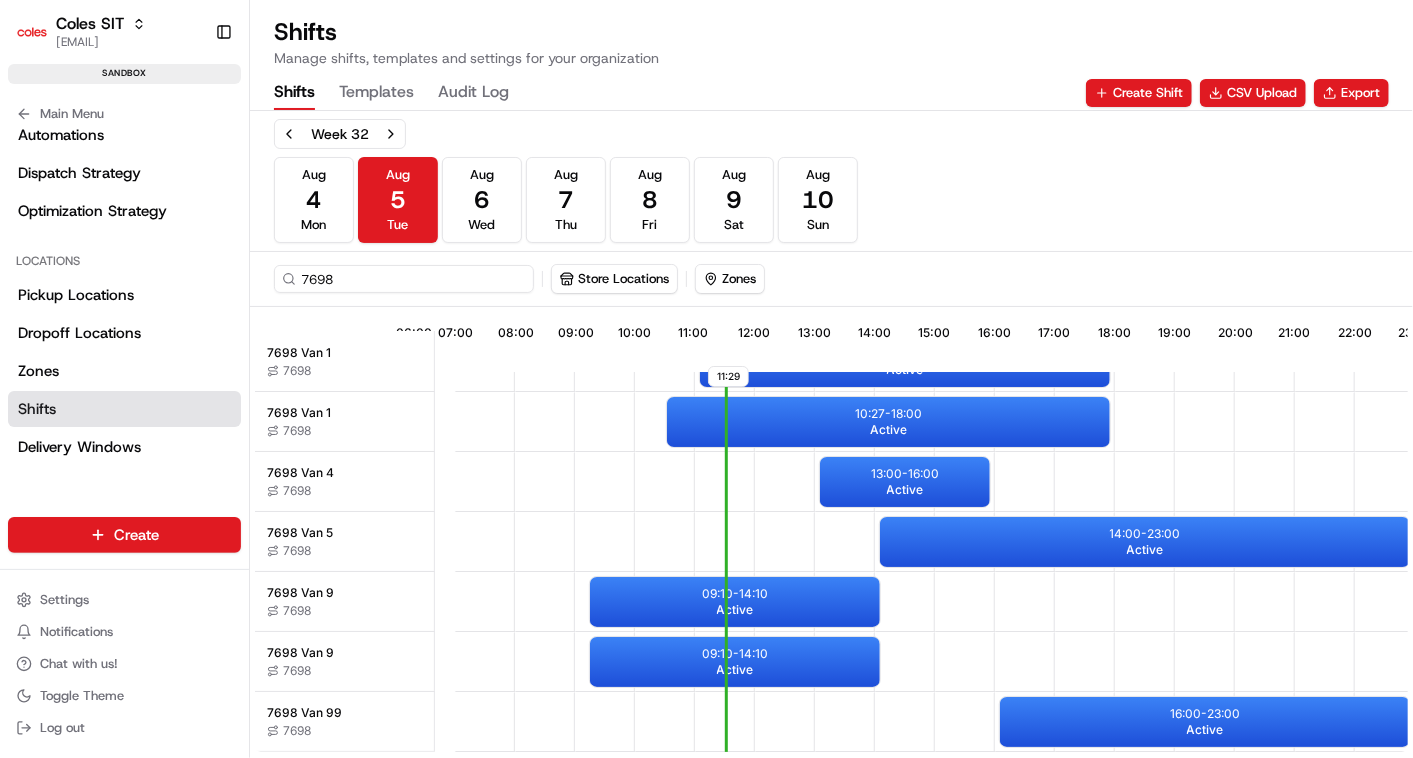 scroll, scrollTop: 49, scrollLeft: 477, axis: both 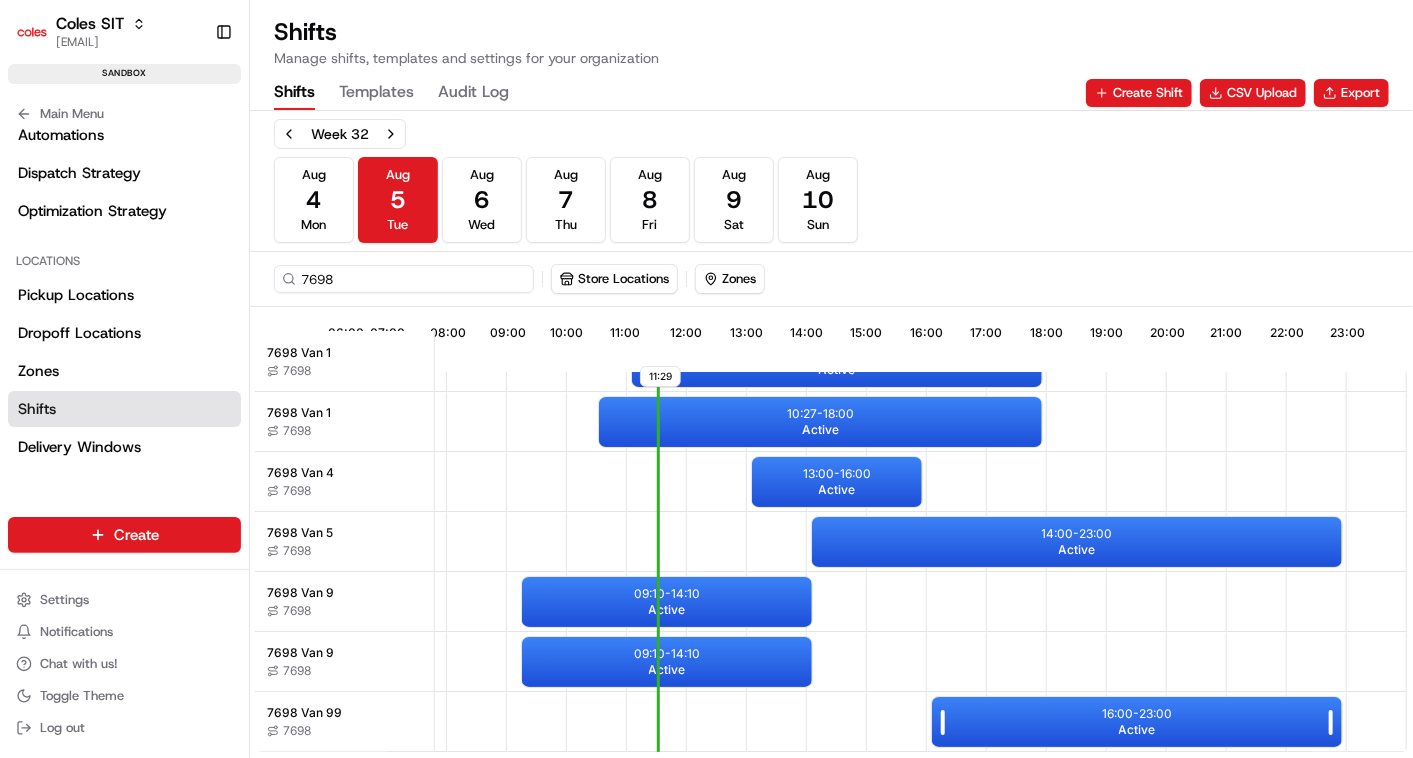 click on "16:00  -  23:00 Active" at bounding box center [1137, 722] 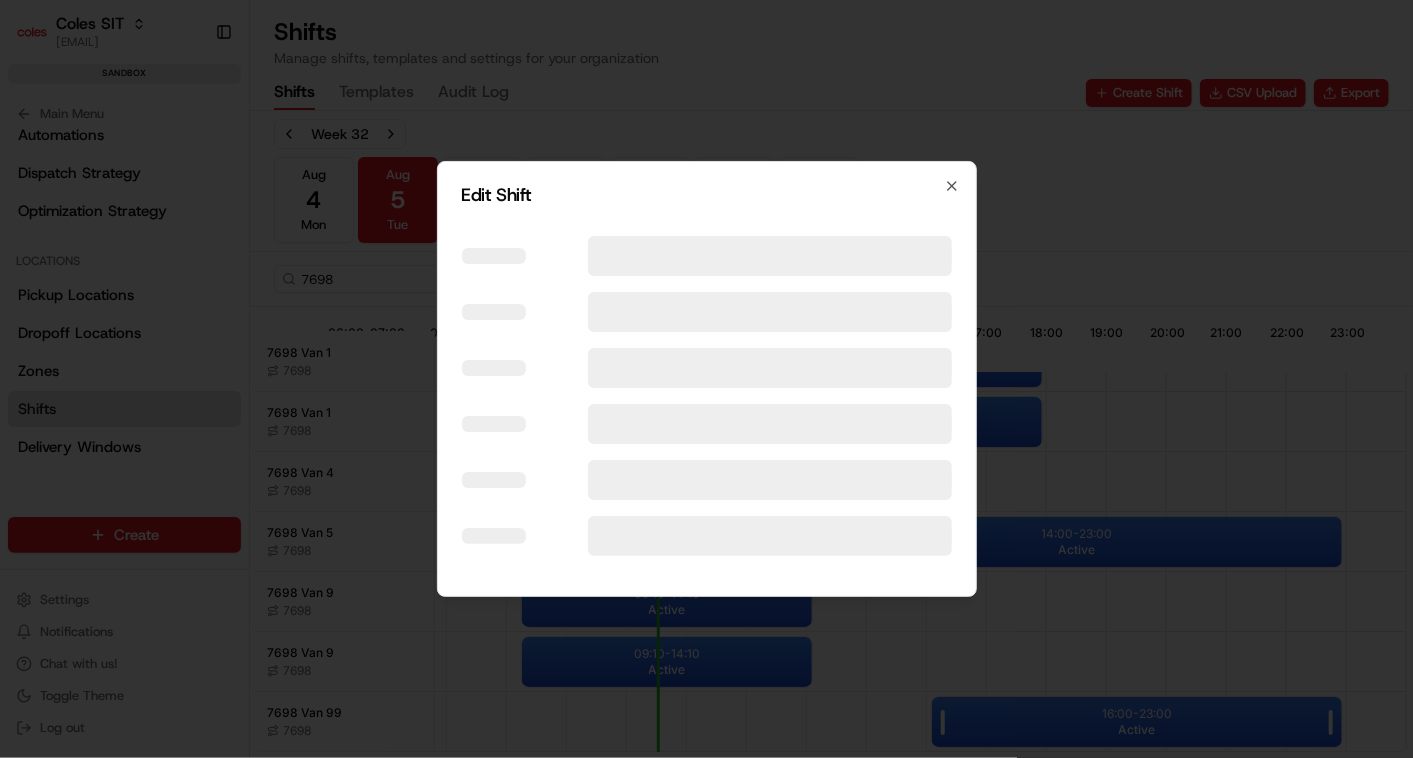 click at bounding box center (706, 379) 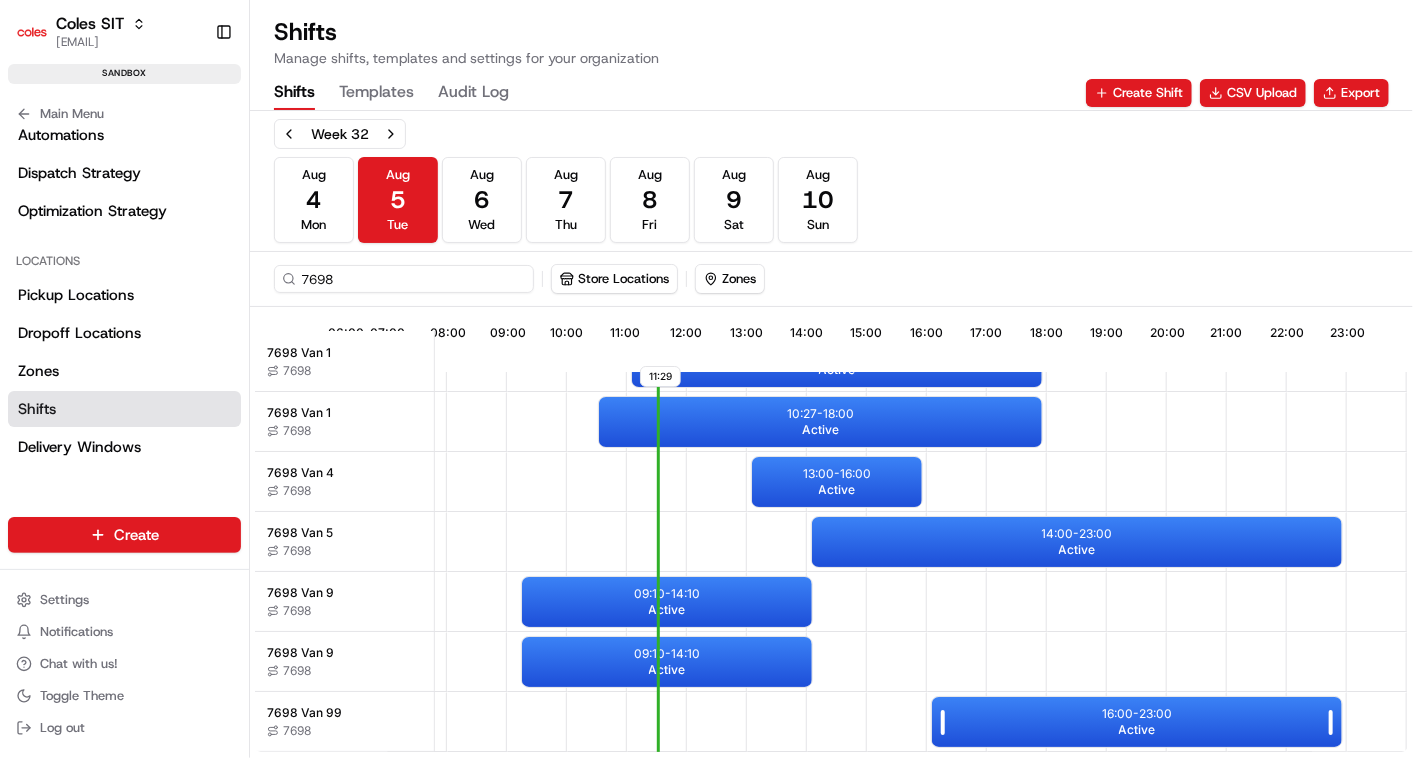 click on "16:00  -  23:00 Active" at bounding box center (1137, 722) 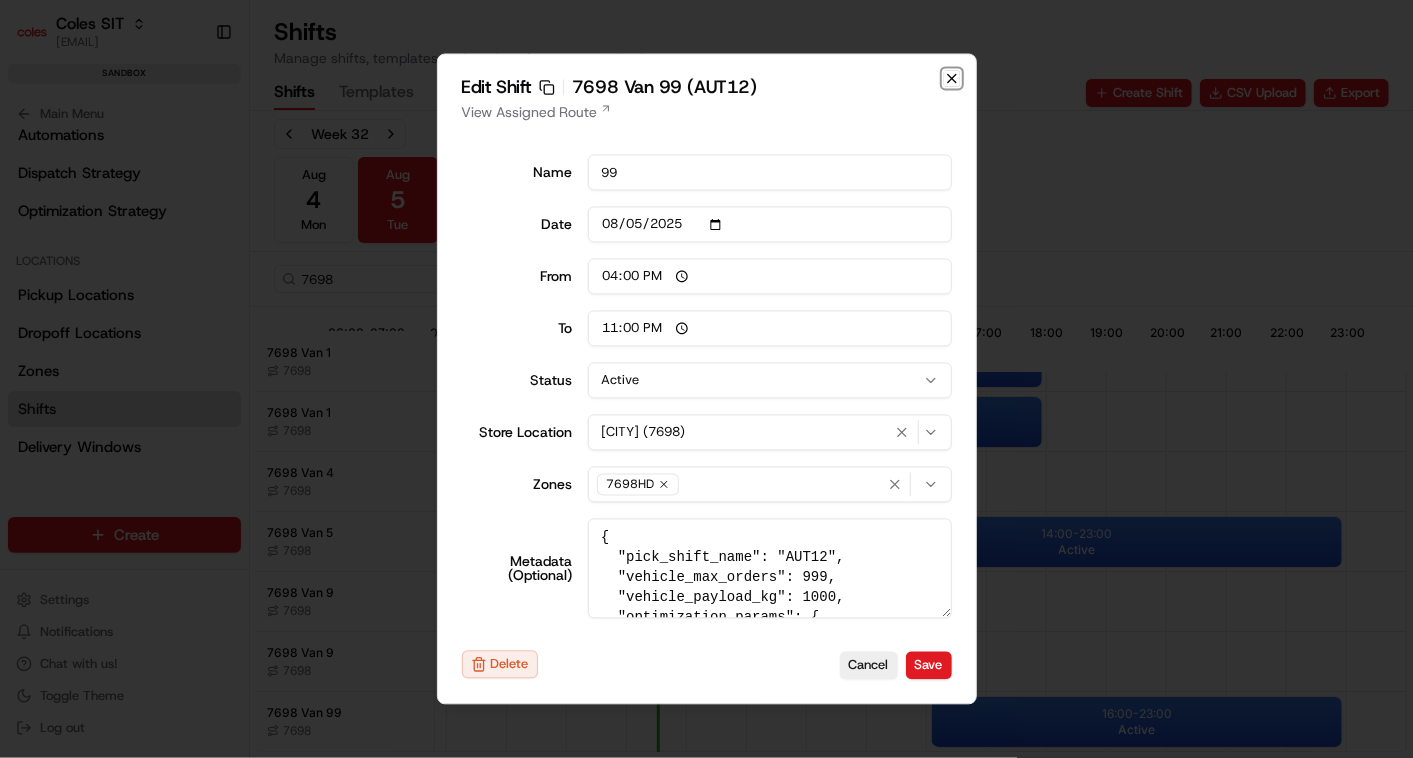 click 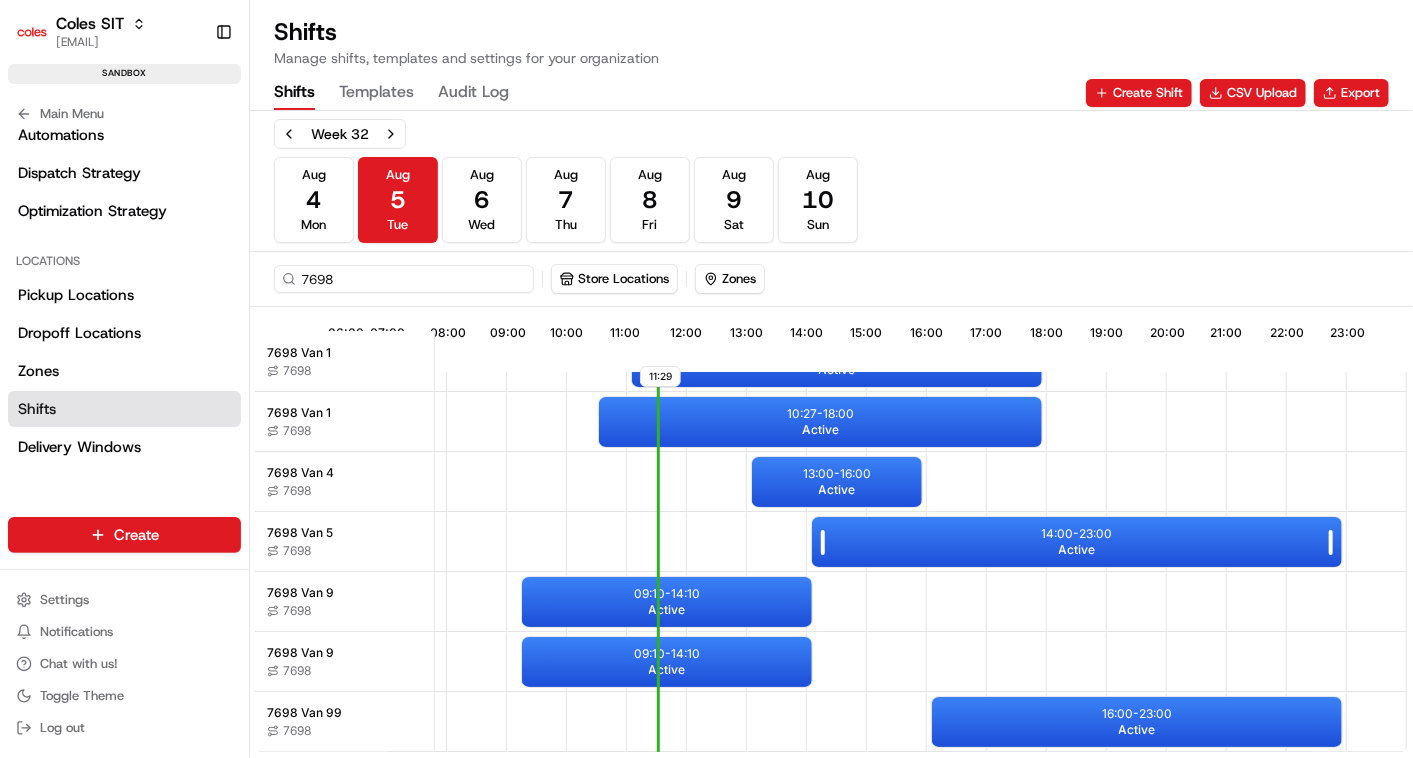 click on "14:00  -  23:00" at bounding box center (1077, 534) 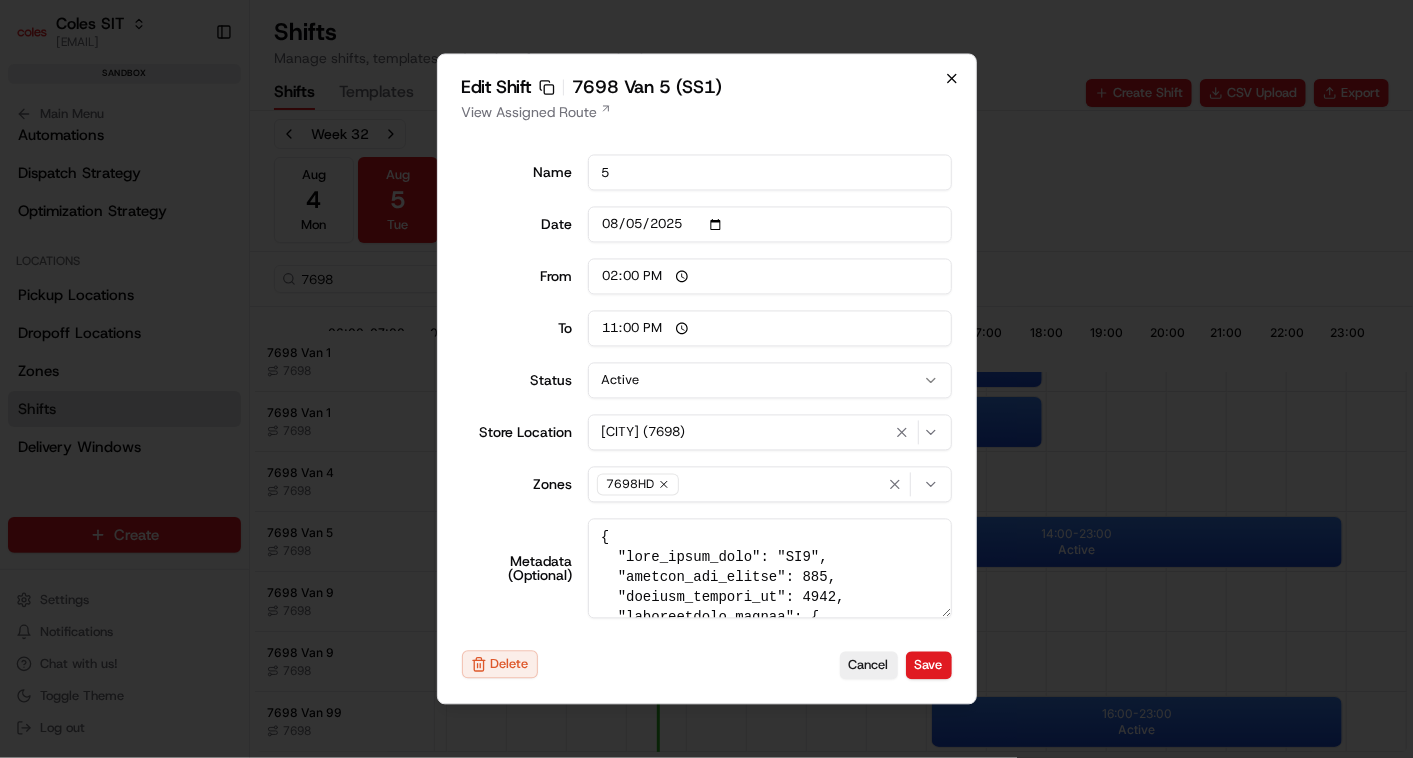 click 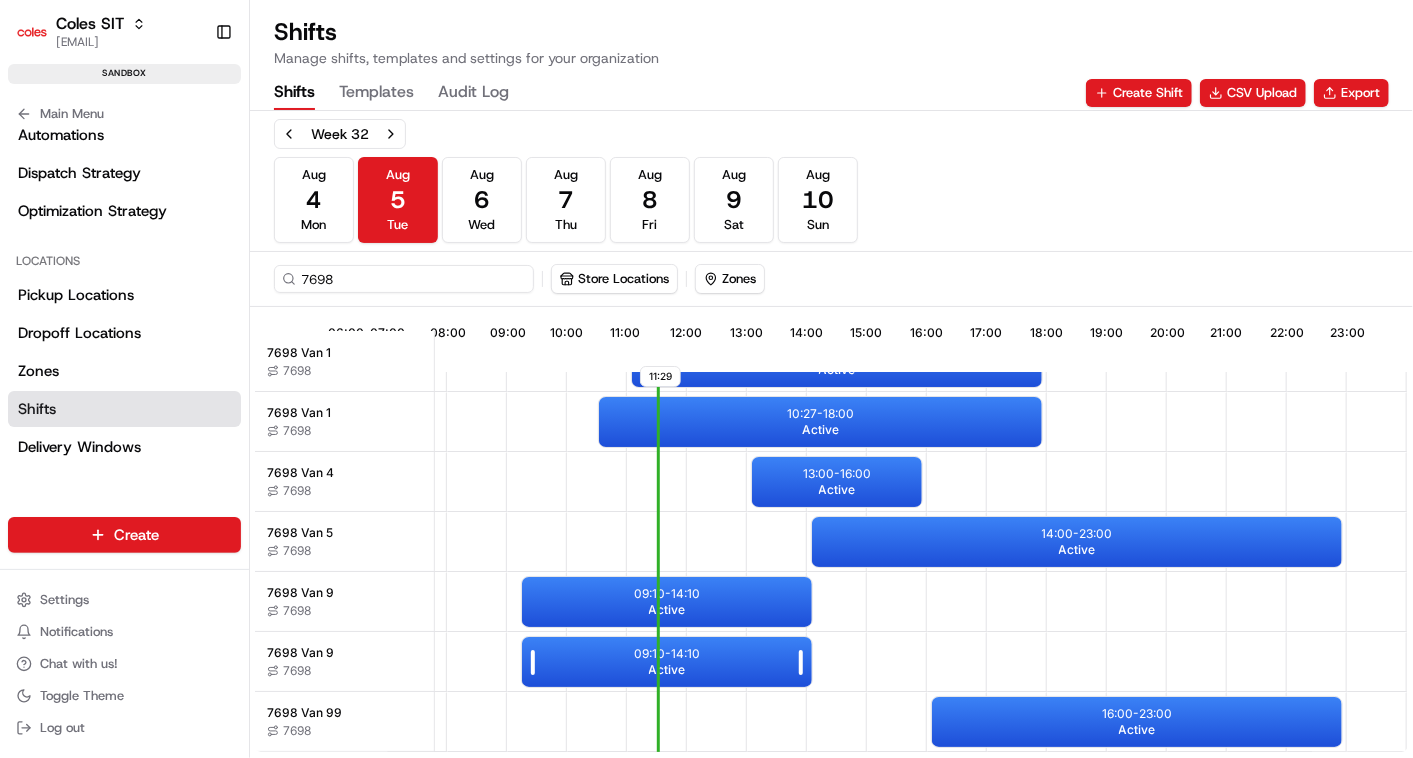 click on "09:10  -  14:10 Active" at bounding box center (667, 662) 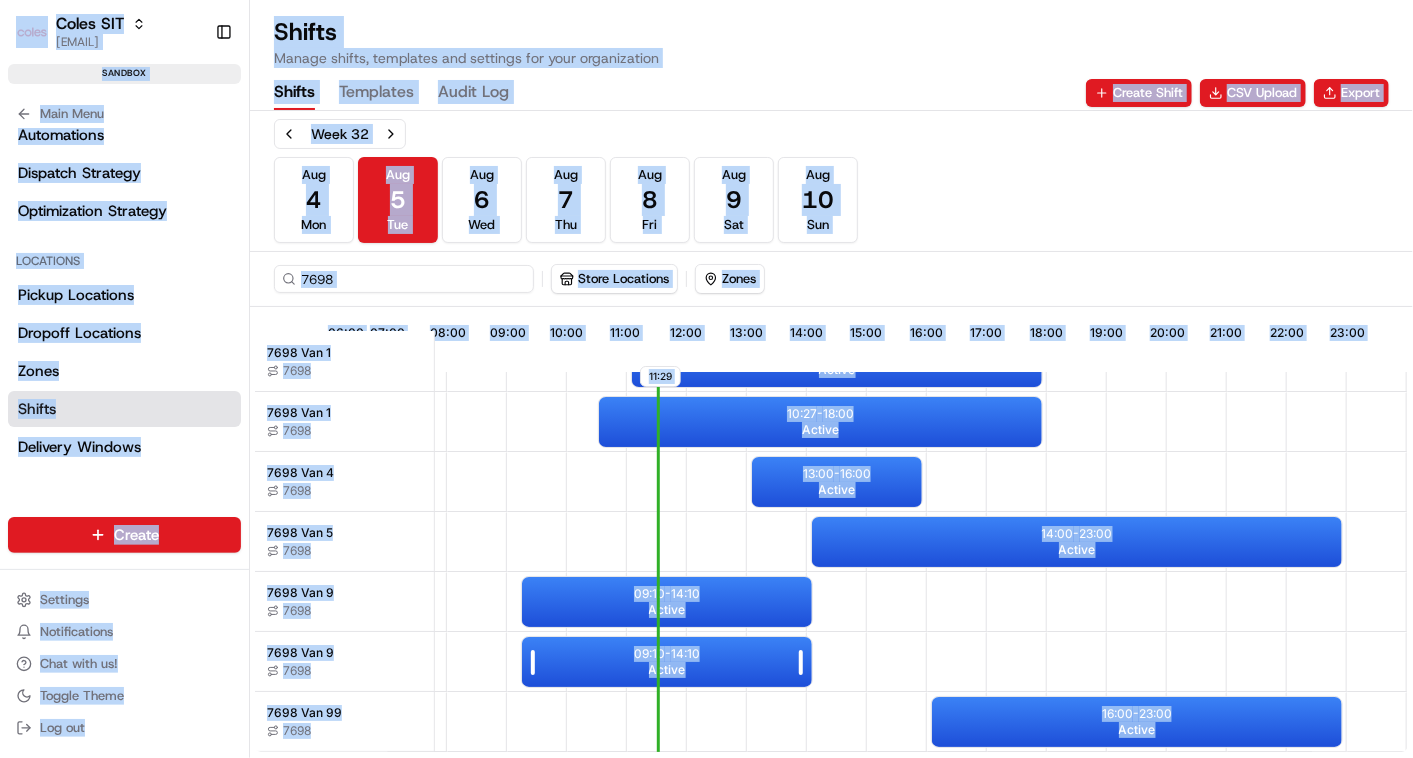 click on "Coles SIT vinod.valluri@coles.com.au Toggle Sidebar sandbox Orders Deliveries Providers Nash AI Analytics Favorites Request Logs Webhooks Main Menu Members & Organization Organization Users Roles Preferences Customization Tracking Orchestration Automations Dispatch Strategy Optimization Strategy Locations Pickup Locations Dropoff Locations Zones Shifts Delivery Windows Billing Billing Integrations Notification Triggers Webhooks API Keys Request Logs Create Settings Notifications Chat with us! Toggle Theme Log out Shifts Manage shifts, templates and settings for your organization Shifts Templates Audit Log  Create Shift  CSV Upload  Export Week 32 Aug 4 Mon Aug 5 Tue Aug 6 Wed Aug 7 Thu Aug 8 Fri Aug 9 Sat Aug 10 Sun 7698 Store Locations Zones 11:29 06:00 07:00 08:00 09:00 10:00 11:00 12:00 13:00 14:00 15:00 16:00 17:00 18:00 19:00 20:00 21:00 22:00 23:00 7698 Van 1 7698 7698 Van 1 7698 7698 Van 4 7698 7698 Van 5 7698 7698 Van 9 7698 7698 Van 9 7698 7698 Van 99 7698 11:00  -  18:00 Active 10:27  -" at bounding box center [706, 379] 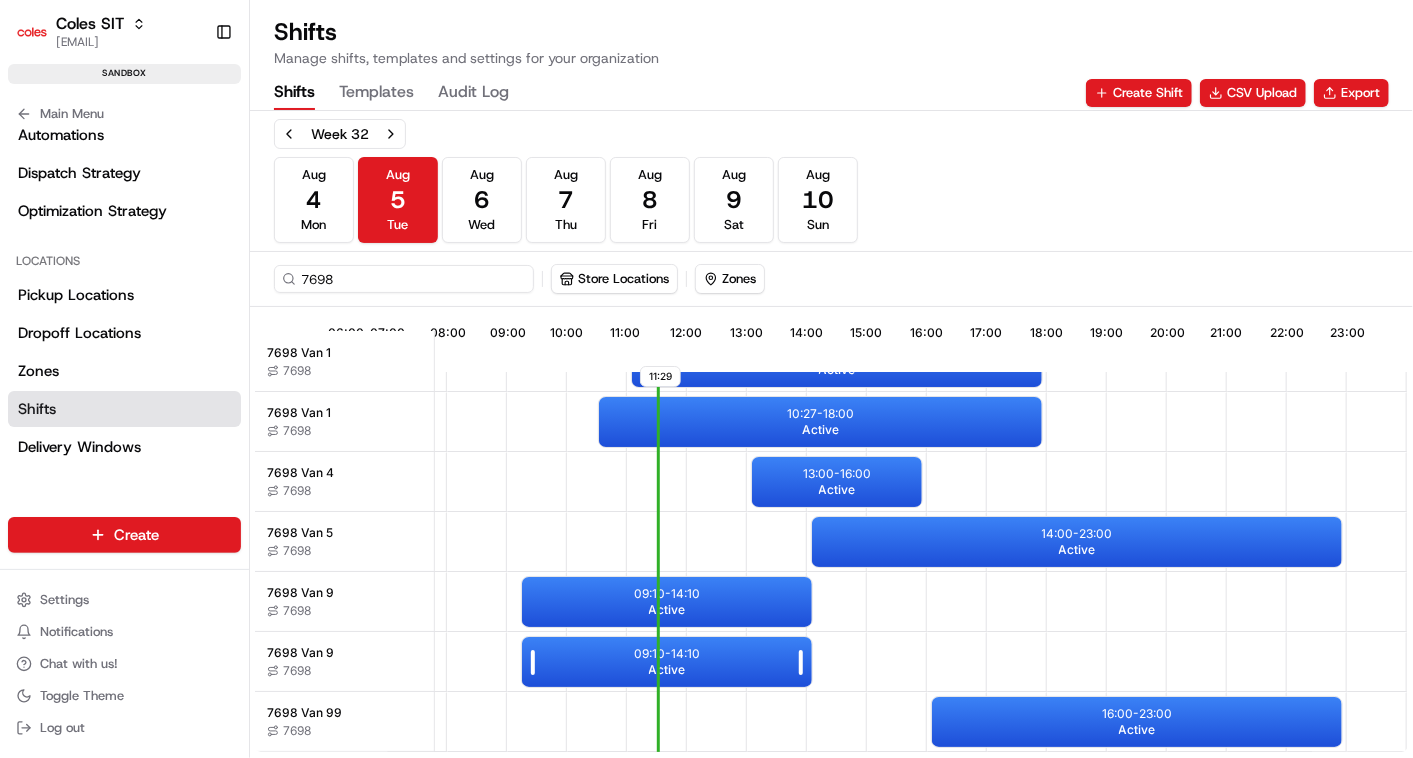 click on "09:10  -  14:10 Active" at bounding box center [667, 662] 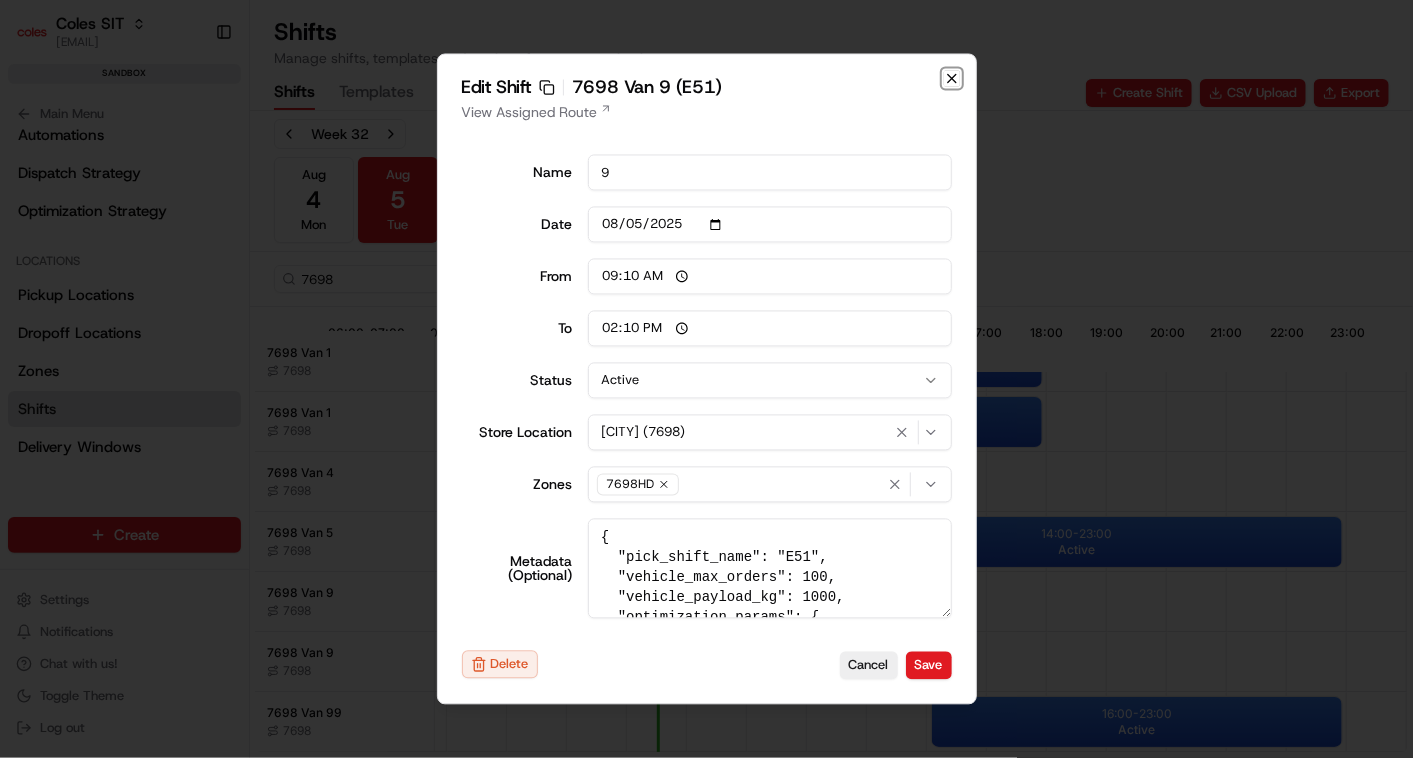 click 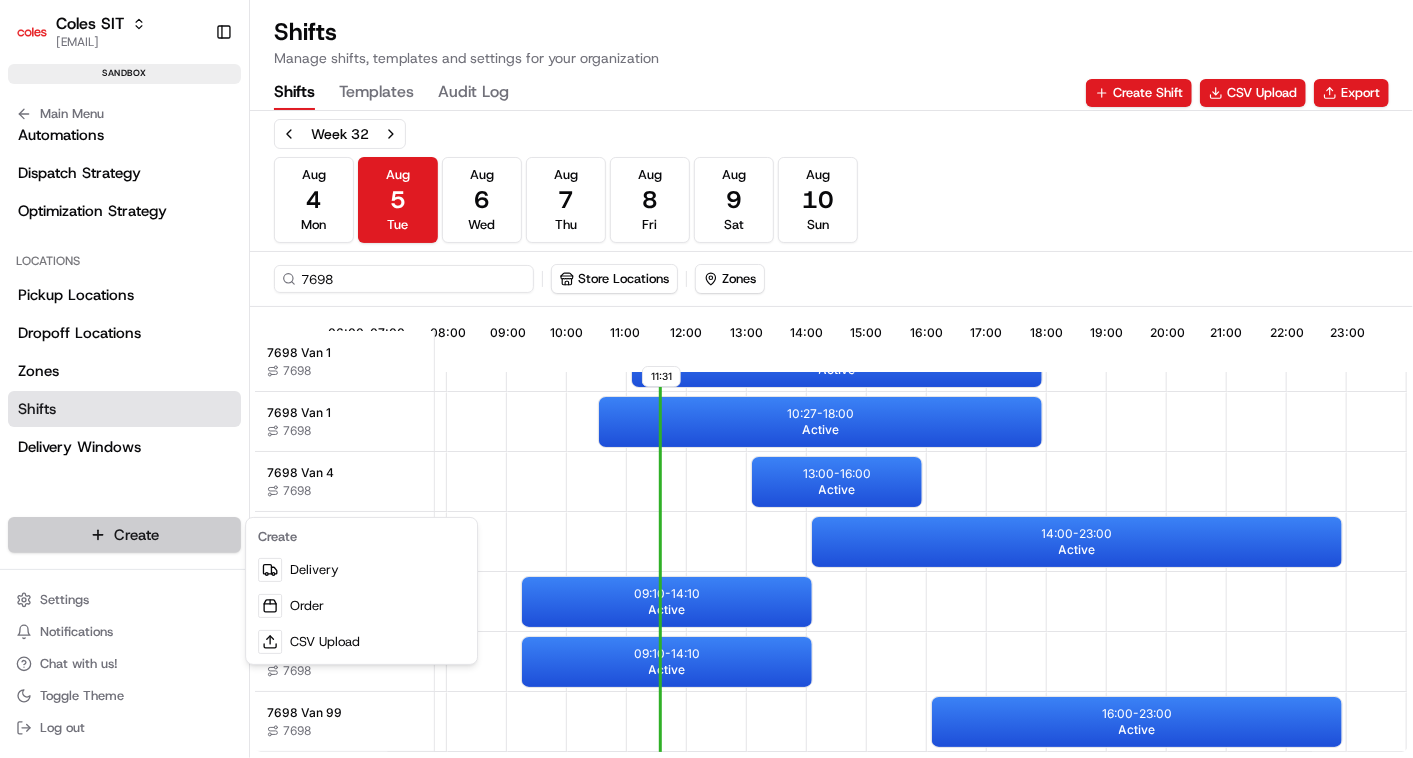 click on "Coles SIT vinod.valluri@coles.com.au Toggle Sidebar sandbox Orders Deliveries Providers Nash AI Analytics Favorites Request Logs Webhooks Main Menu Members & Organization Organization Users Roles Preferences Customization Tracking Orchestration Automations Dispatch Strategy Optimization Strategy Locations Pickup Locations Dropoff Locations Zones Shifts Delivery Windows Billing Billing Integrations Notification Triggers Webhooks API Keys Request Logs Create Settings Notifications Chat with us! Toggle Theme Log out Shifts Manage shifts, templates and settings for your organization Shifts Templates Audit Log  Create Shift  CSV Upload  Export Week 32 Aug 4 Mon Aug 5 Tue Aug 6 Wed Aug 7 Thu Aug 8 Fri Aug 9 Sat Aug 10 Sun 7698 Store Locations Zones 11:31 06:00 07:00 08:00 09:00 10:00 11:00 12:00 13:00 14:00 15:00 16:00 17:00 18:00 19:00 20:00 21:00 22:00 23:00 7698 Van 1 7698 7698 Van 1 7698 7698 Van 4 7698 7698 Van 5 7698 7698 Van 9 7698 7698 Van 9 7698 7698 Van 99 7698 11:00  -  18:00 Active 10:27" at bounding box center [706, 379] 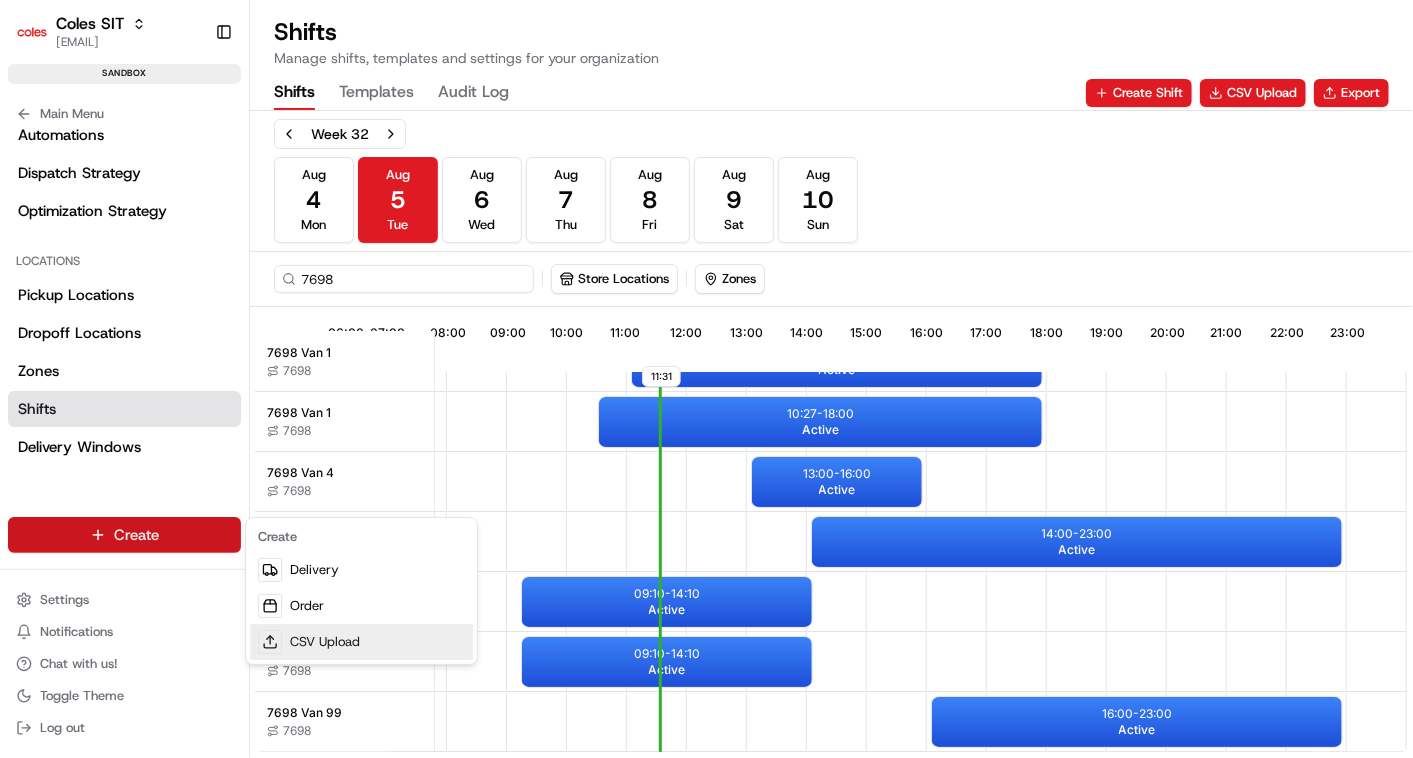 click on "CSV Upload" at bounding box center [361, 642] 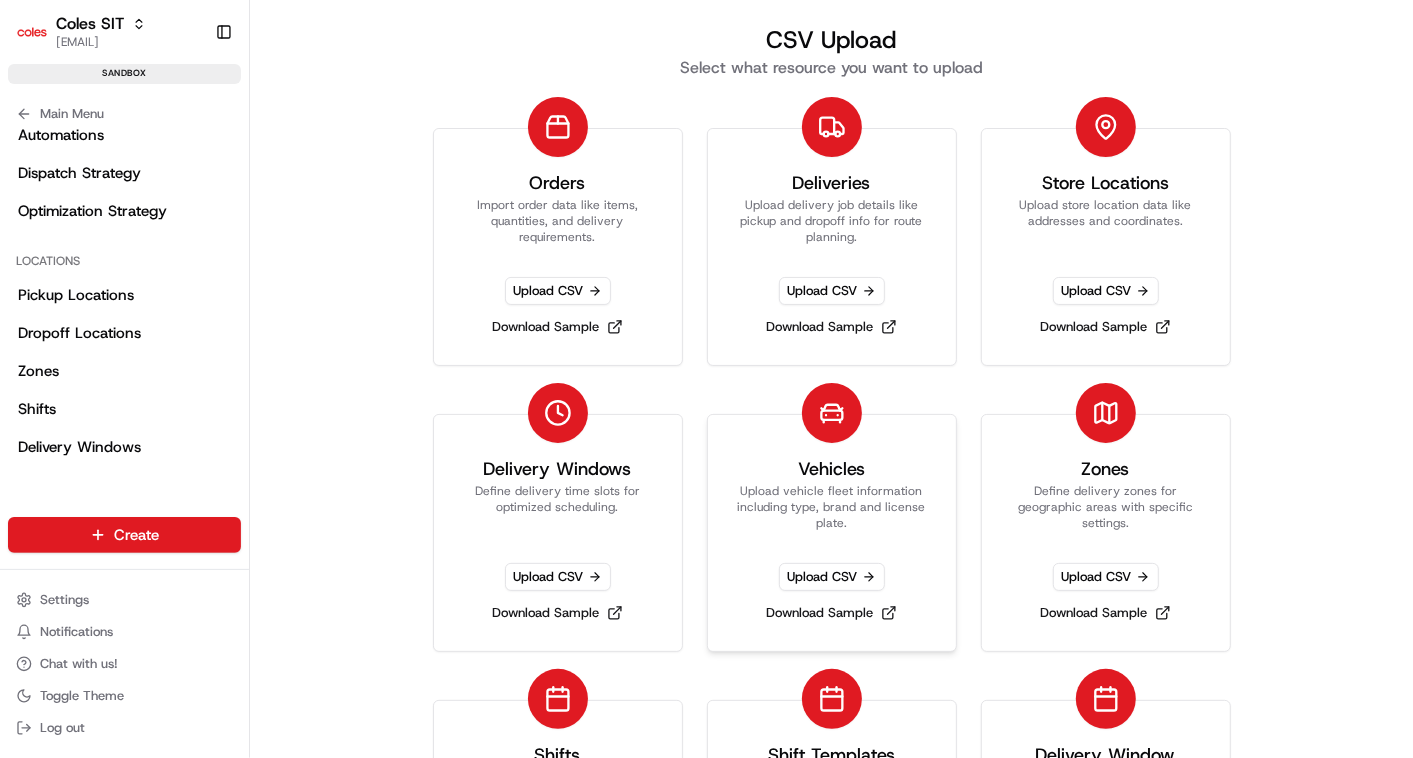 scroll, scrollTop: 443, scrollLeft: 0, axis: vertical 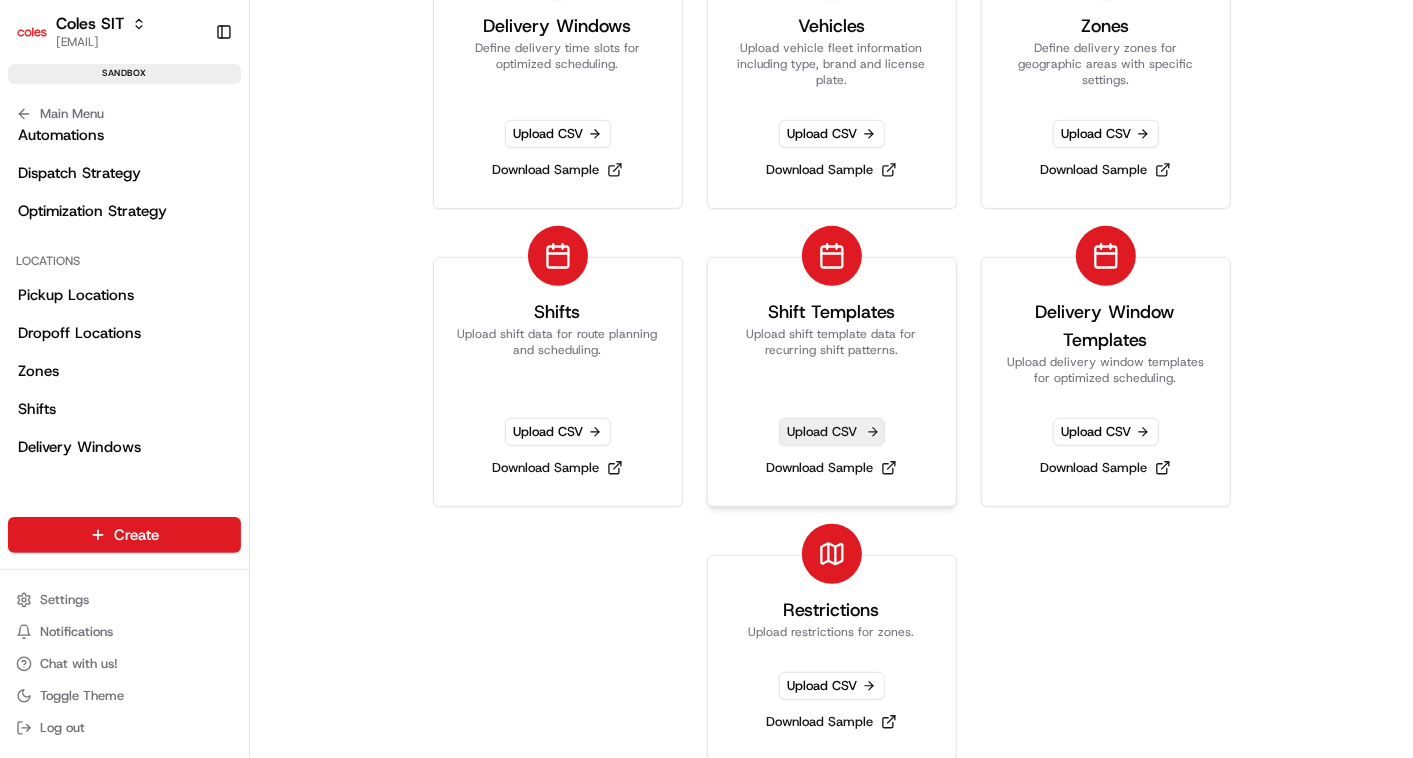 click on "Upload CSV" at bounding box center [832, 432] 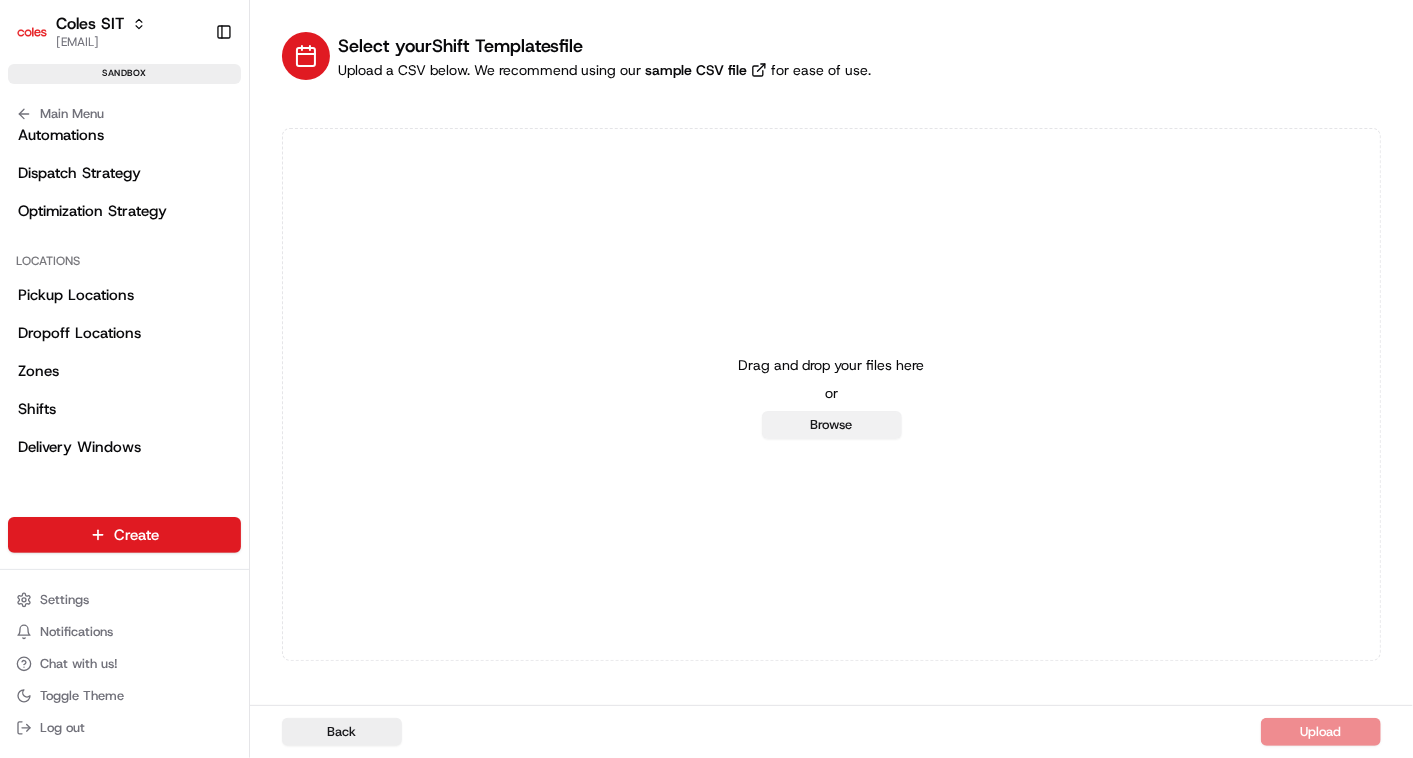 click on "Browse" at bounding box center (832, 425) 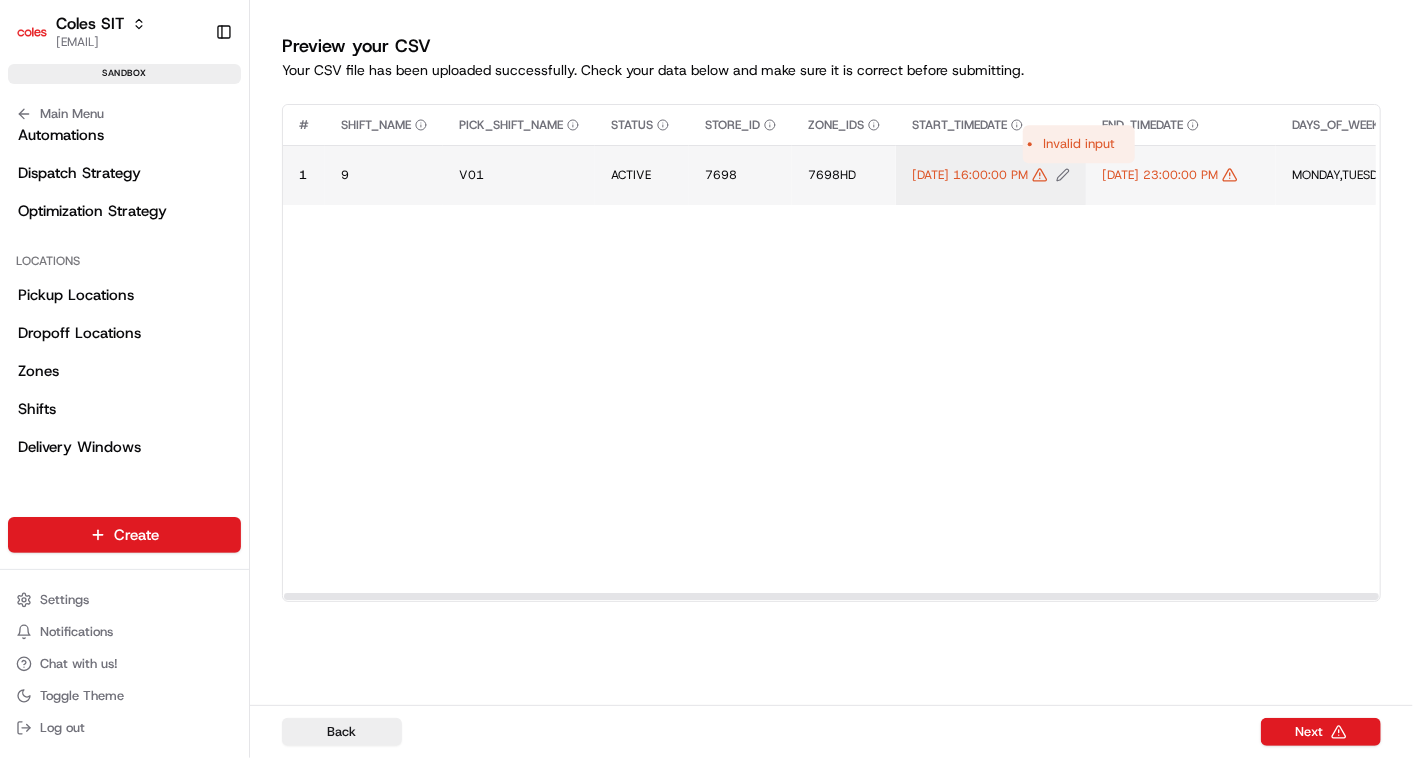 click 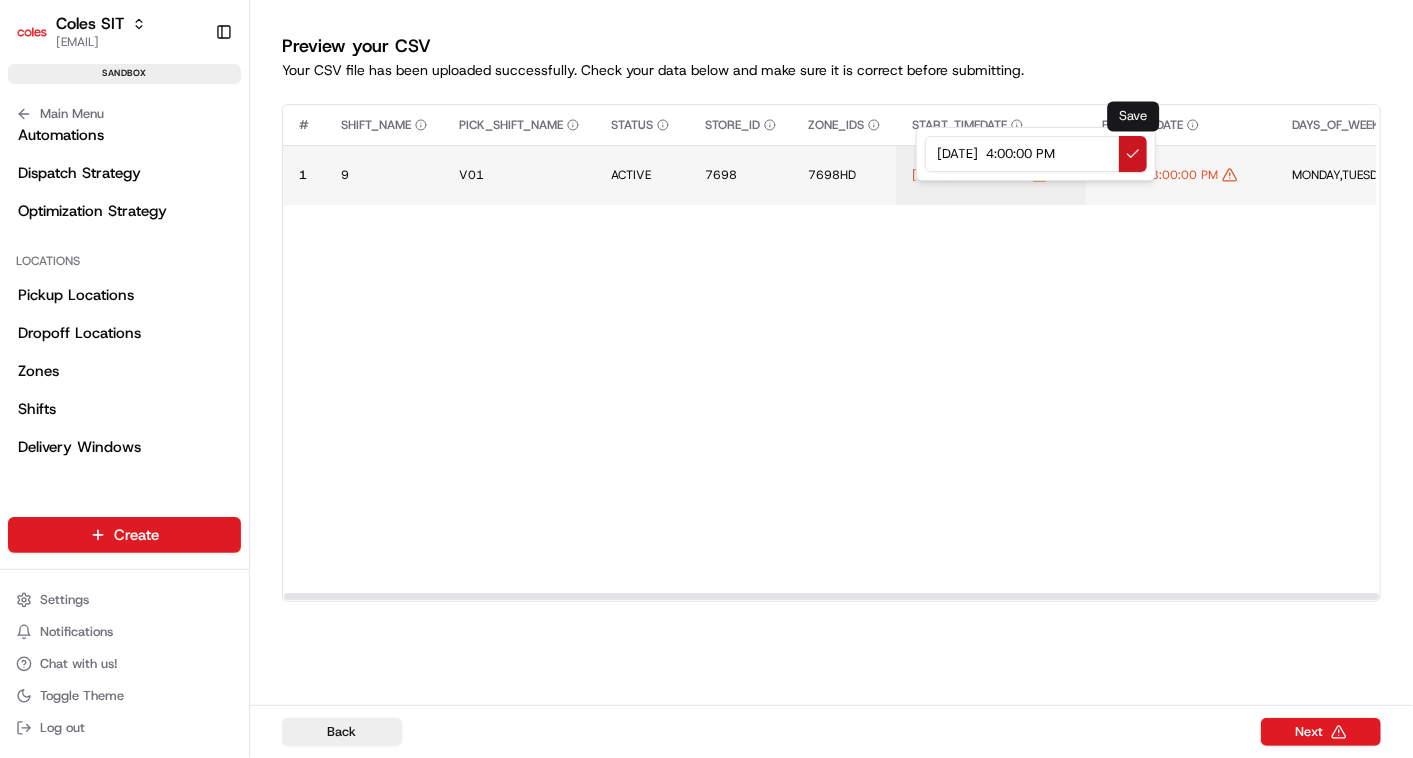 type on "05/08/2025  4:00:00 PM" 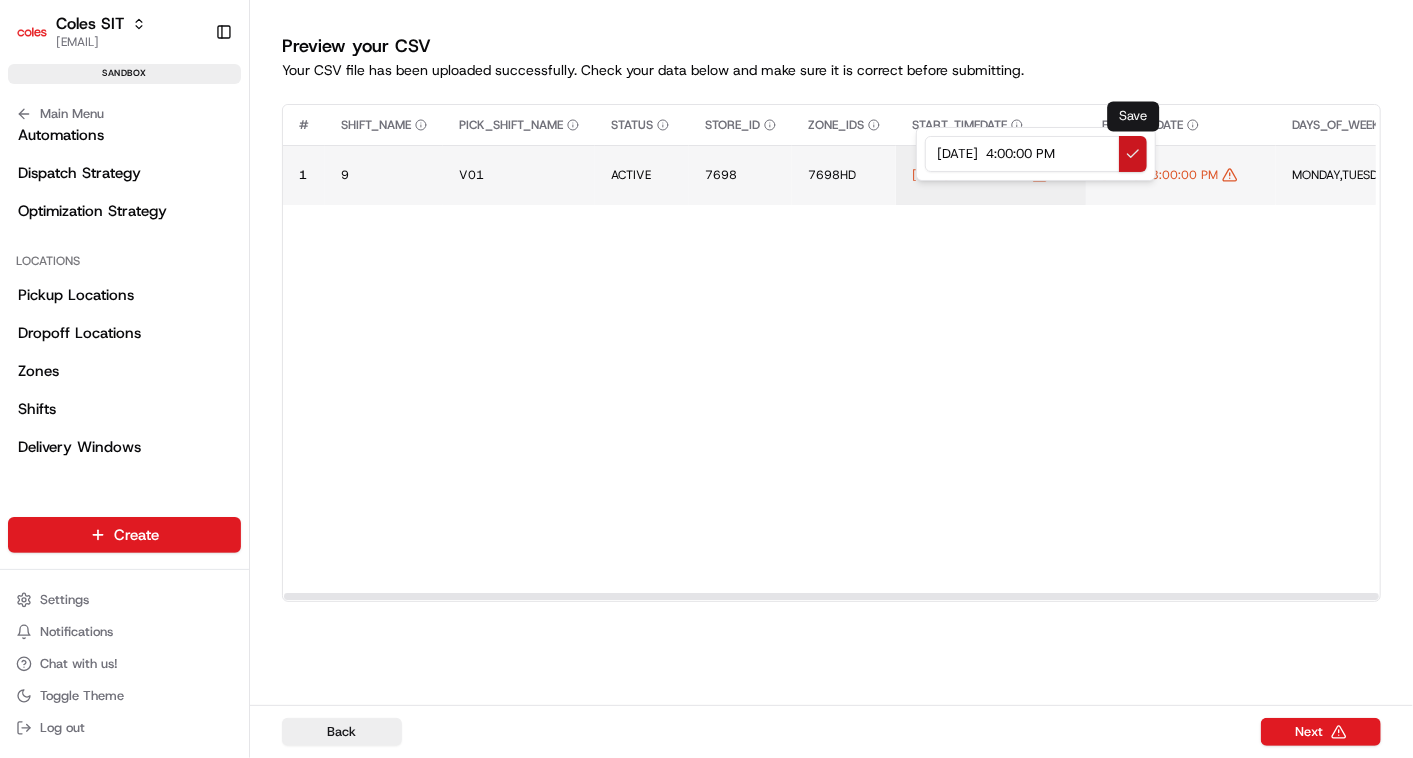 click at bounding box center (1133, 154) 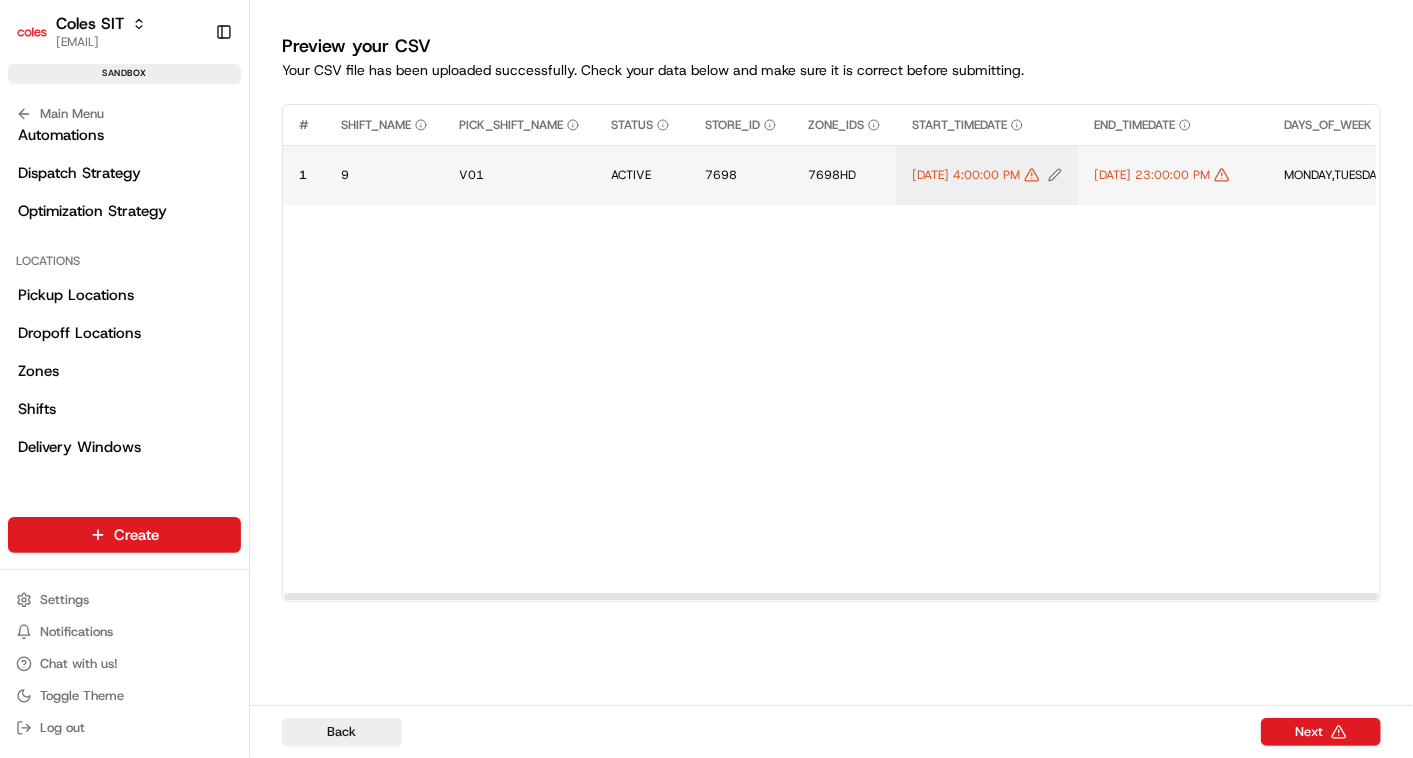 click 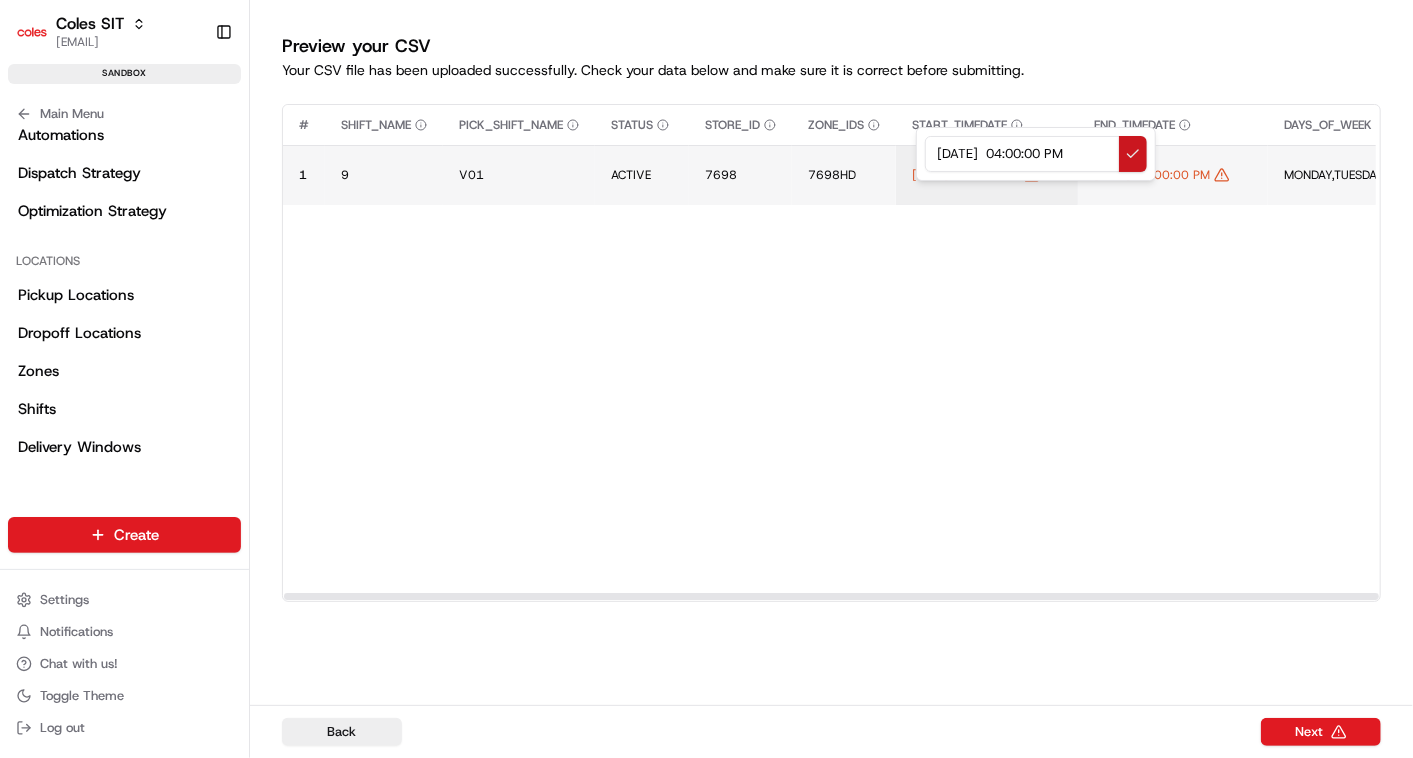 type on "05/08/2025  04:00:00 PM" 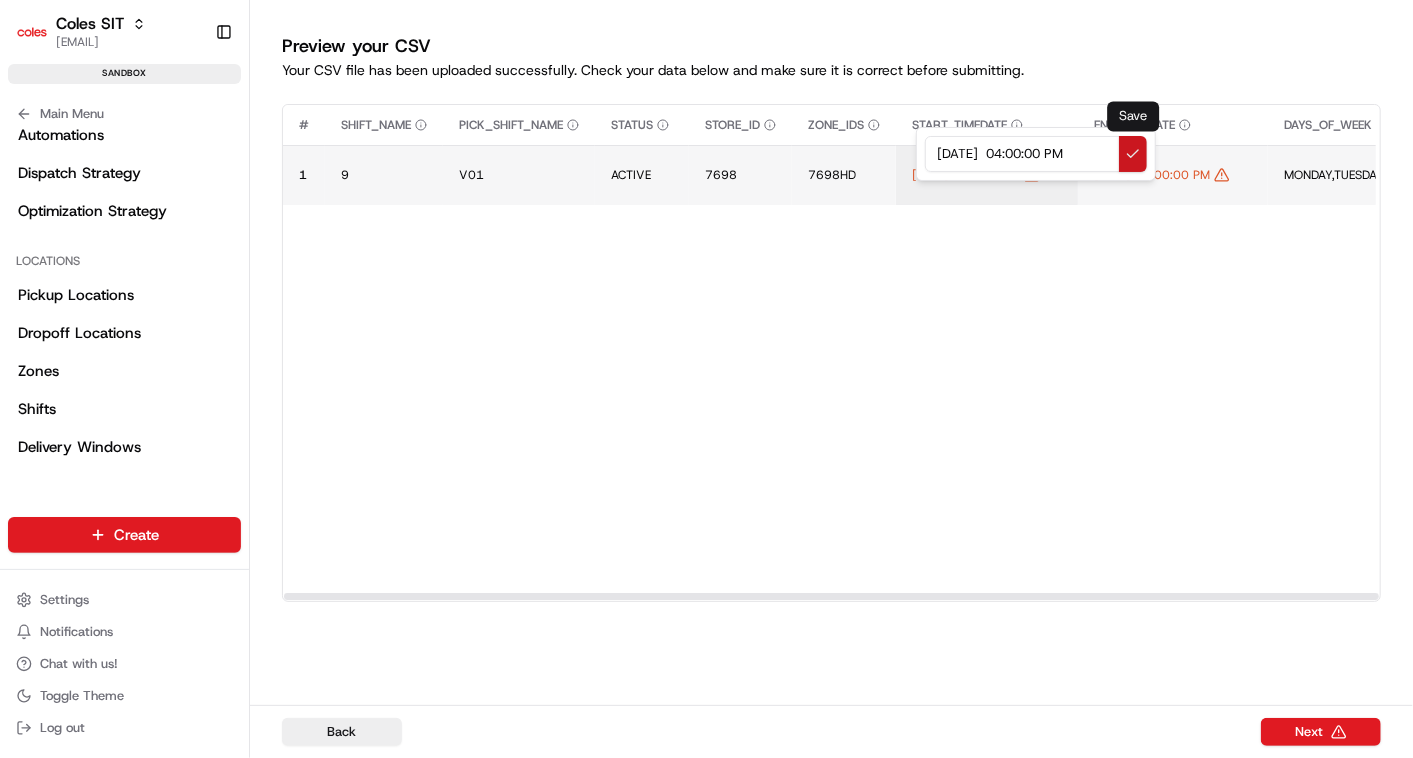 click at bounding box center (1133, 154) 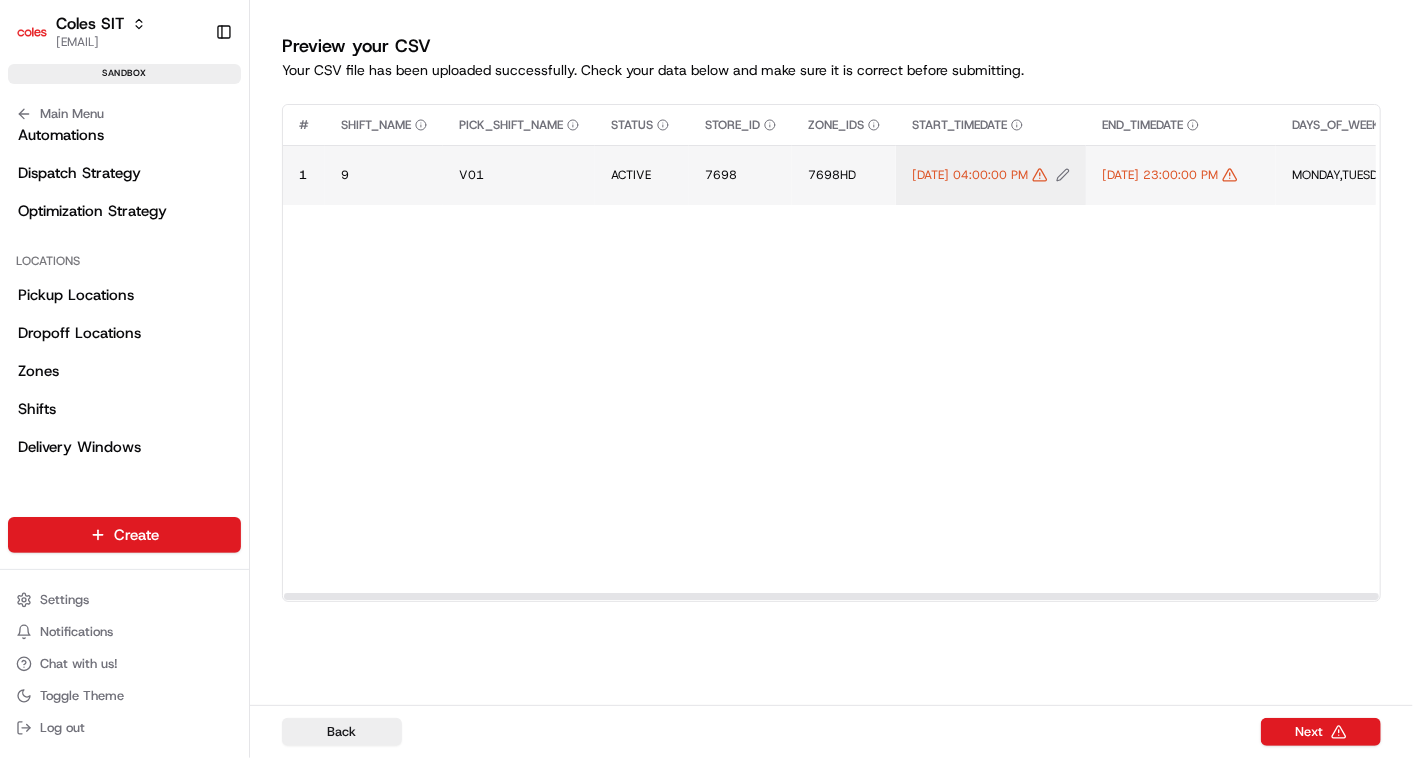 click 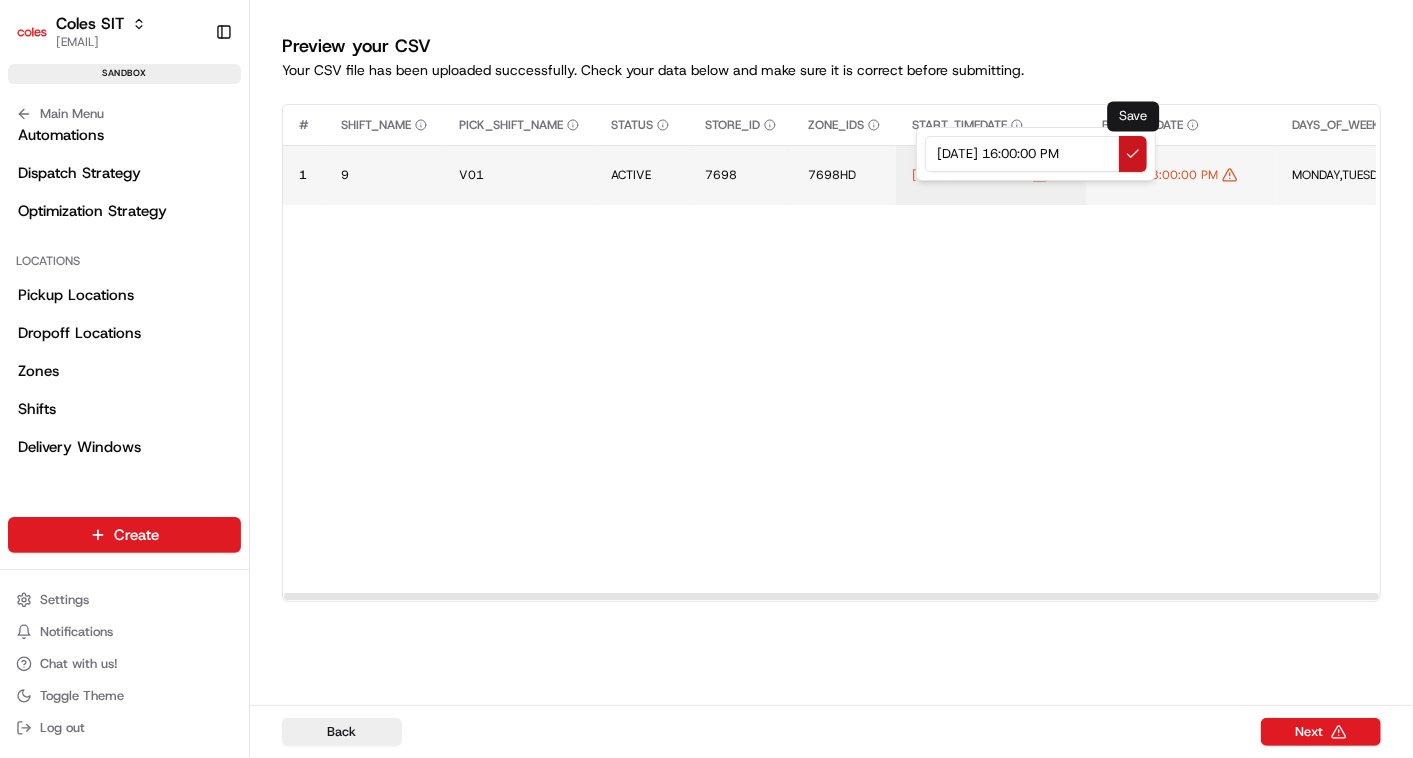 type on "05/08/2025 16:00:00 PM" 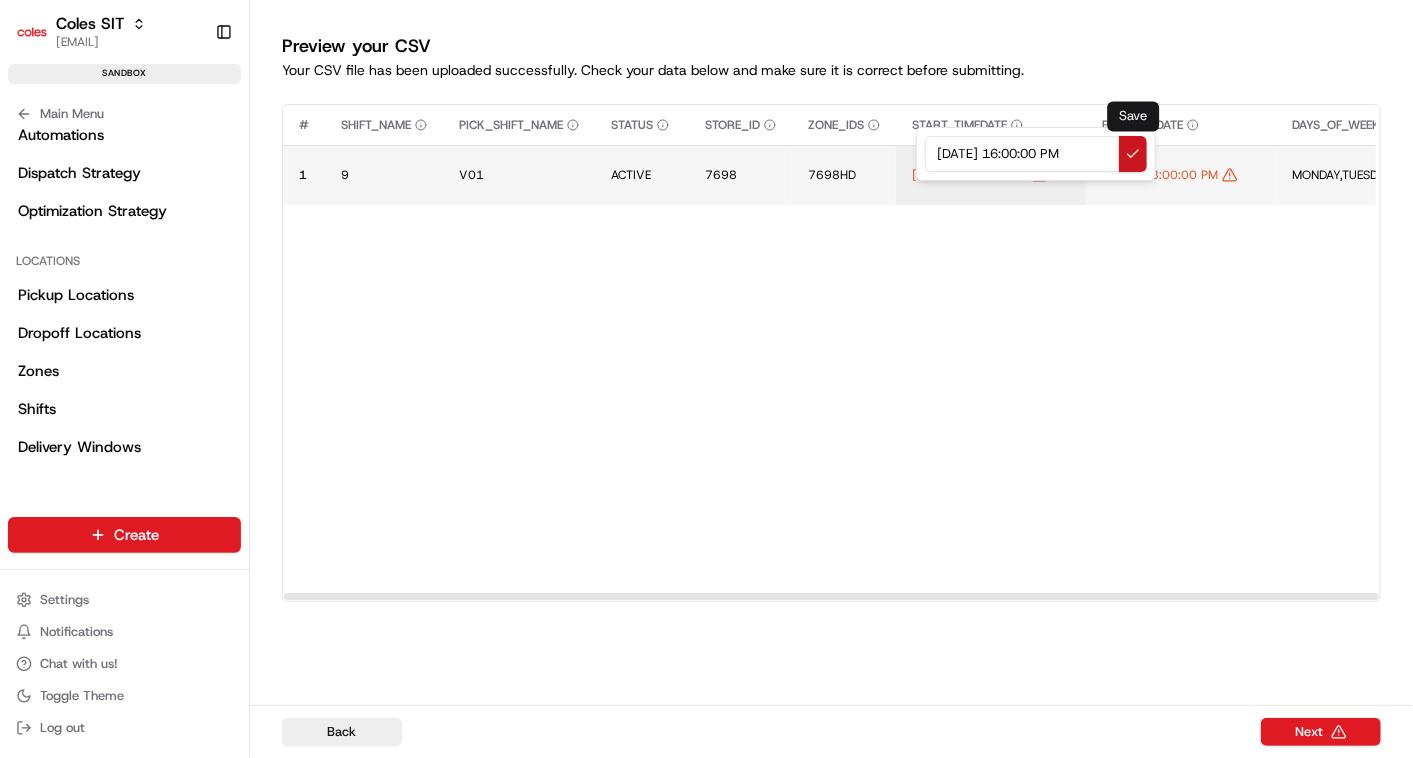 click at bounding box center (1133, 154) 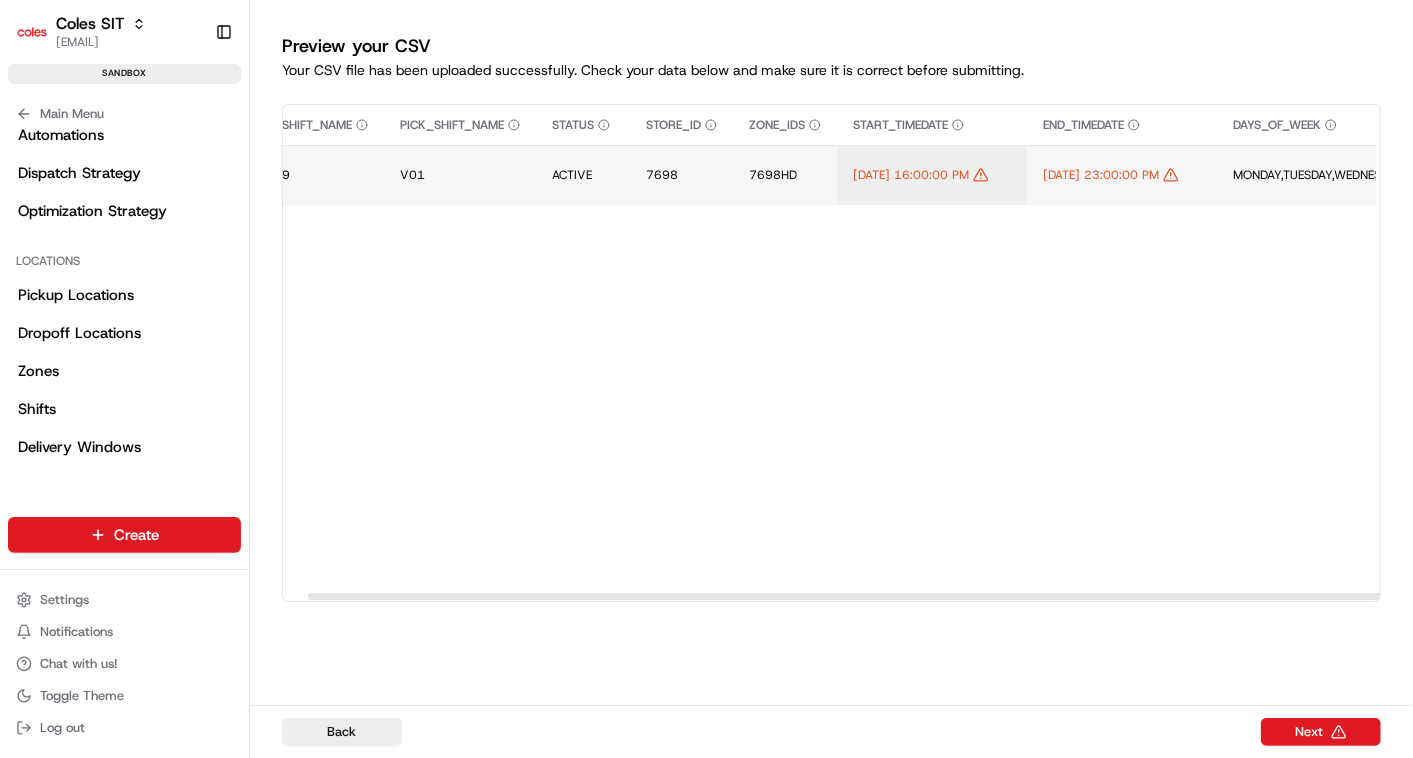 scroll, scrollTop: 0, scrollLeft: 65, axis: horizontal 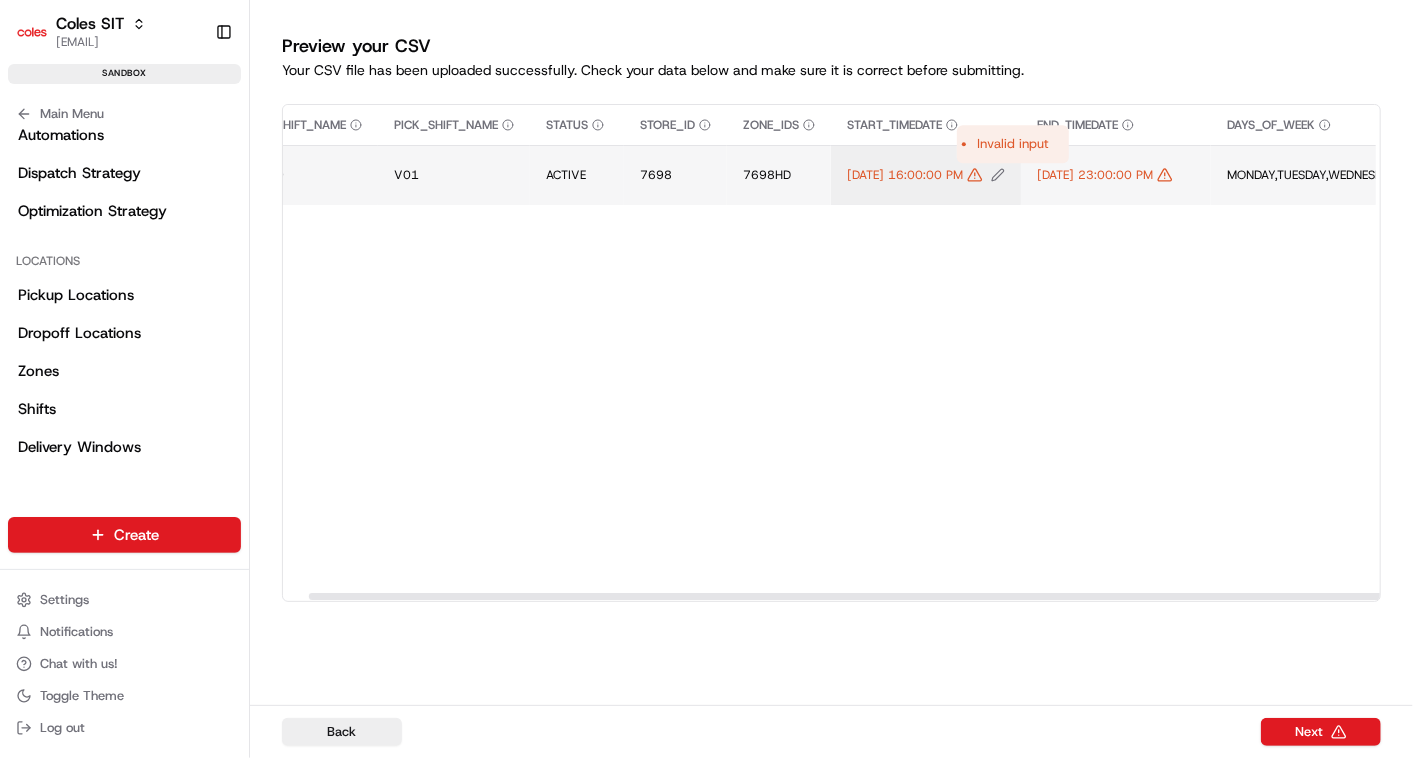 click 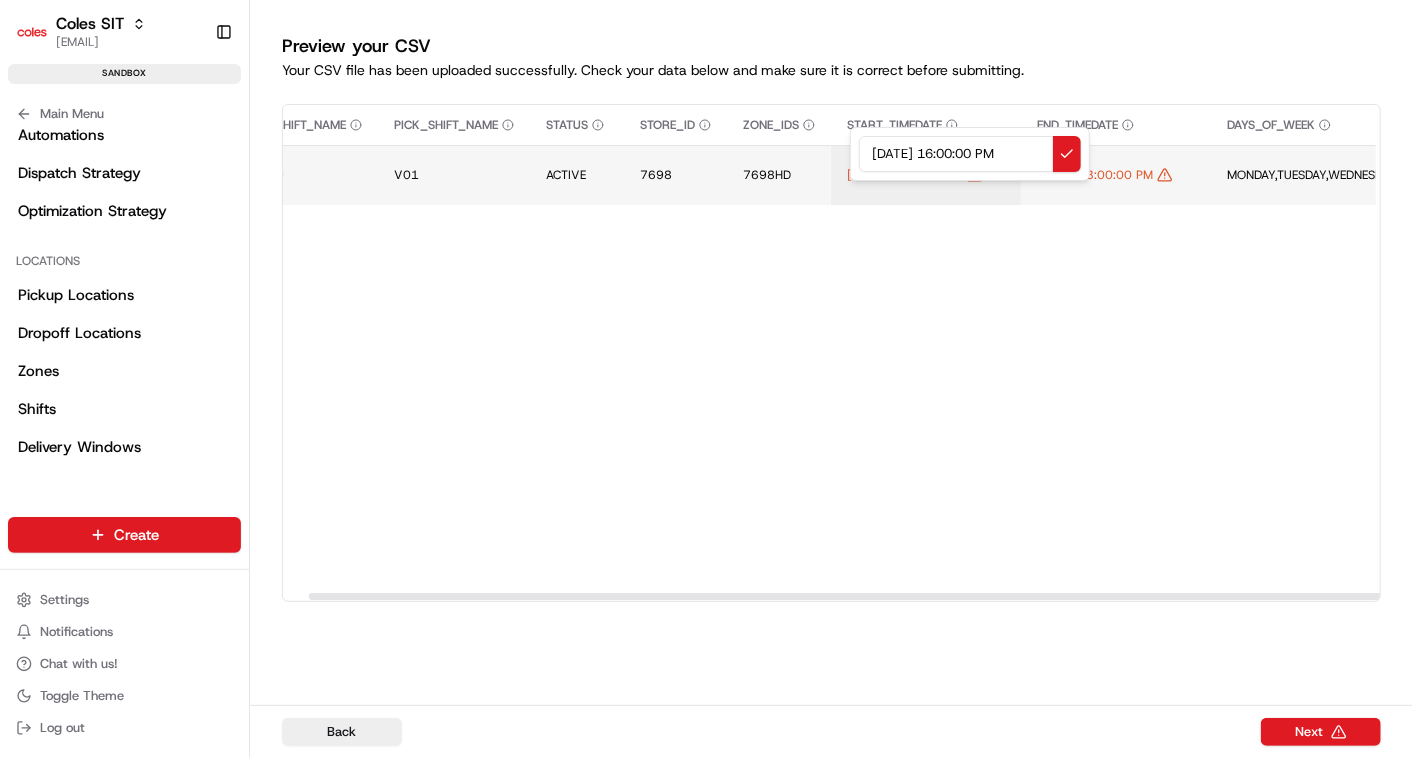 click on "05/08/2025 16:00:00 PM" at bounding box center (970, 154) 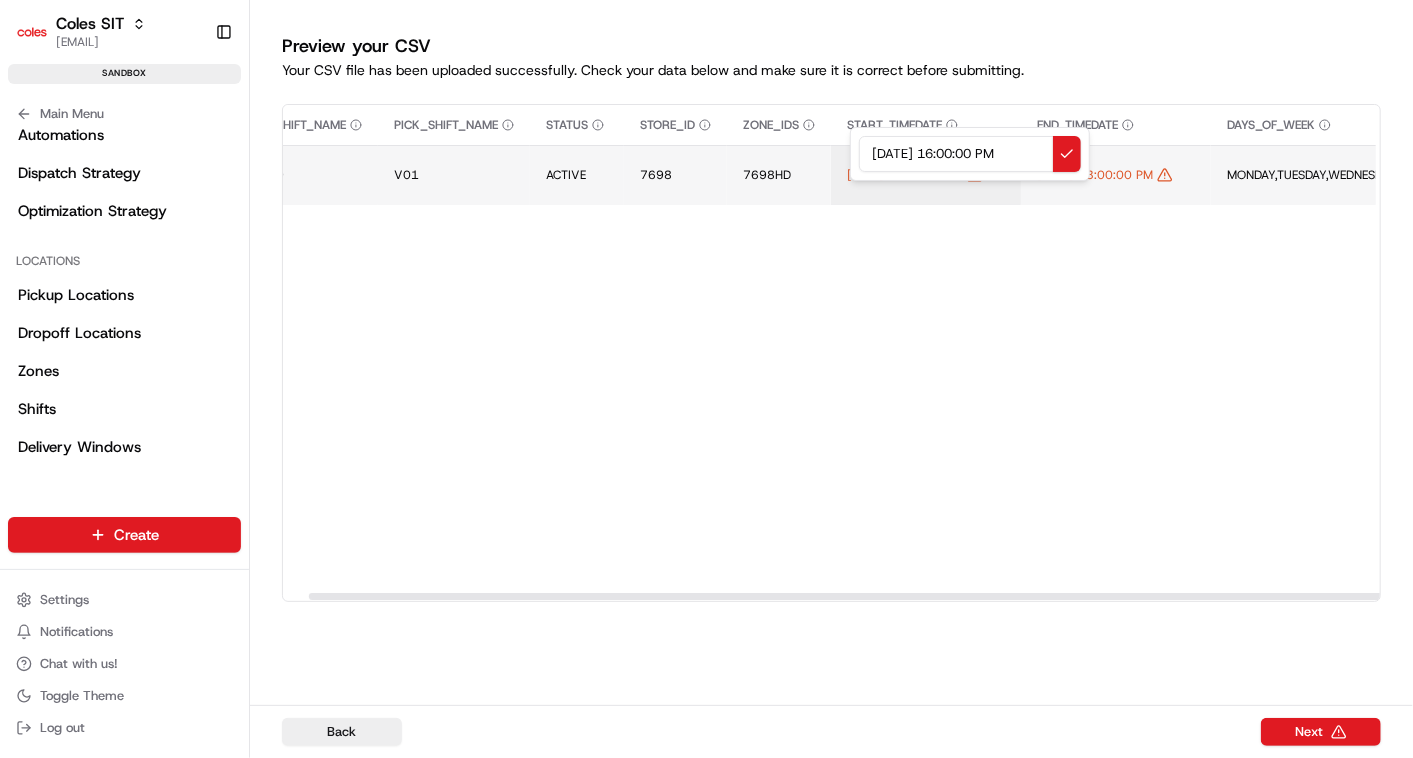 click on "5/08/2025 16:00:00 PM" at bounding box center (970, 154) 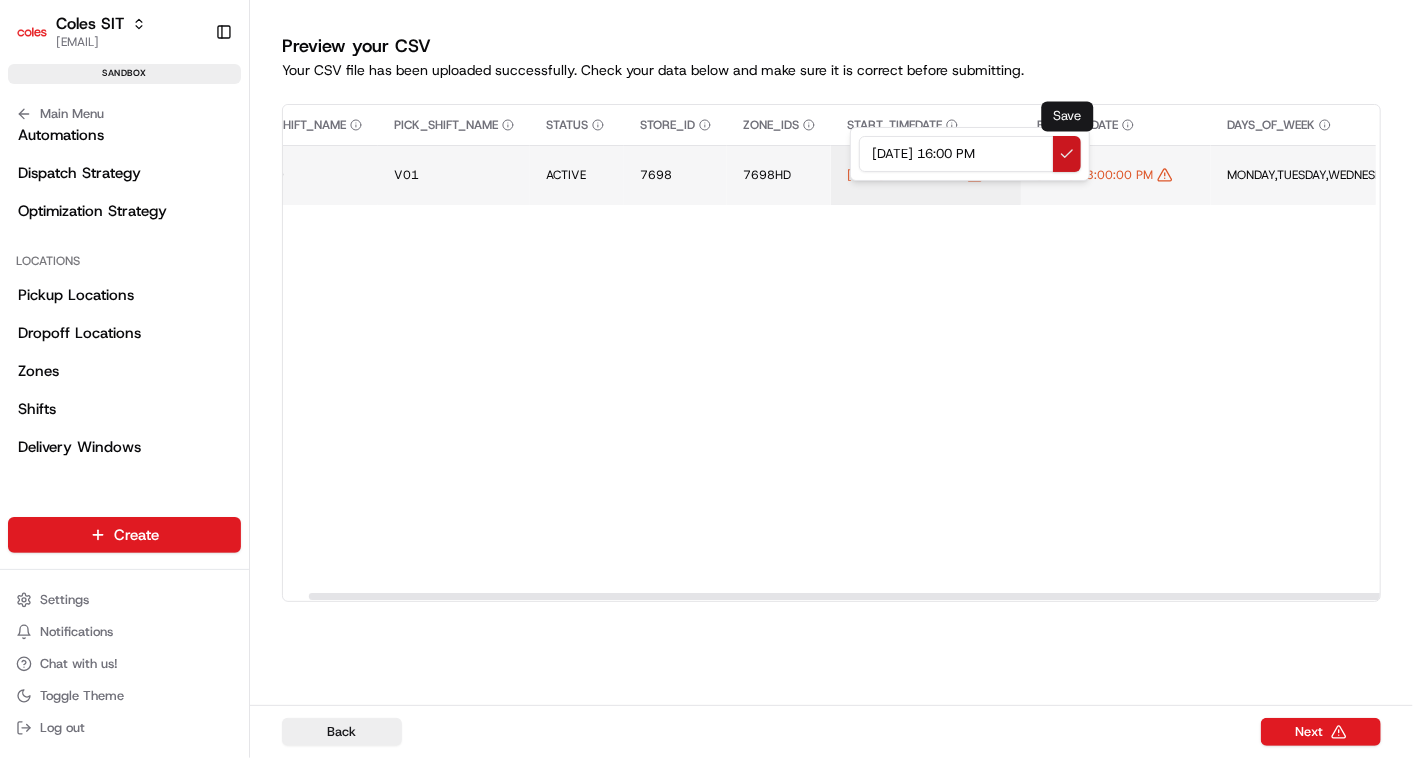 type on "5/08/2025 16:00 PM" 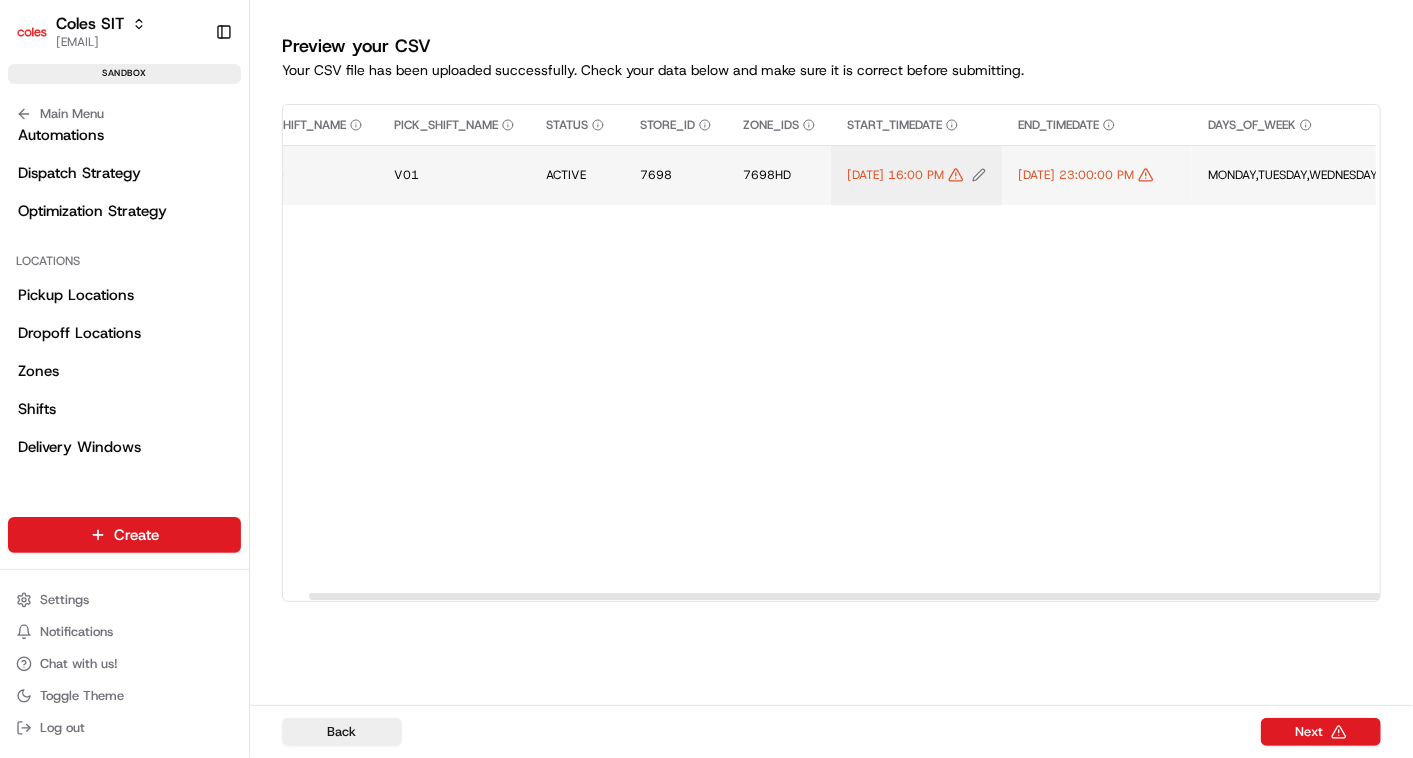 click 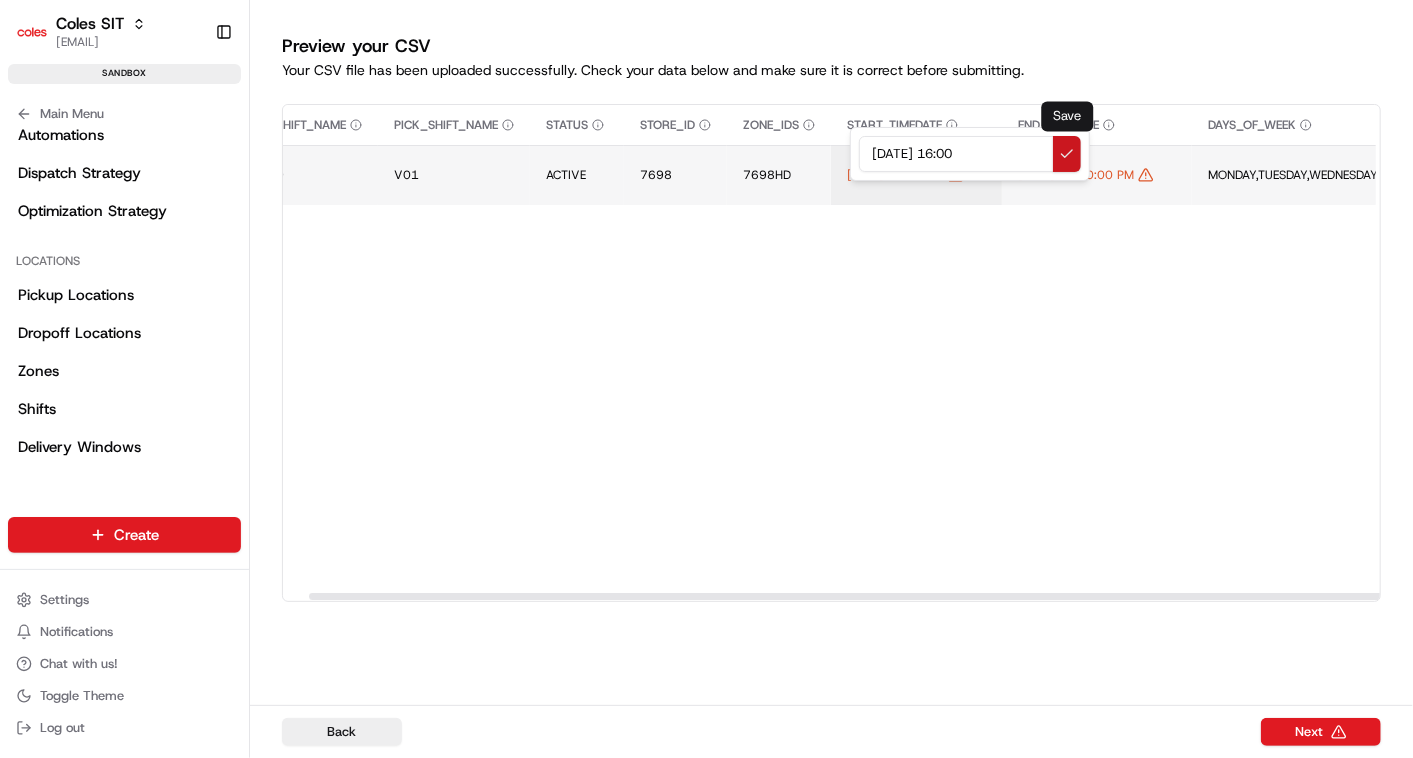 type on "5/08/2025 16:00" 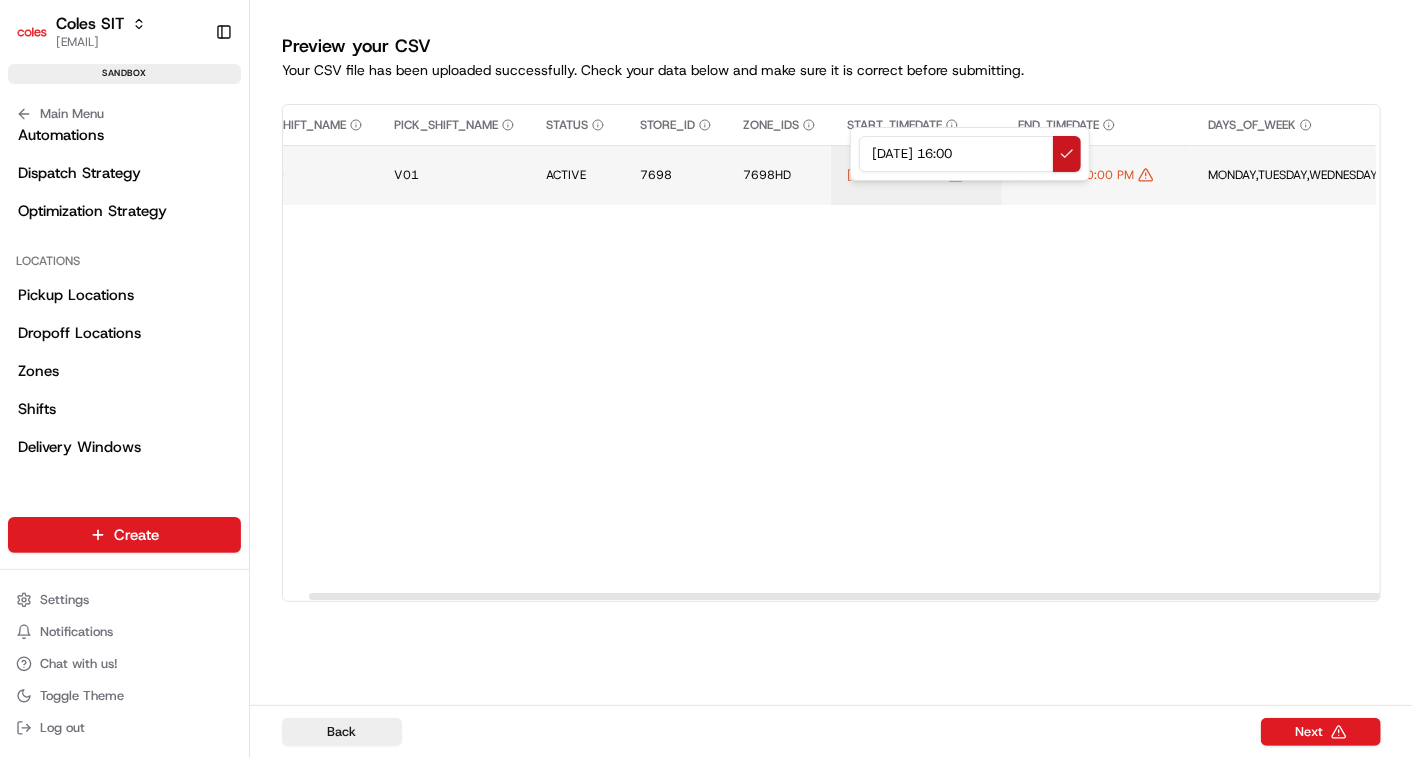 click at bounding box center [1067, 154] 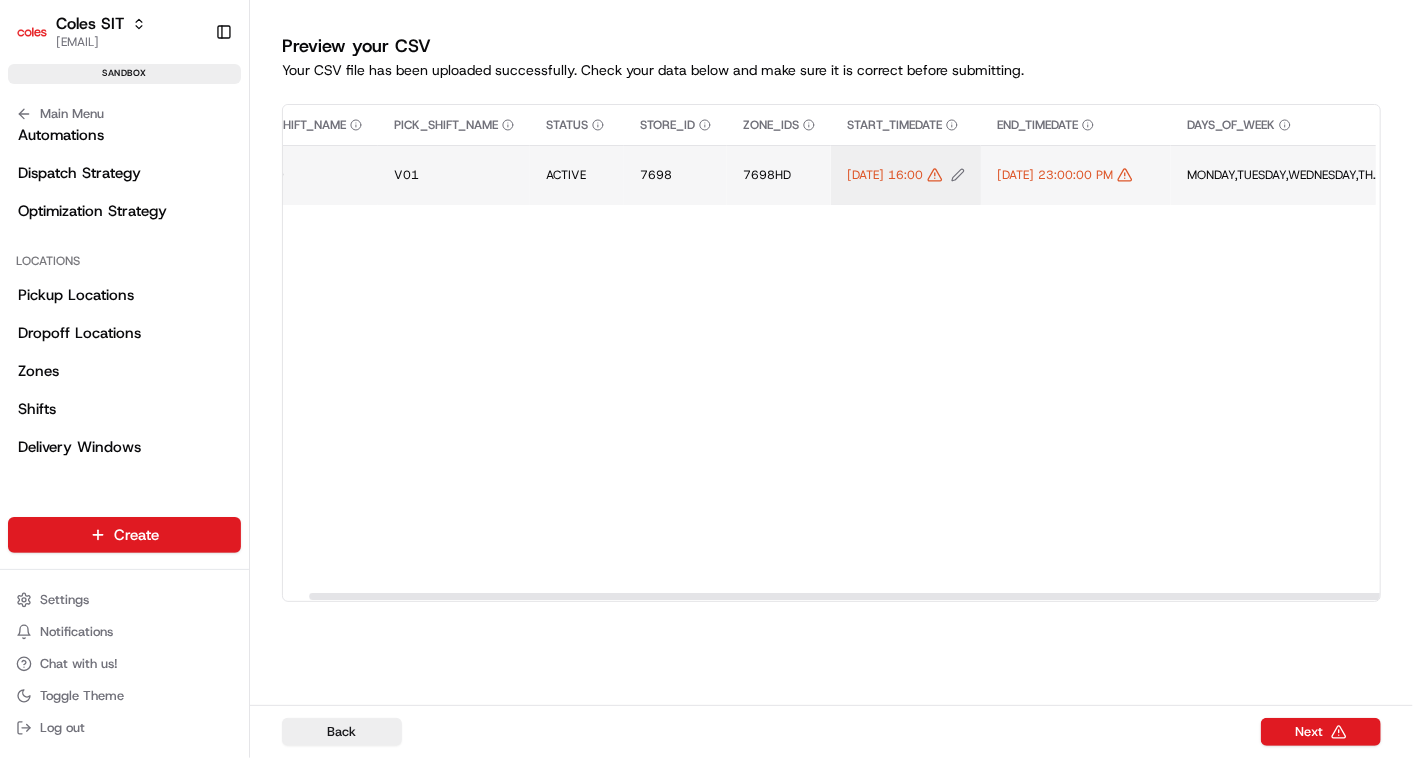 click 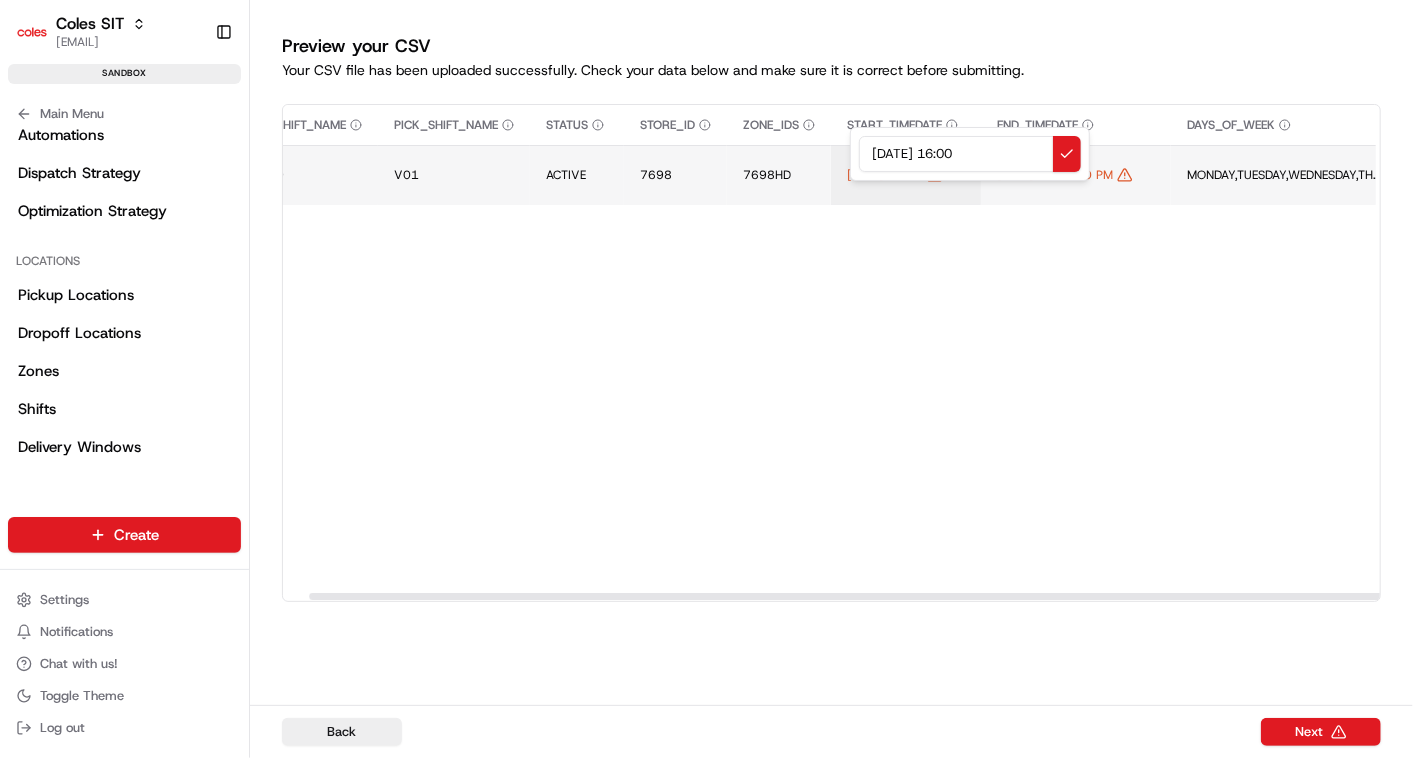 click on "5/08/2025 16:00" at bounding box center (970, 154) 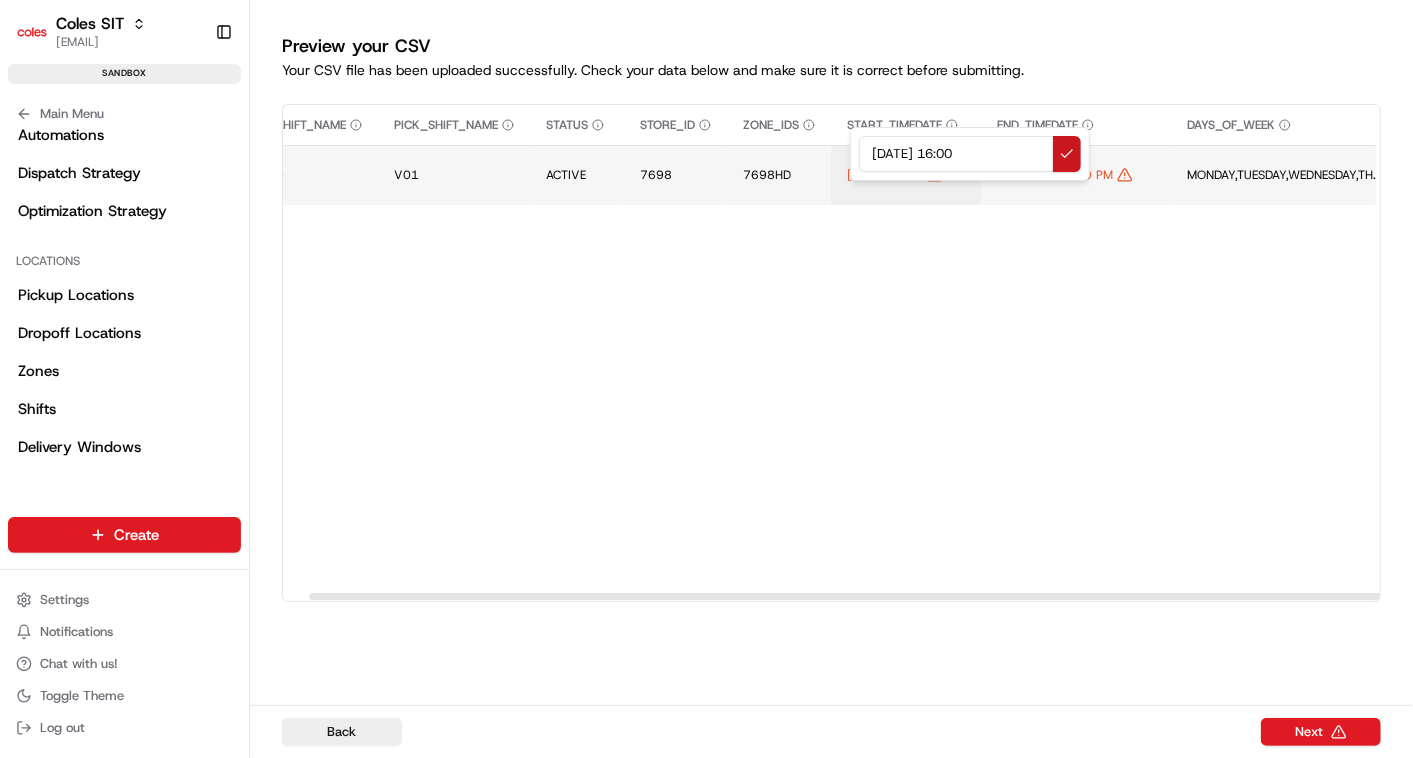 type on "05/08/2025 16:00" 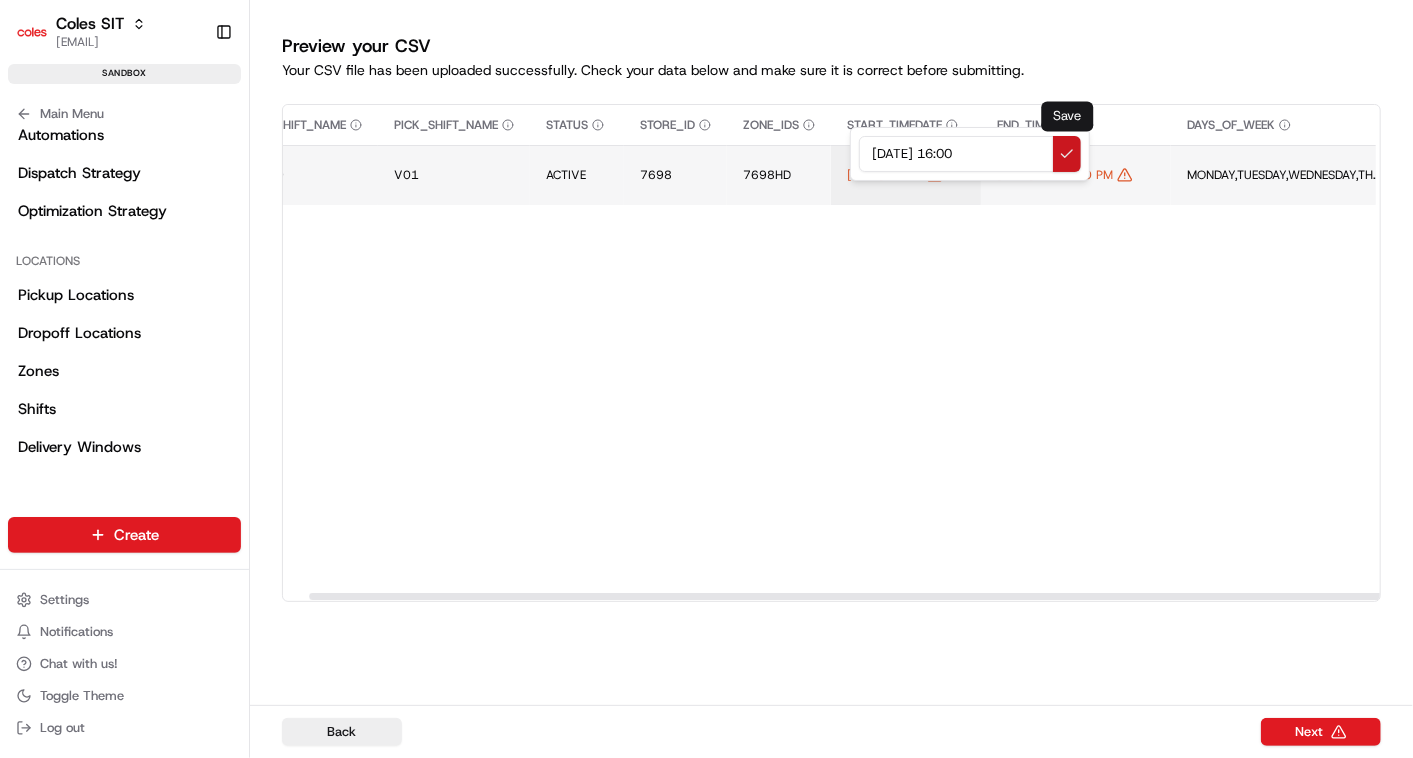click at bounding box center (1067, 154) 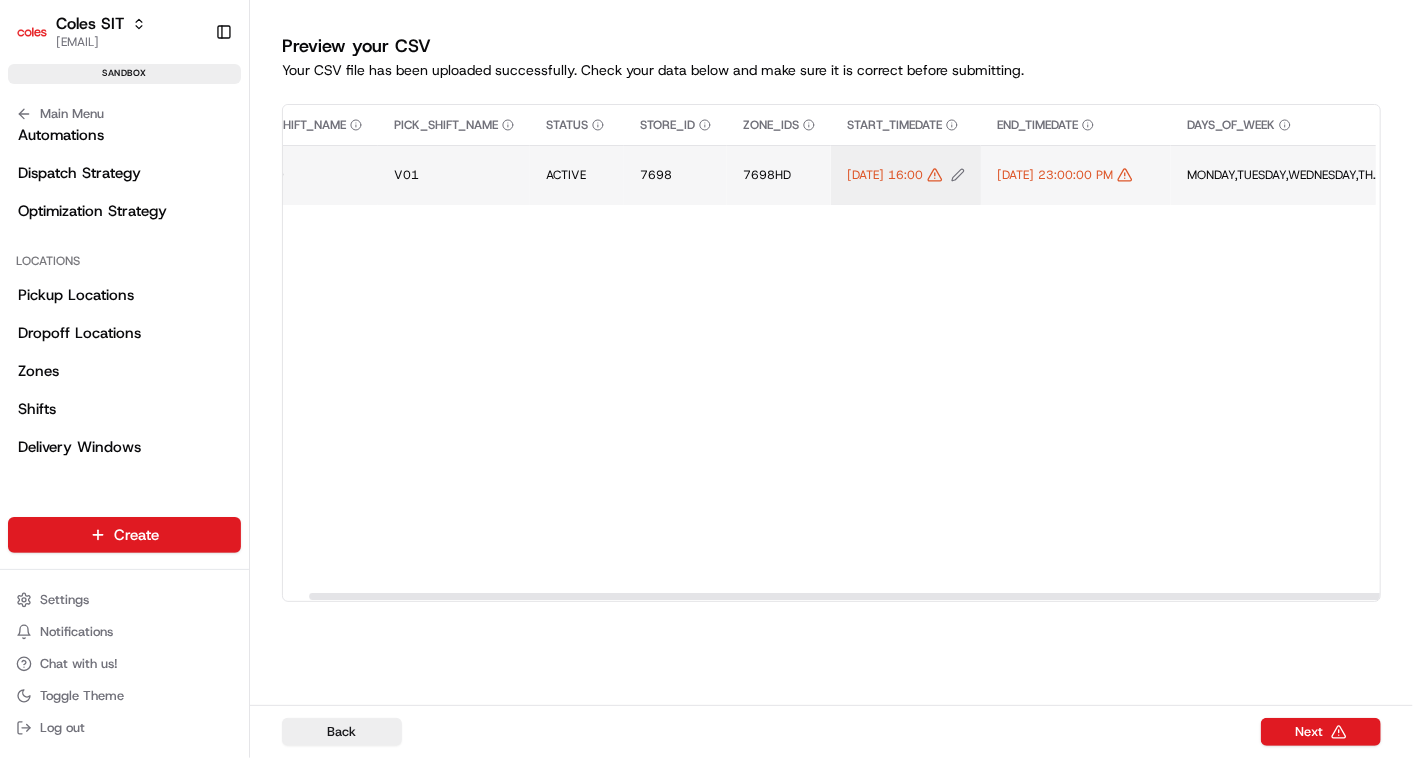 click 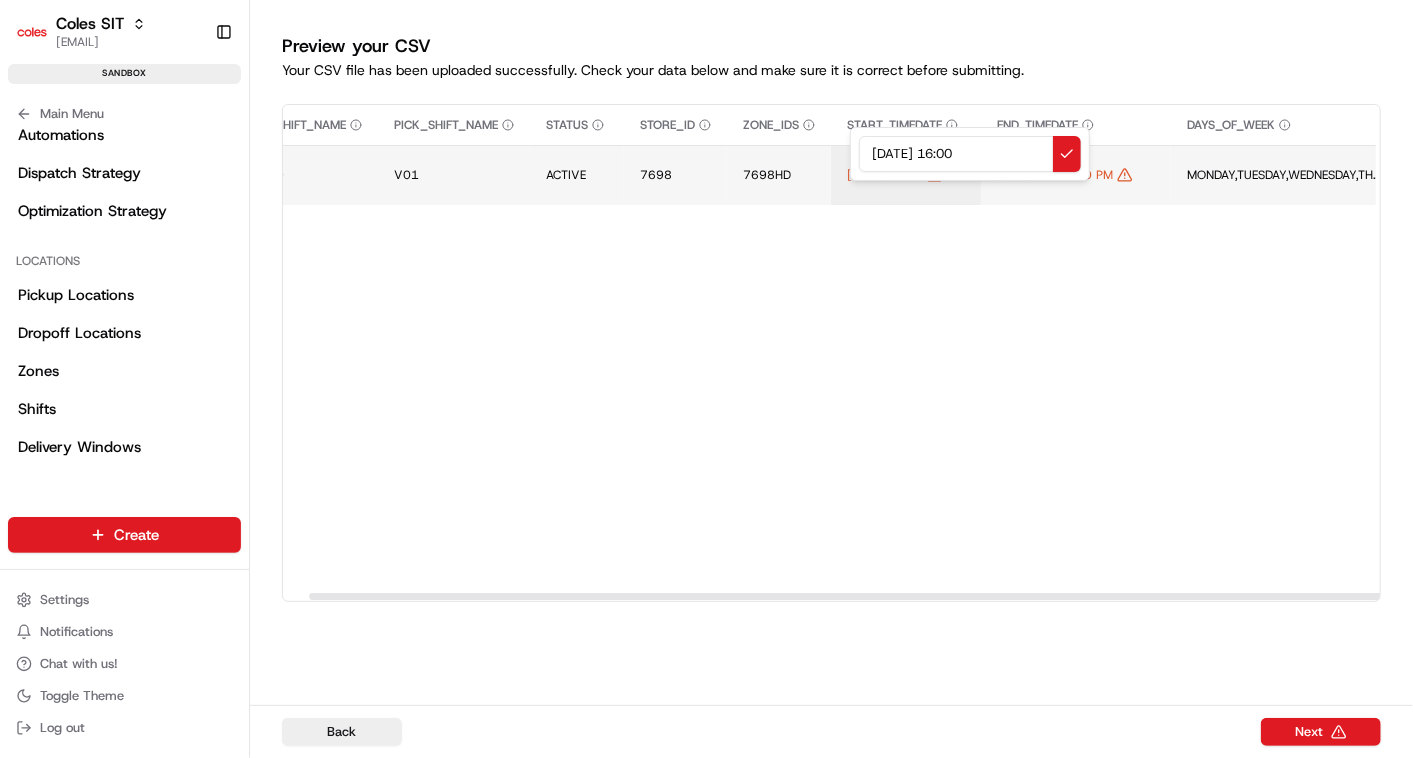 click on "1/08/2025 16:00" at bounding box center [970, 154] 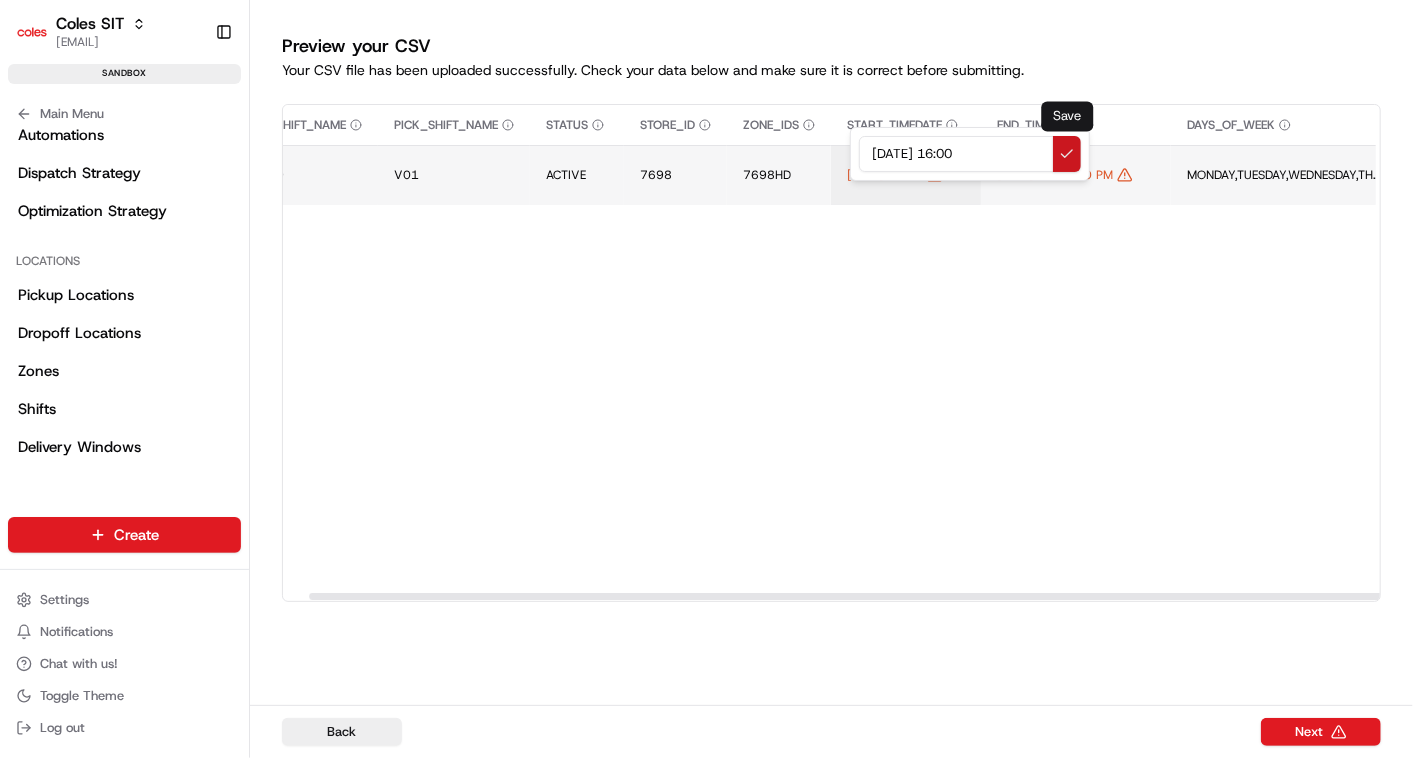 type on "5/08/2025 16:00" 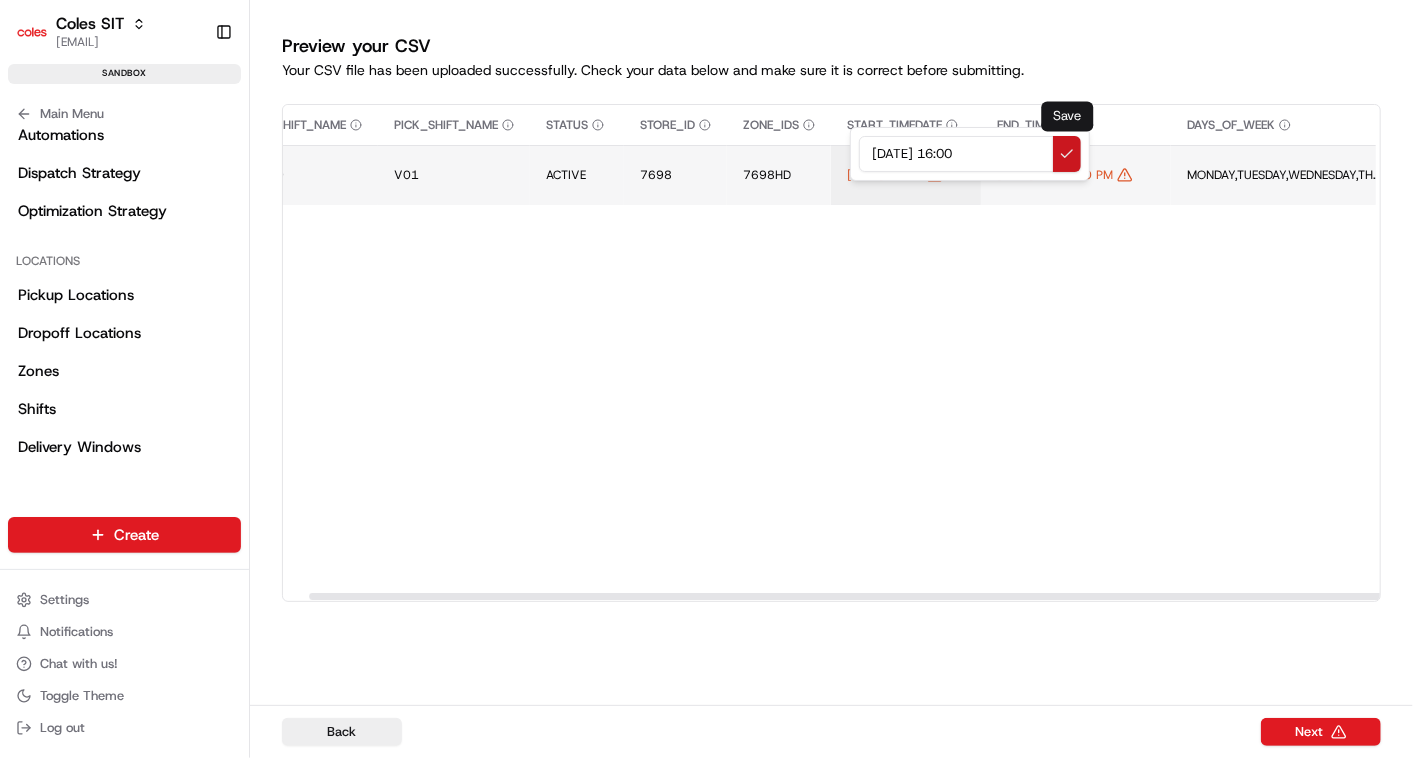 click at bounding box center (1067, 154) 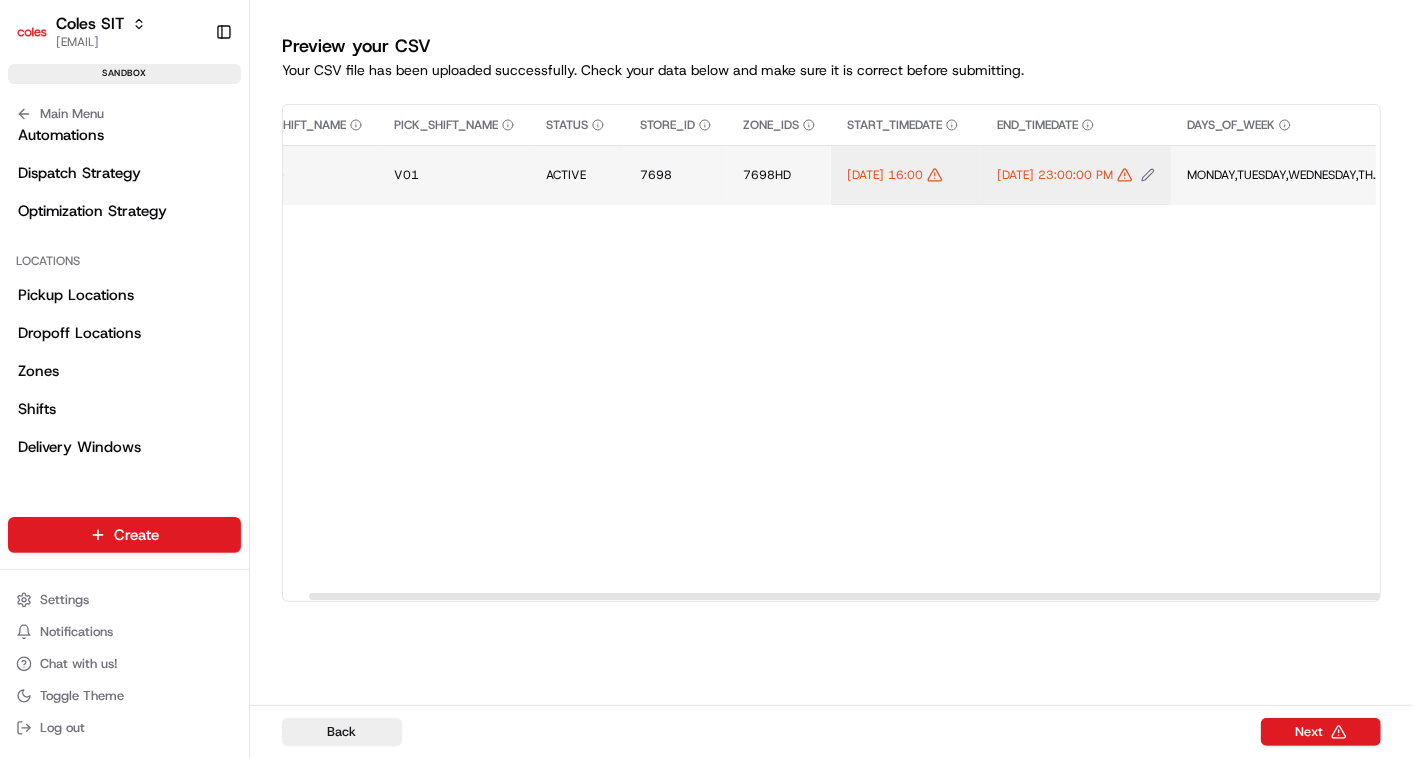 click 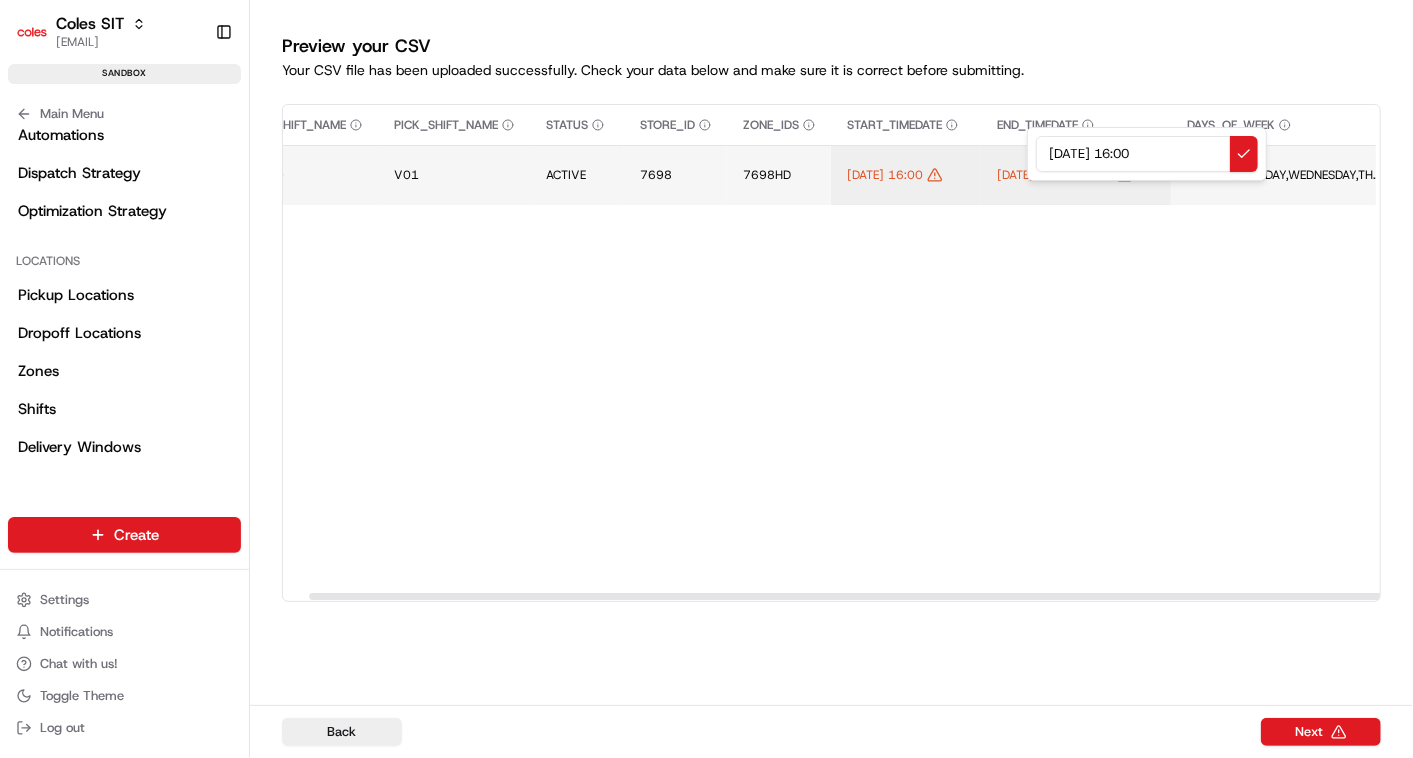 click on "1/08/2025 16:00" at bounding box center [1147, 154] 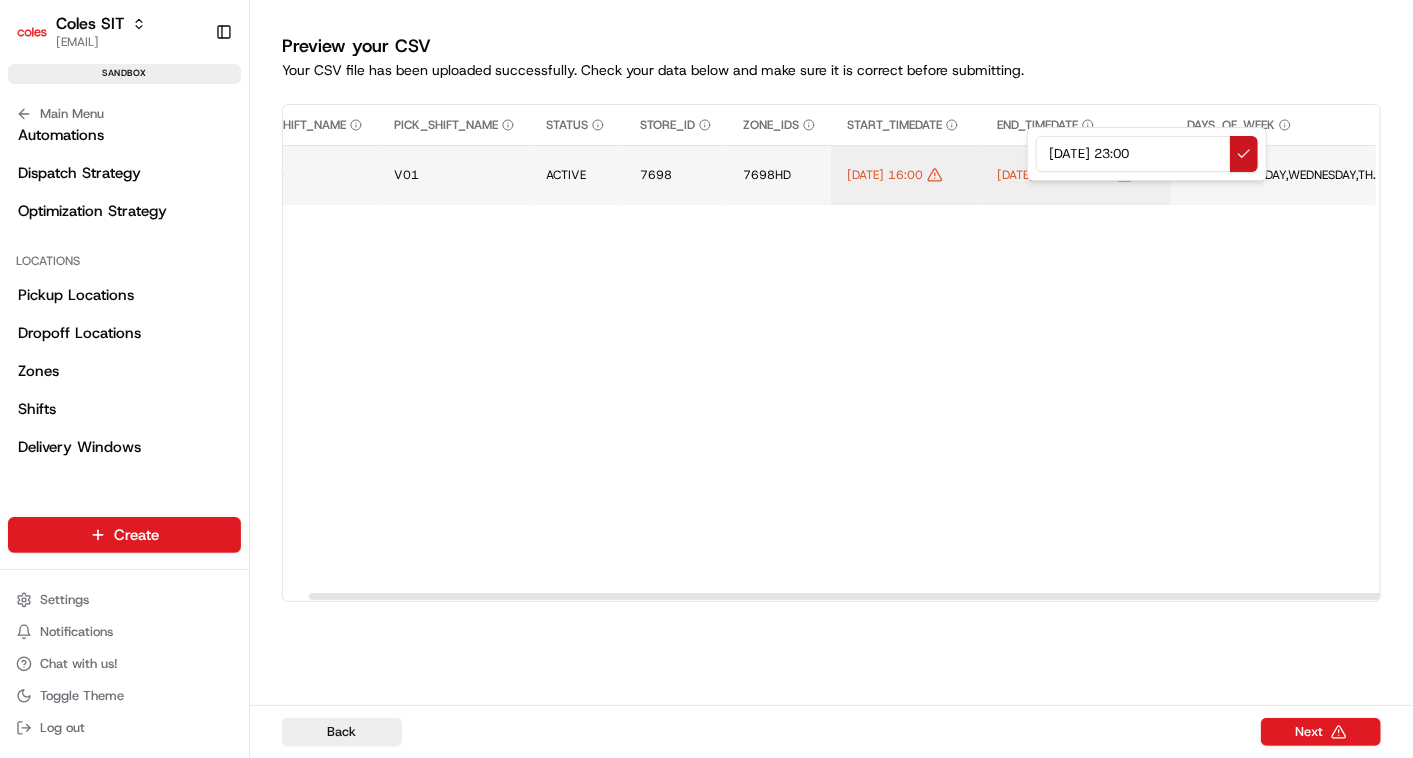 type on "5/08/2025 23:00" 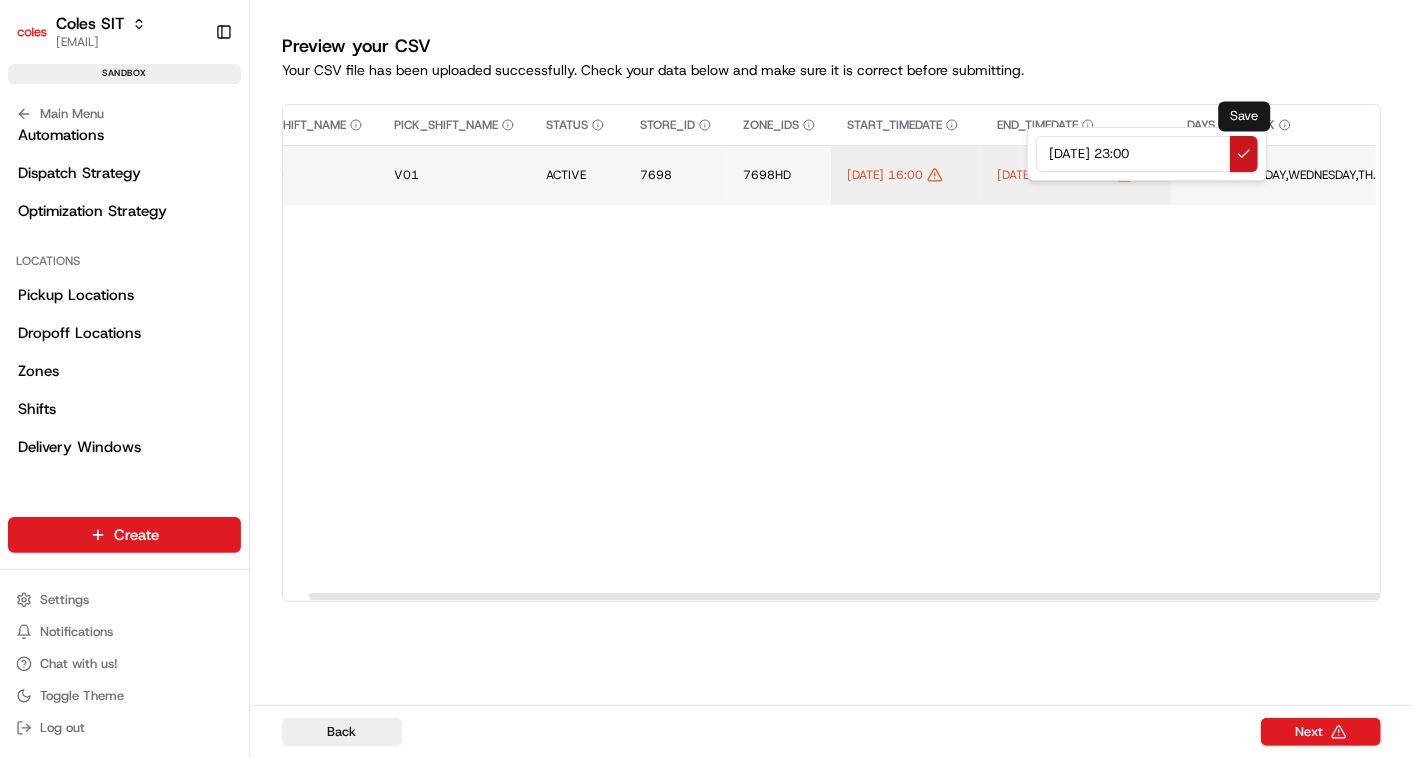 click at bounding box center (1244, 154) 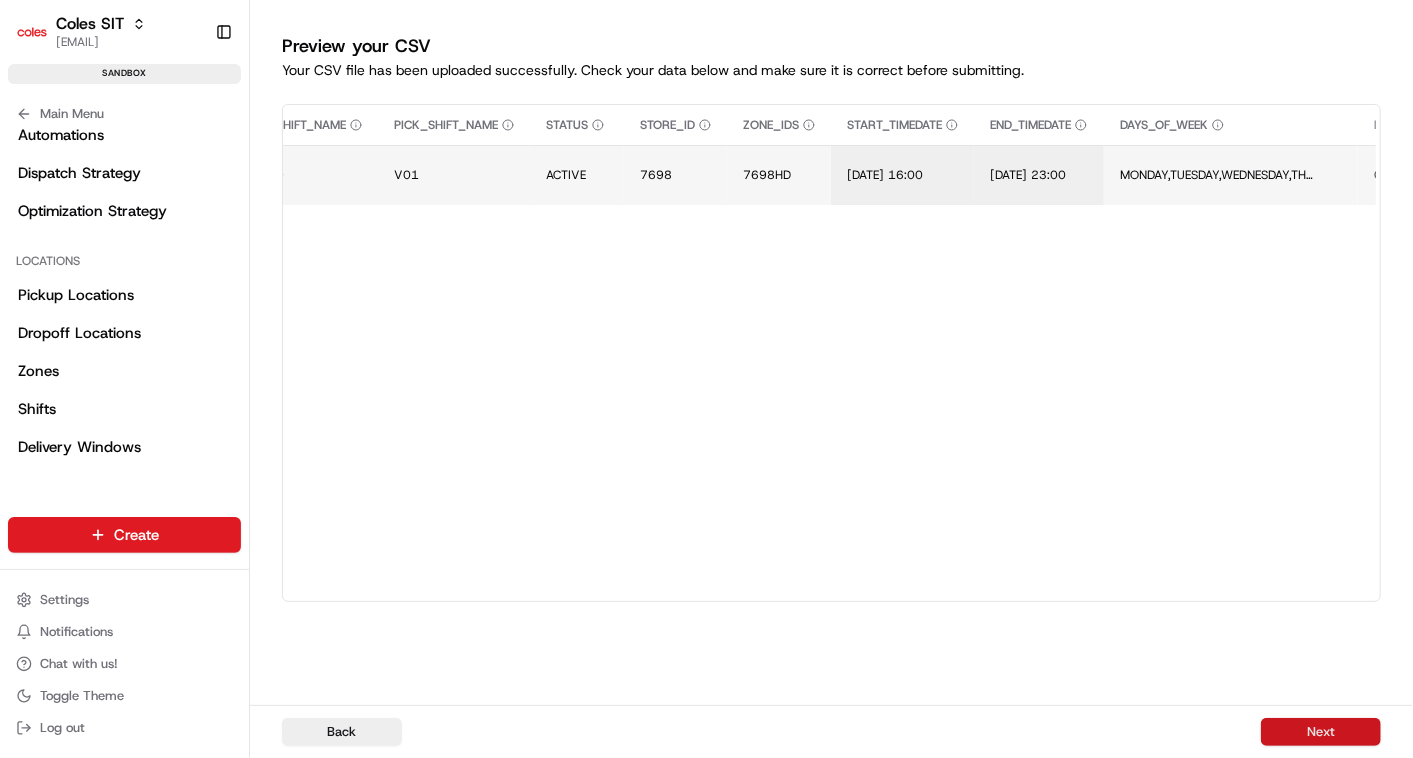 click on "Next" at bounding box center (1321, 732) 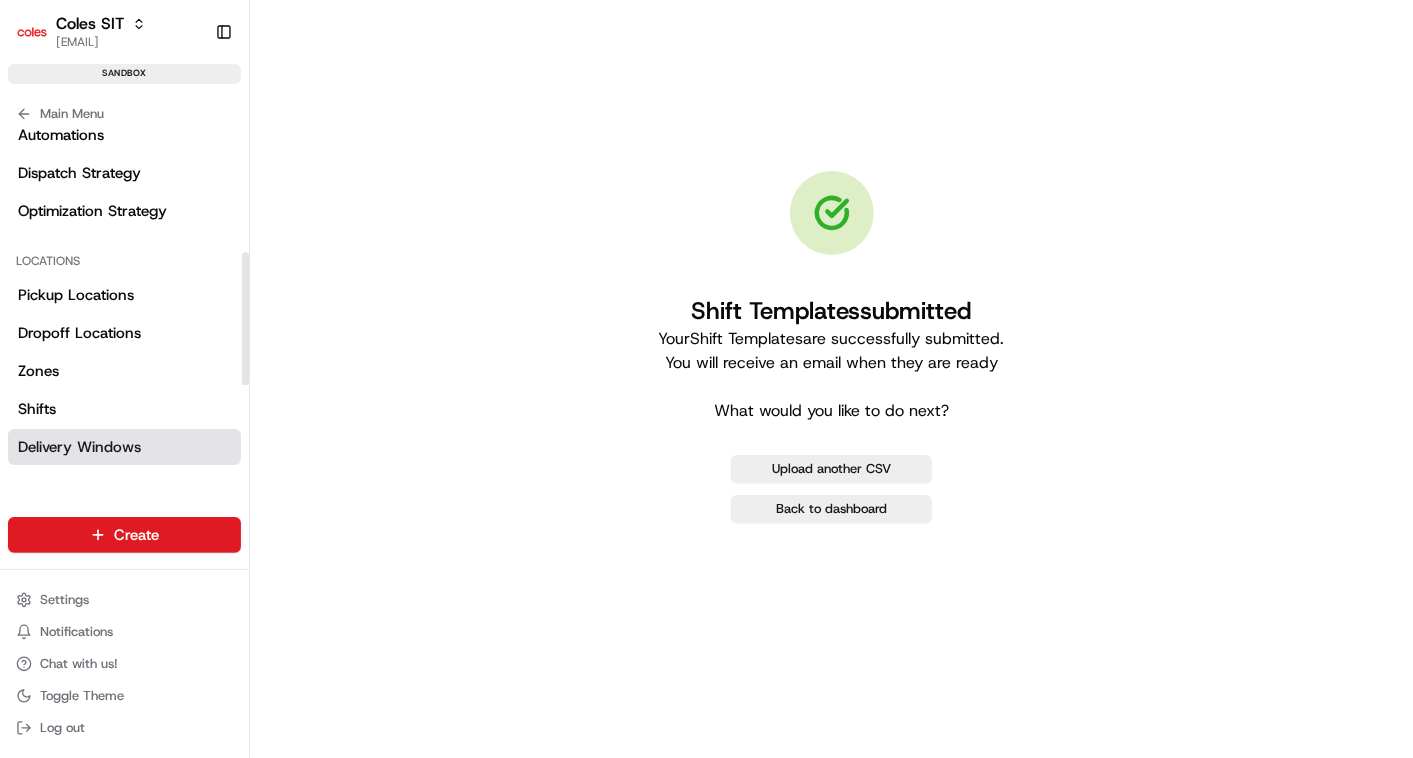 click on "Delivery Windows" at bounding box center (79, 447) 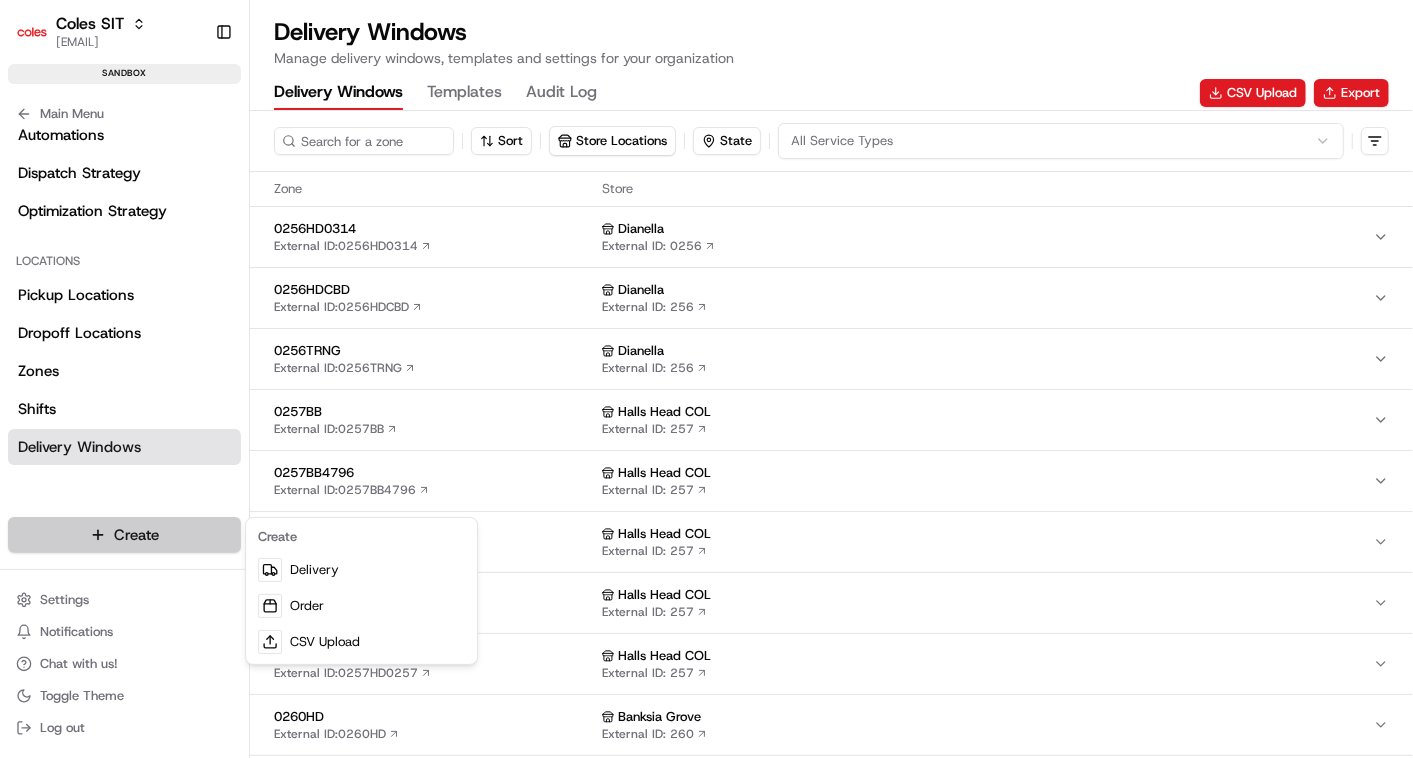 click on "Coles SIT vinod.valluri@coles.com.au Toggle Sidebar sandbox Orders Deliveries Providers Nash AI Analytics Favorites Request Logs Webhooks Main Menu Members & Organization Organization Users Roles Preferences Customization Tracking Orchestration Automations Dispatch Strategy Optimization Strategy Locations Pickup Locations Dropoff Locations Zones Shifts Delivery Windows Billing Billing Integrations Notification Triggers Webhooks API Keys Request Logs Create Settings Notifications Chat with us! Toggle Theme Log out Delivery Windows Manage delivery windows, templates and settings for your organization Delivery Windows Templates Audit Log  CSV Upload  Export Sort Store Locations State All Service Types Zone Store 0256HD0314 External ID:  0256HD0314   Dianella External ID:   0256 0256HDCBD External ID:  0256HDCBD   Dianella External ID:   256 0256TRNG External ID:  0256TRNG   Dianella External ID:   256 0257BB External ID:  0257BB   Halls Head COL External ID:   257 0257BB4796 External ID:      257" at bounding box center (706, 379) 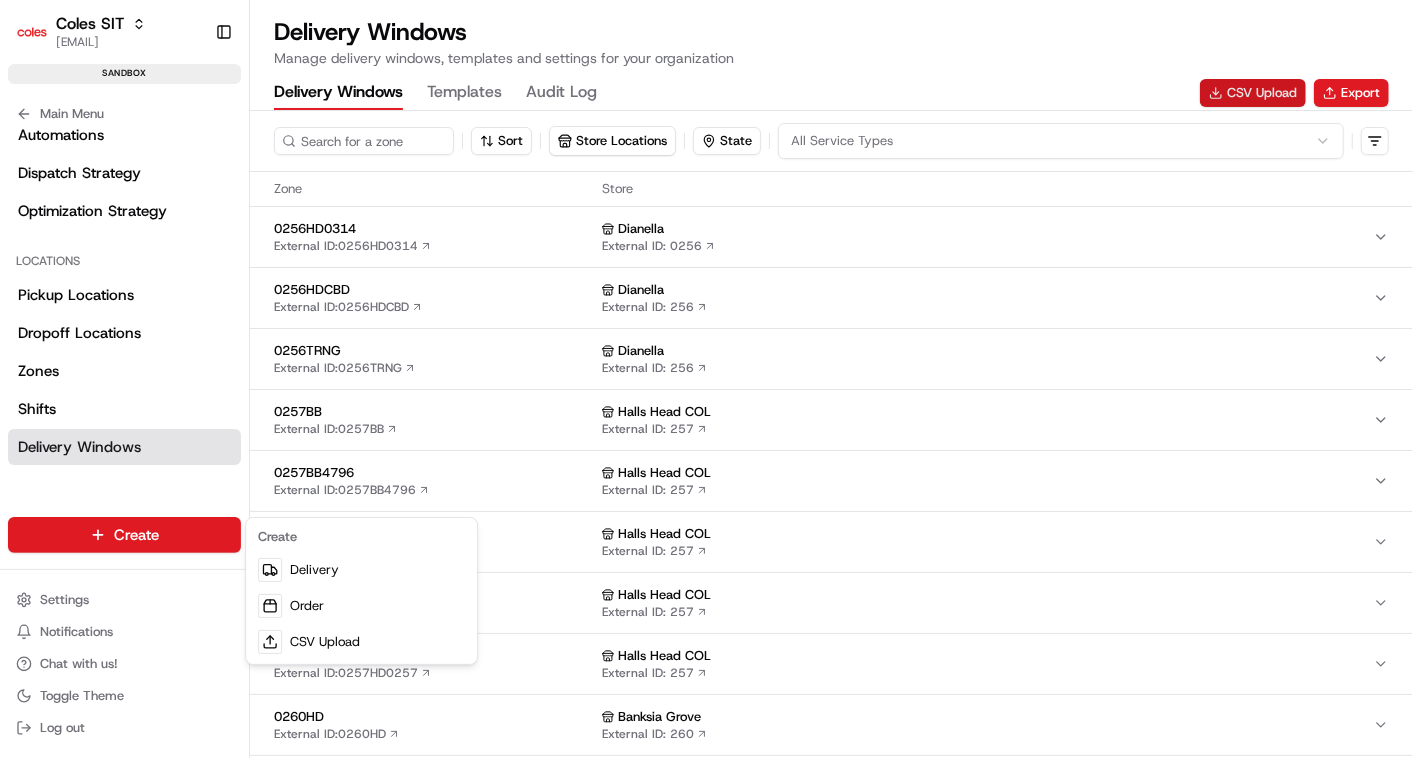 click on "Coles SIT vinod.valluri@coles.com.au Toggle Sidebar sandbox Orders Deliveries Providers Nash AI Analytics Favorites Request Logs Webhooks Main Menu Members & Organization Organization Users Roles Preferences Customization Tracking Orchestration Automations Dispatch Strategy Optimization Strategy Locations Pickup Locations Dropoff Locations Zones Shifts Delivery Windows Billing Billing Integrations Notification Triggers Webhooks API Keys Request Logs Create Settings Notifications Chat with us! Toggle Theme Log out Delivery Windows Manage delivery windows, templates and settings for your organization Delivery Windows Templates Audit Log  CSV Upload  Export Sort Store Locations State All Service Types Zone Store 0256HD0314 External ID:  0256HD0314   Dianella External ID:   0256 0256HDCBD External ID:  0256HDCBD   Dianella External ID:   256 0256TRNG External ID:  0256TRNG   Dianella External ID:   256 0257BB External ID:  0257BB   Halls Head COL External ID:   257 0257BB4796 External ID:      257" at bounding box center [706, 379] 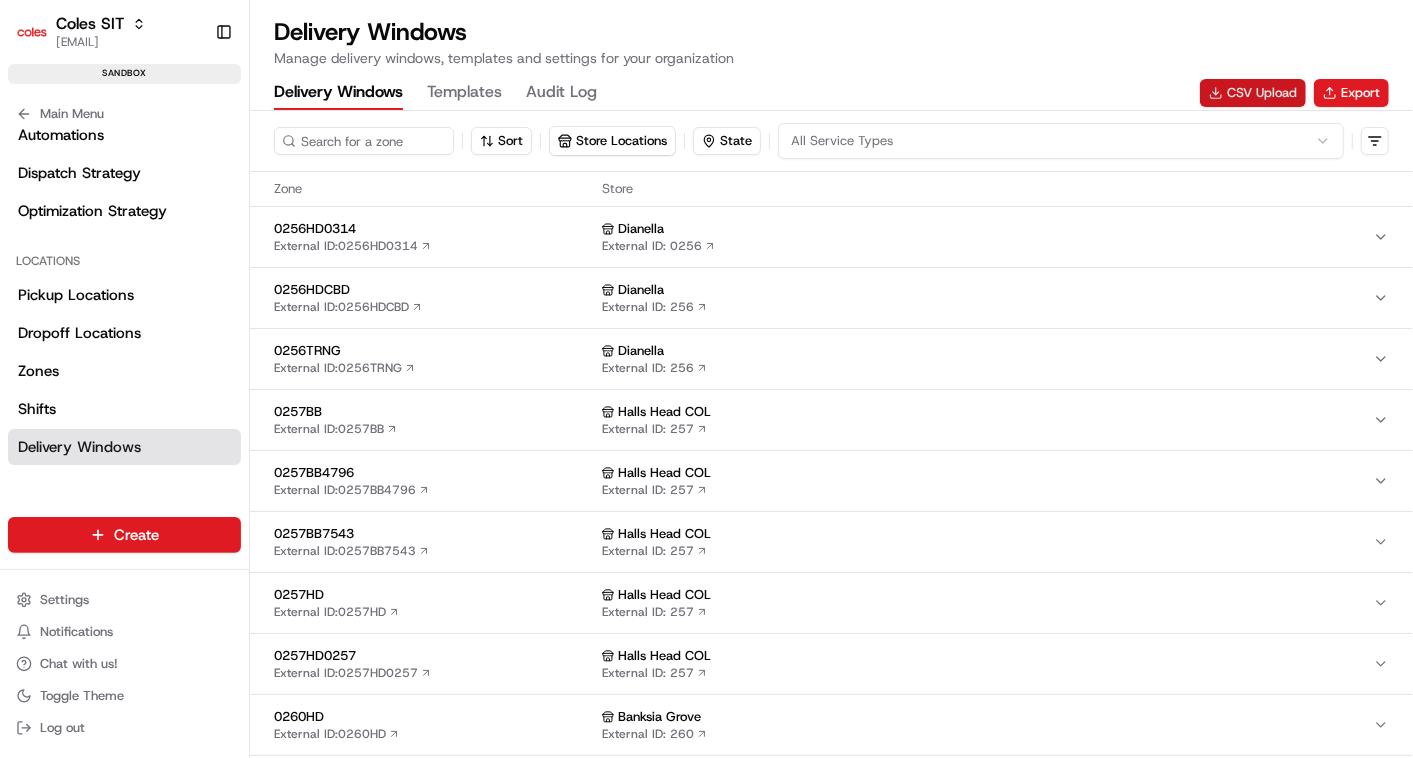 click on "CSV Upload" at bounding box center (1253, 93) 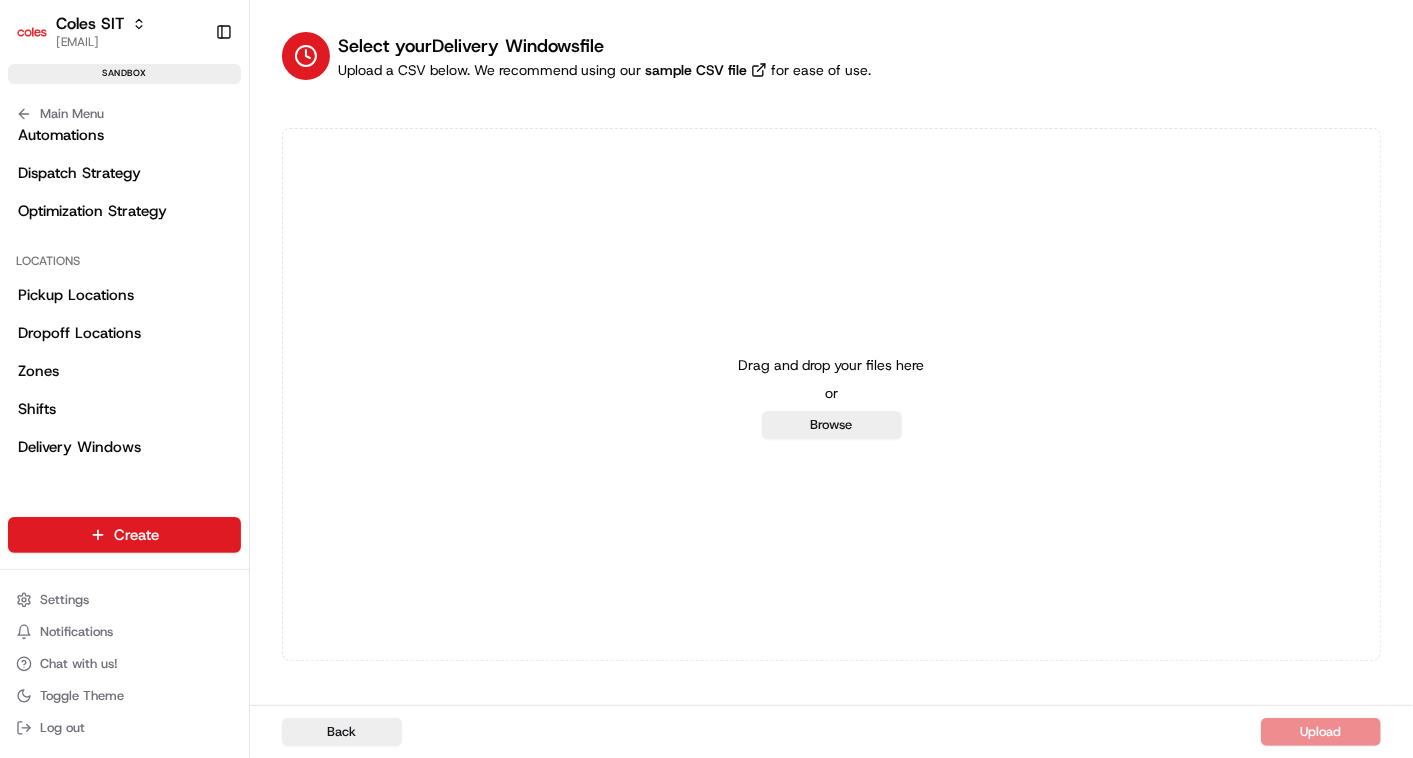 click on "Select your  Delivery Windows  file Upload a CSV below. We recommend using our sample CSV file for ease of use. Drag and drop your files here or Browse" at bounding box center [831, 346] 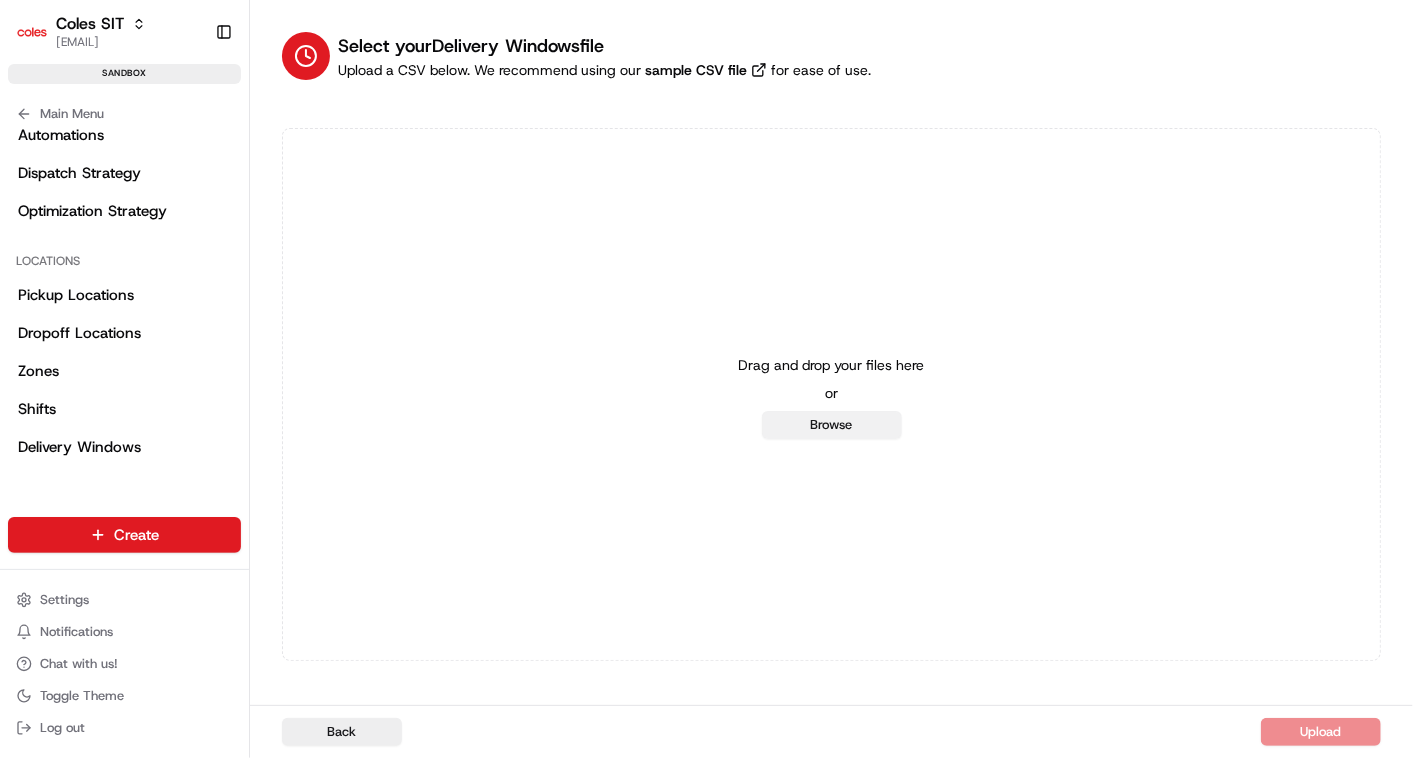 click on "Browse" at bounding box center [832, 425] 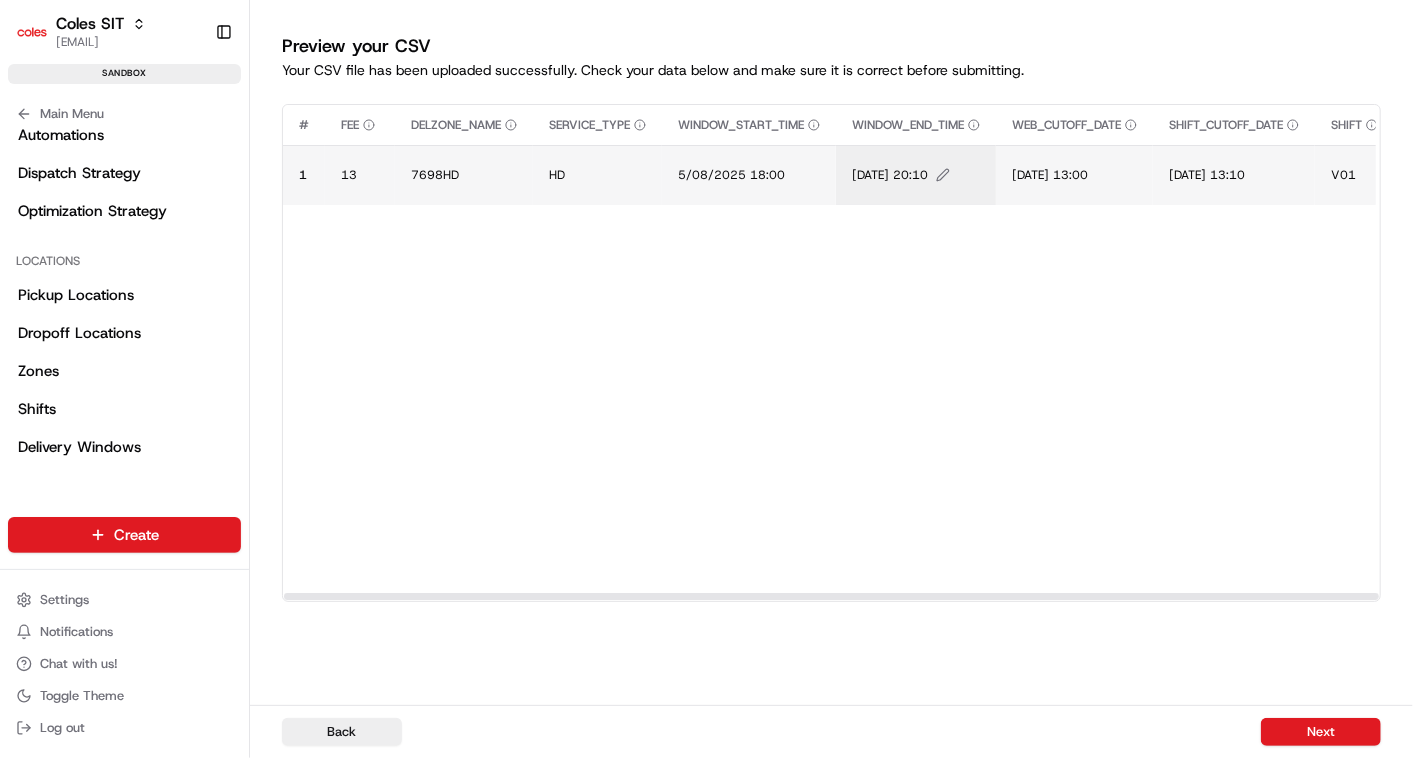 click 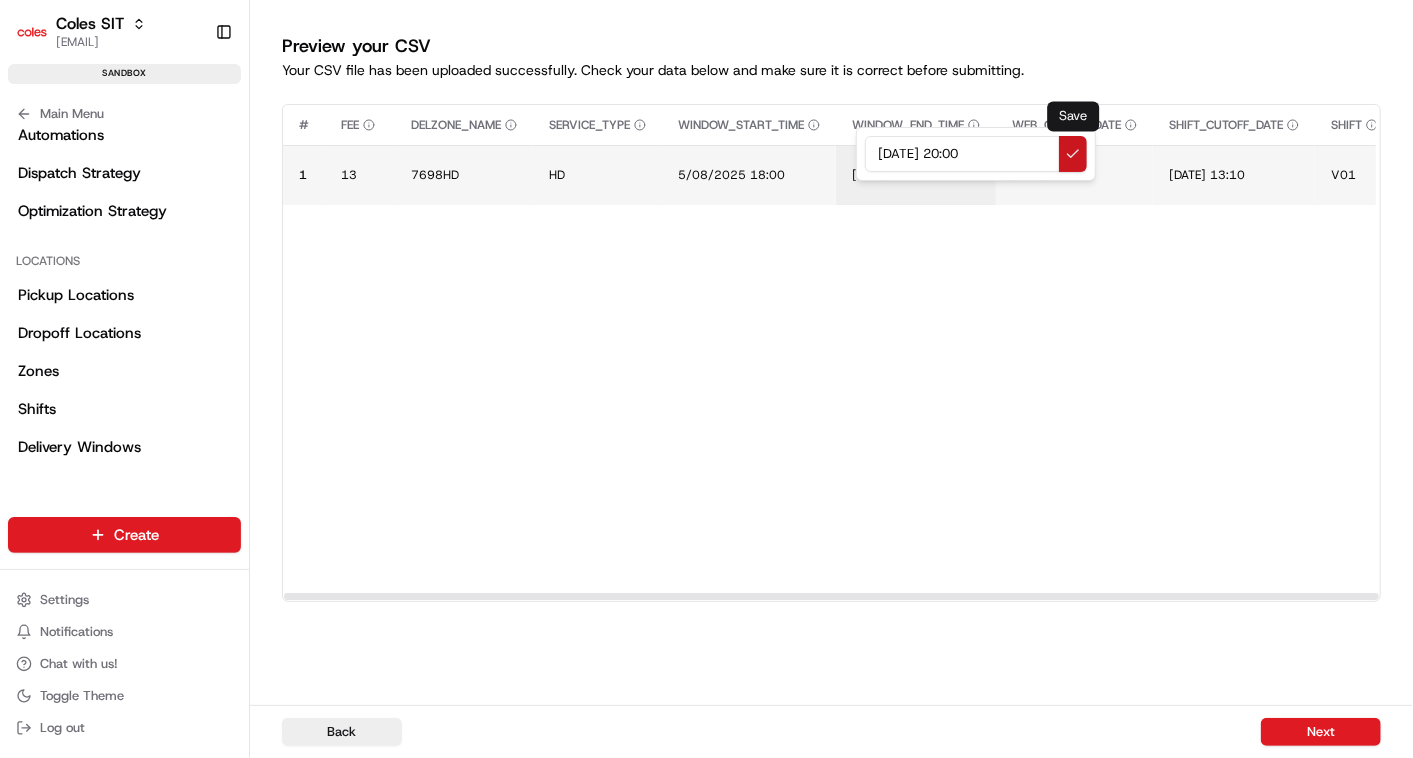 type on "5/08/2025 20:00" 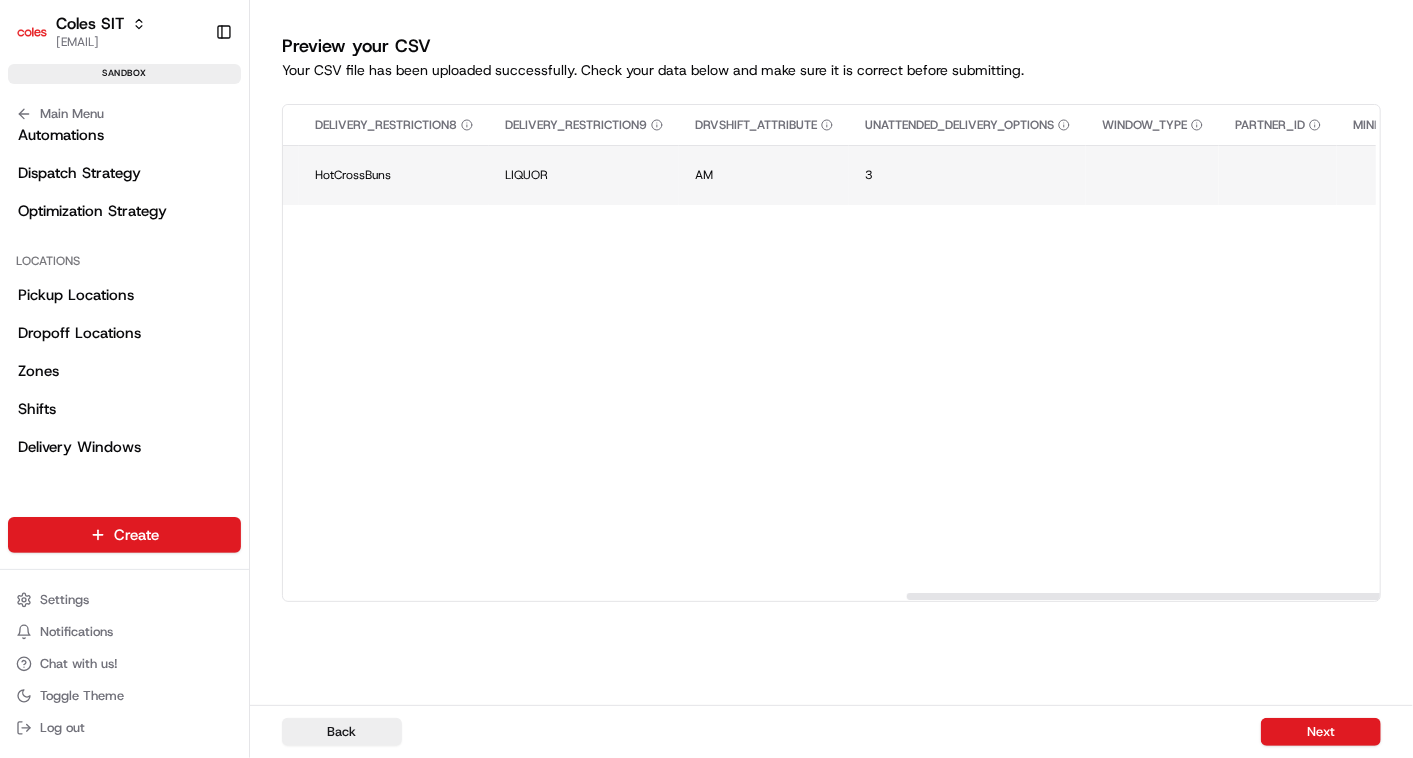 scroll, scrollTop: 0, scrollLeft: 2574, axis: horizontal 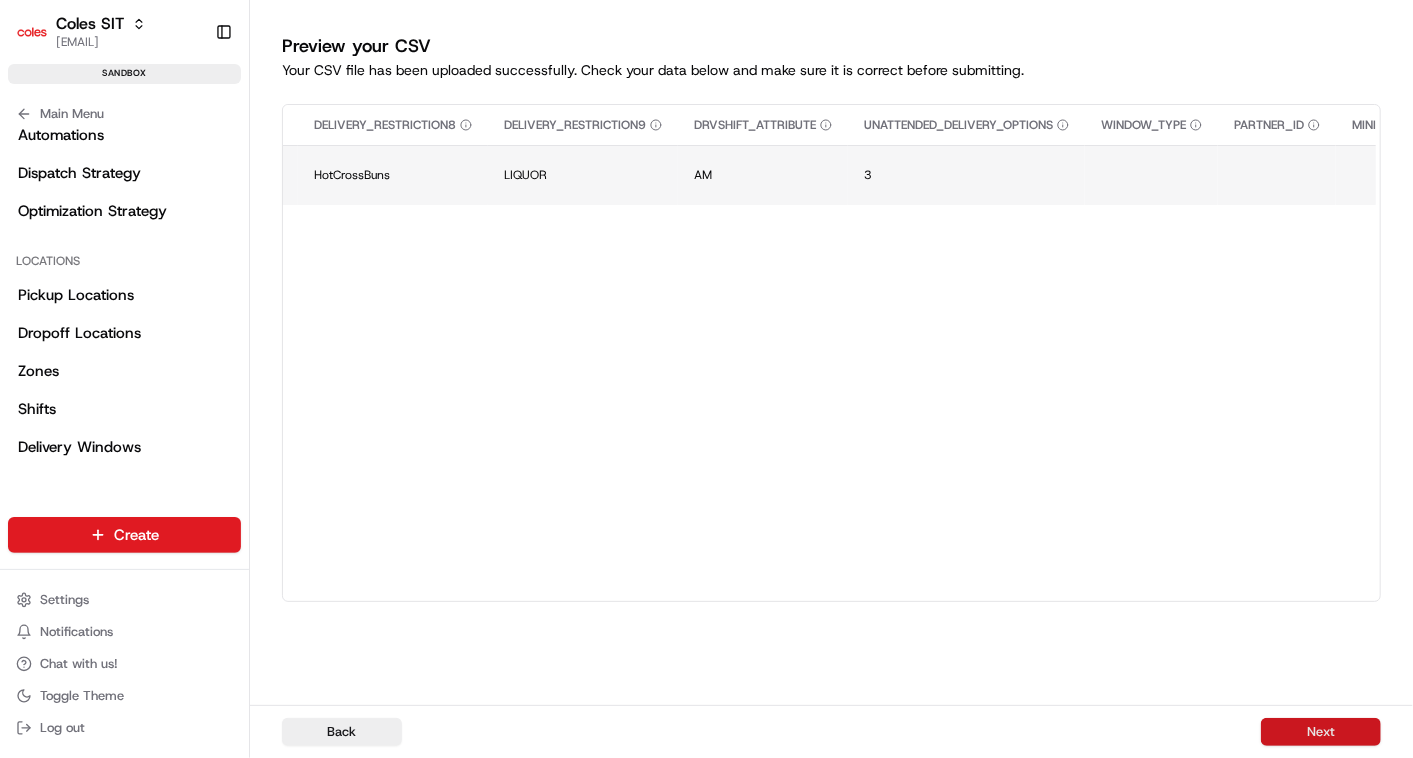click on "Next" at bounding box center (1321, 732) 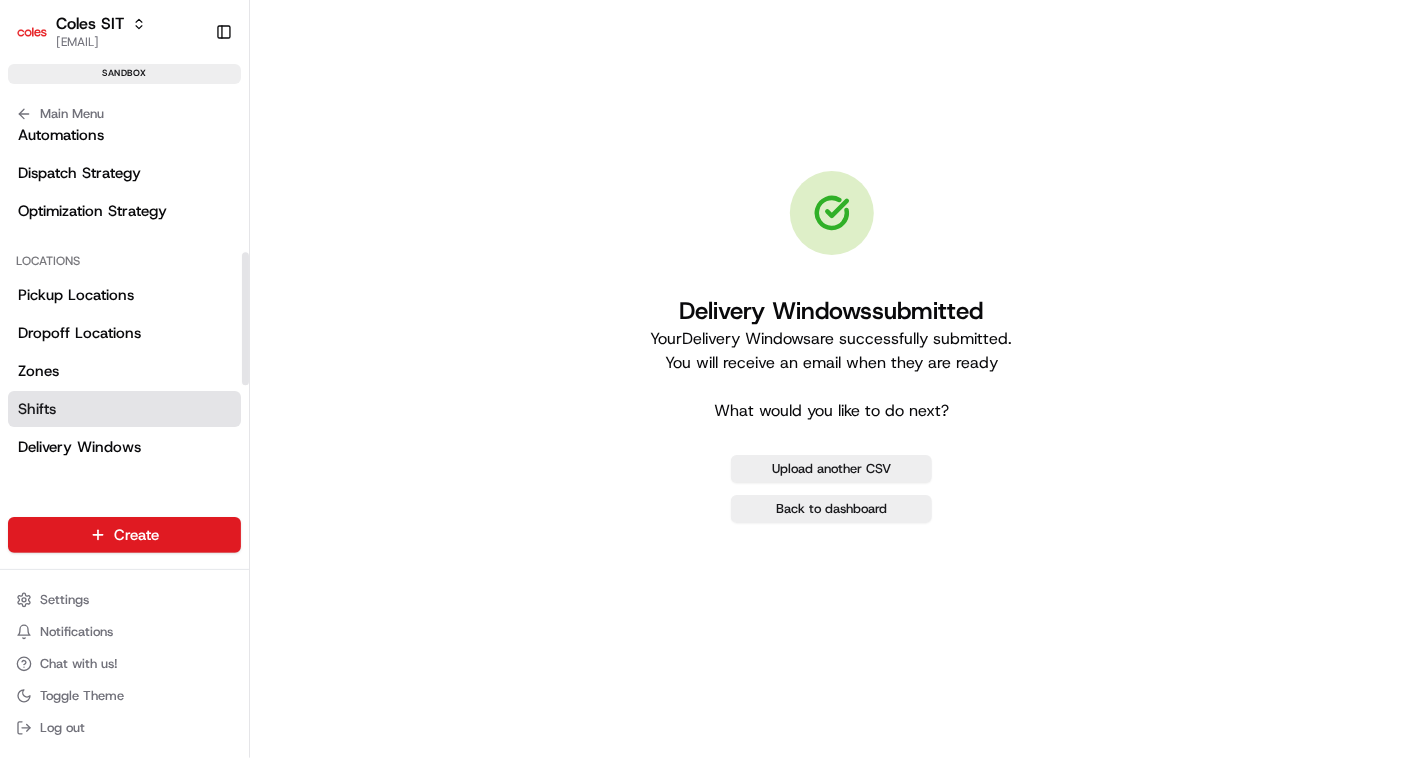 click on "Shifts" at bounding box center (37, 409) 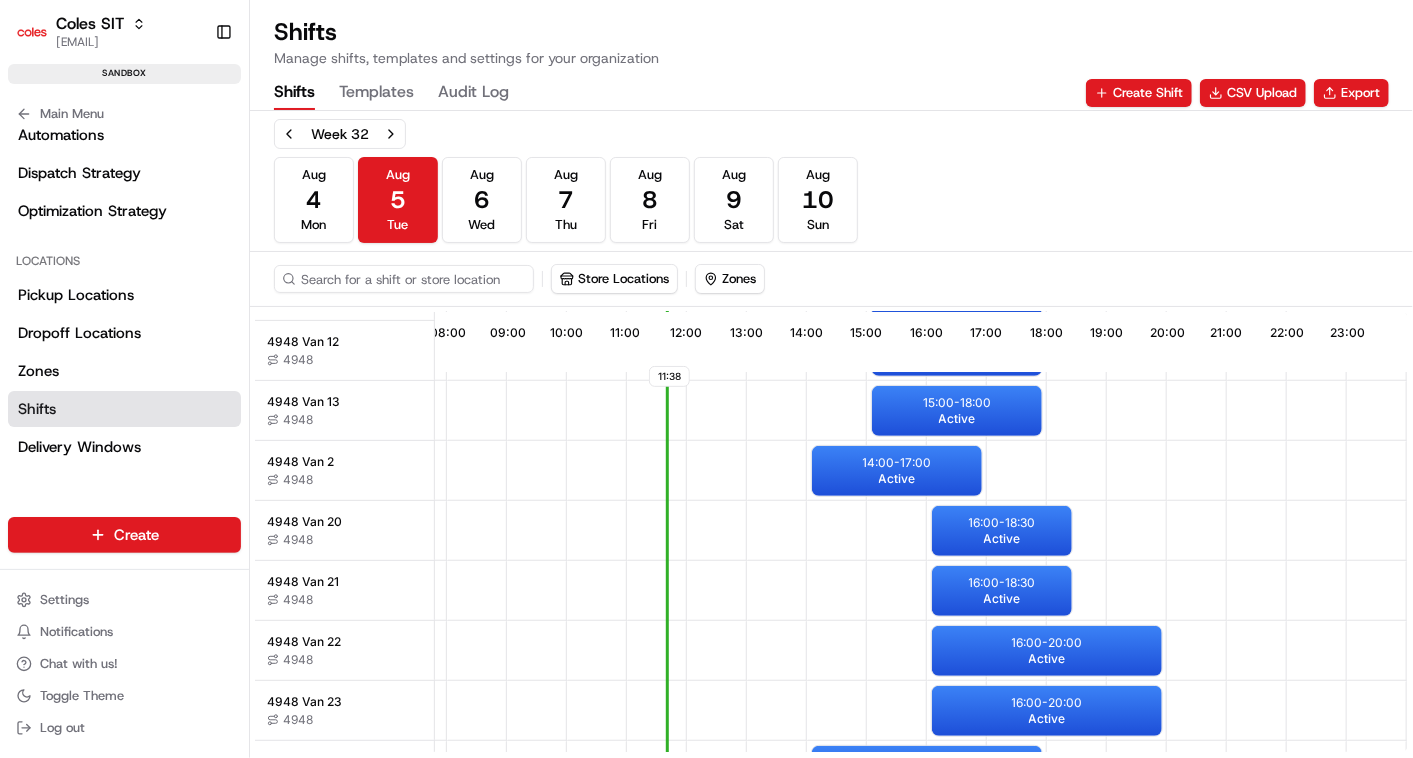 scroll, scrollTop: 524, scrollLeft: 476, axis: both 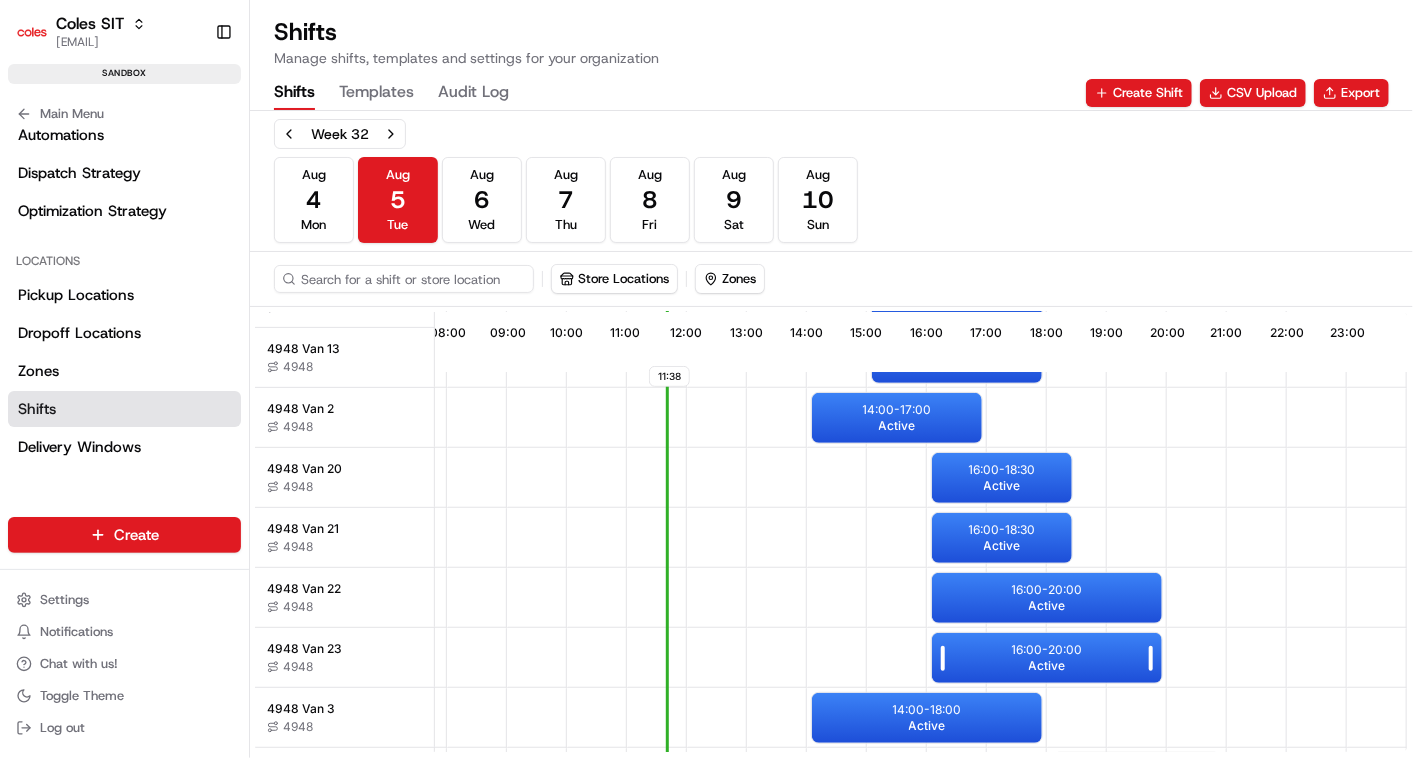 click on "16:00  -  20:00 Active" at bounding box center [1047, 658] 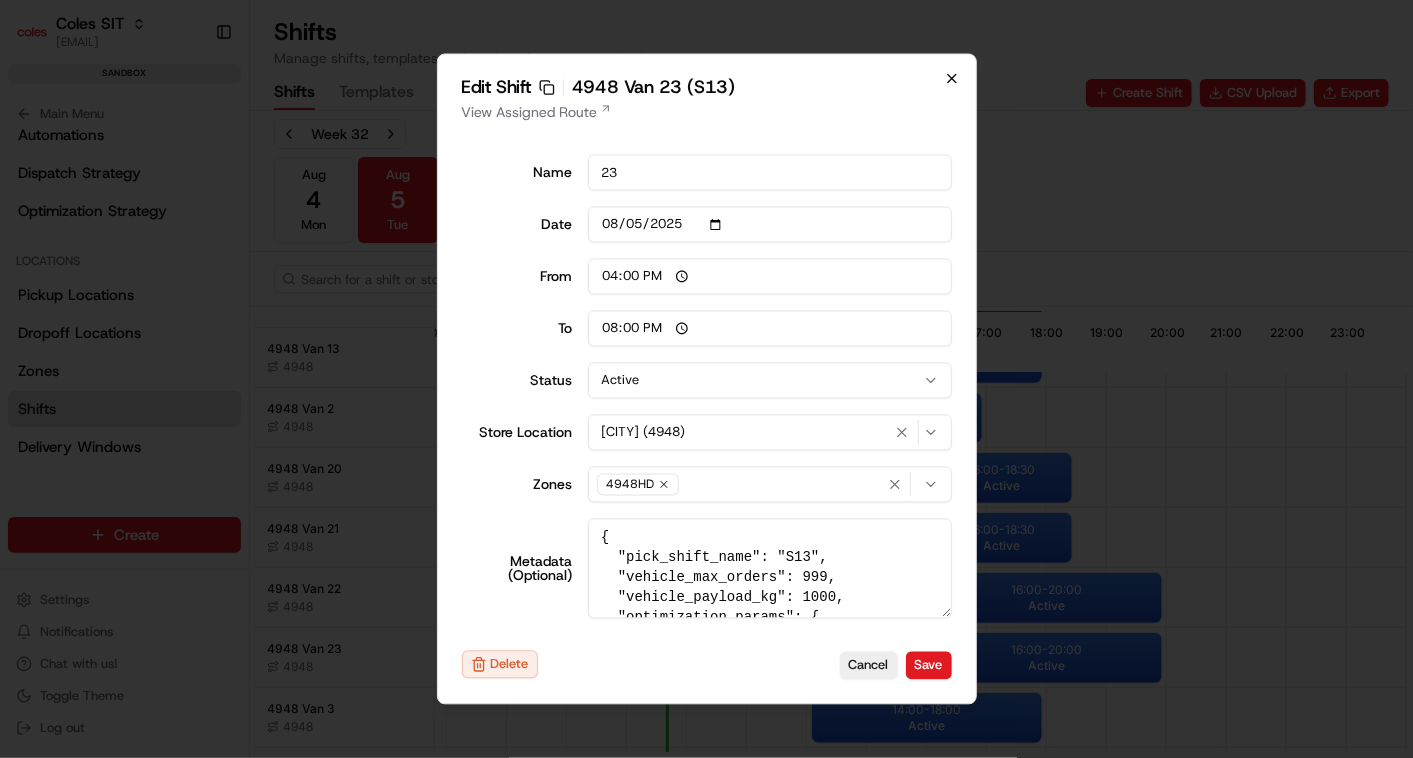 click 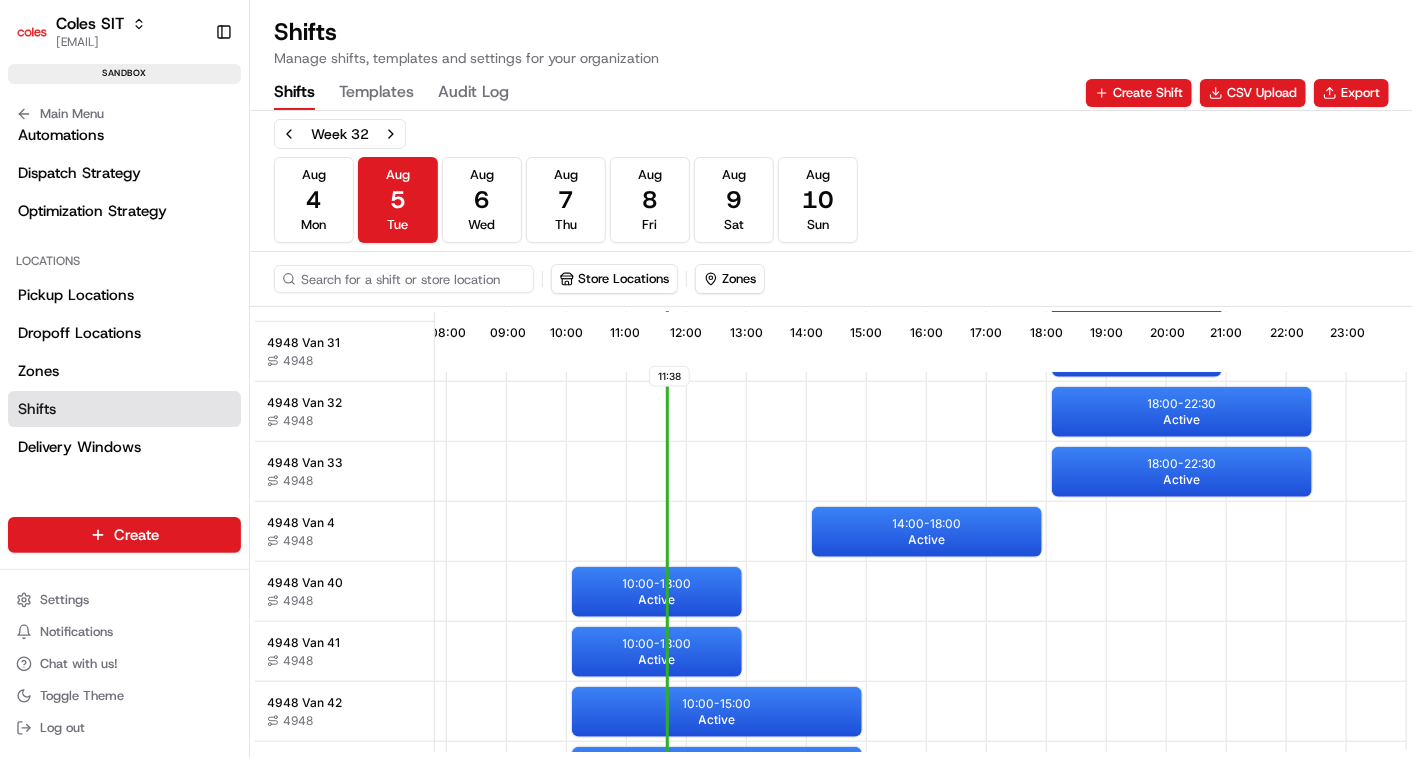 scroll, scrollTop: 1008, scrollLeft: 476, axis: both 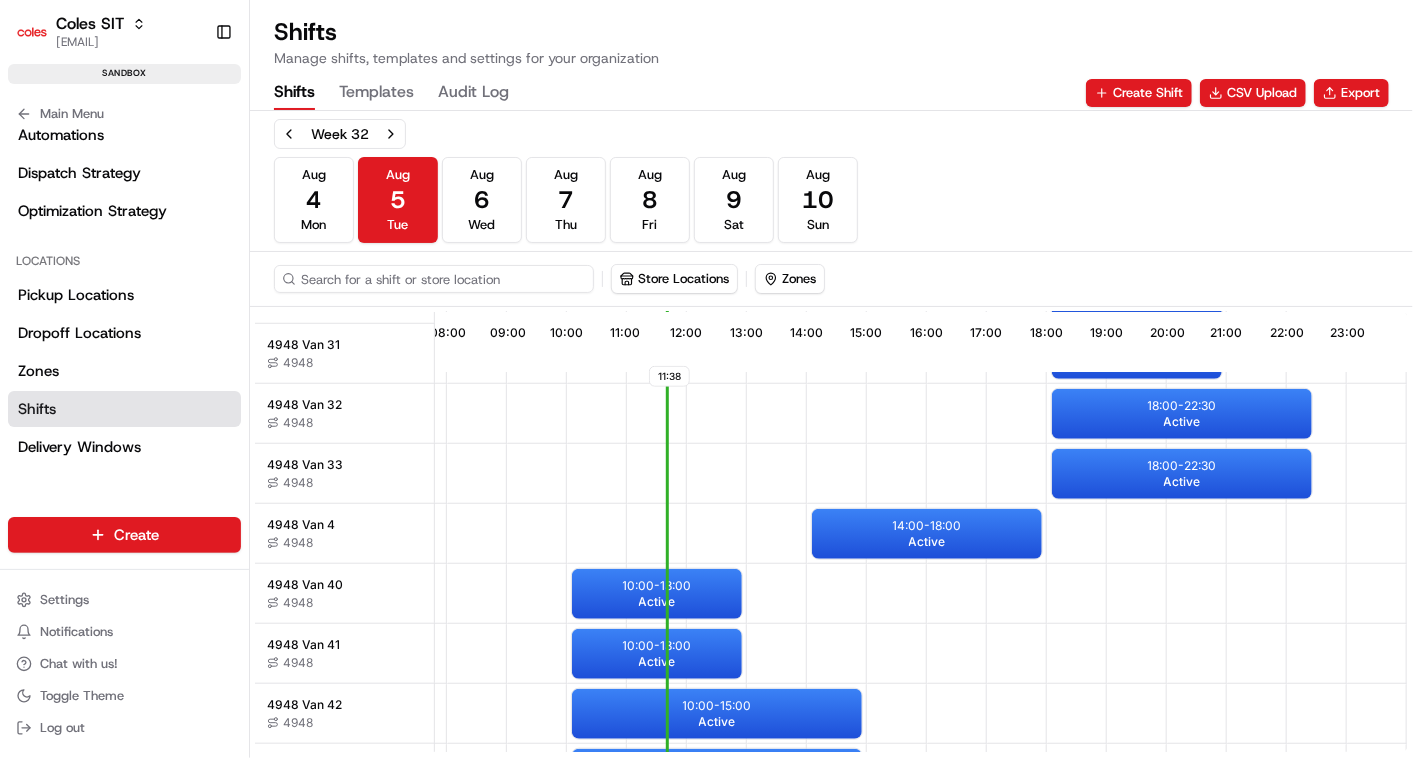 click at bounding box center (434, 279) 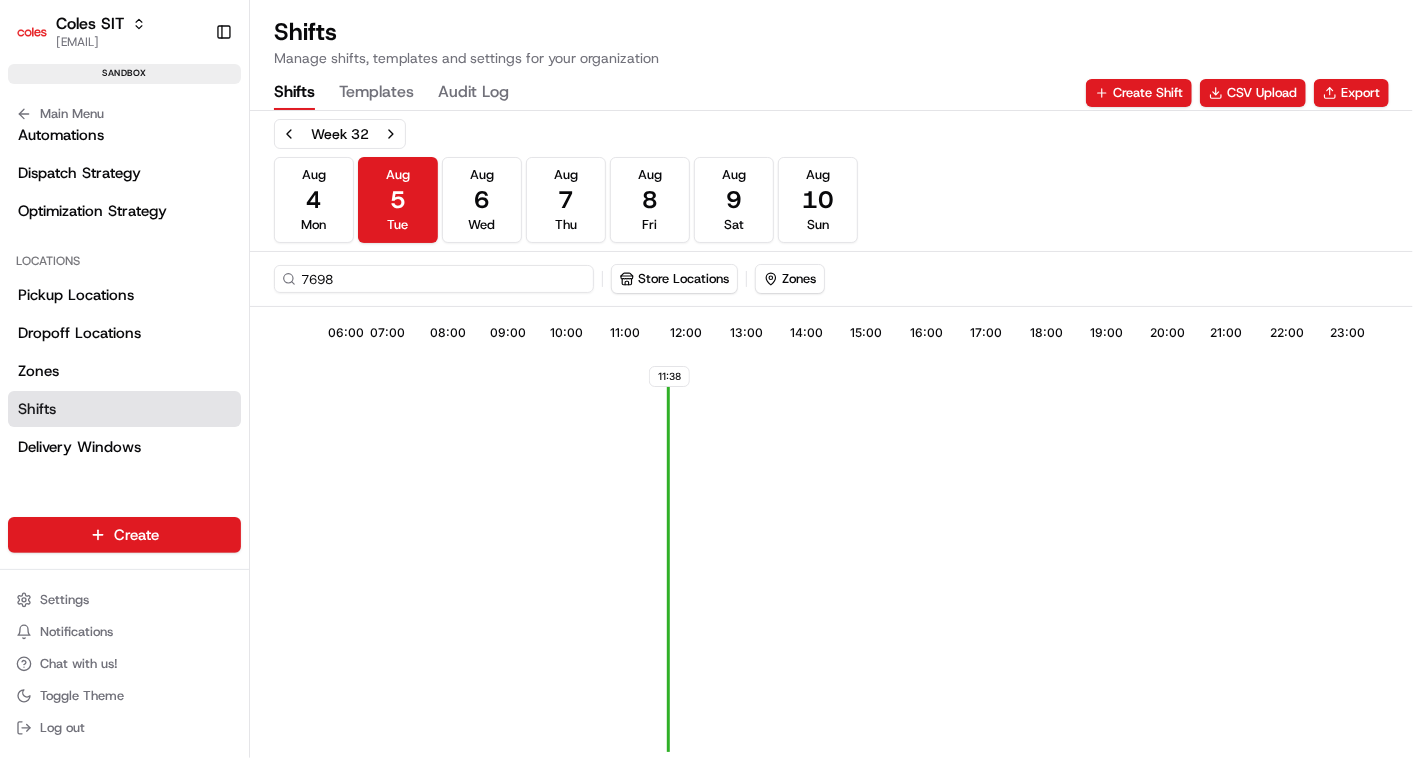 scroll, scrollTop: 49, scrollLeft: 476, axis: both 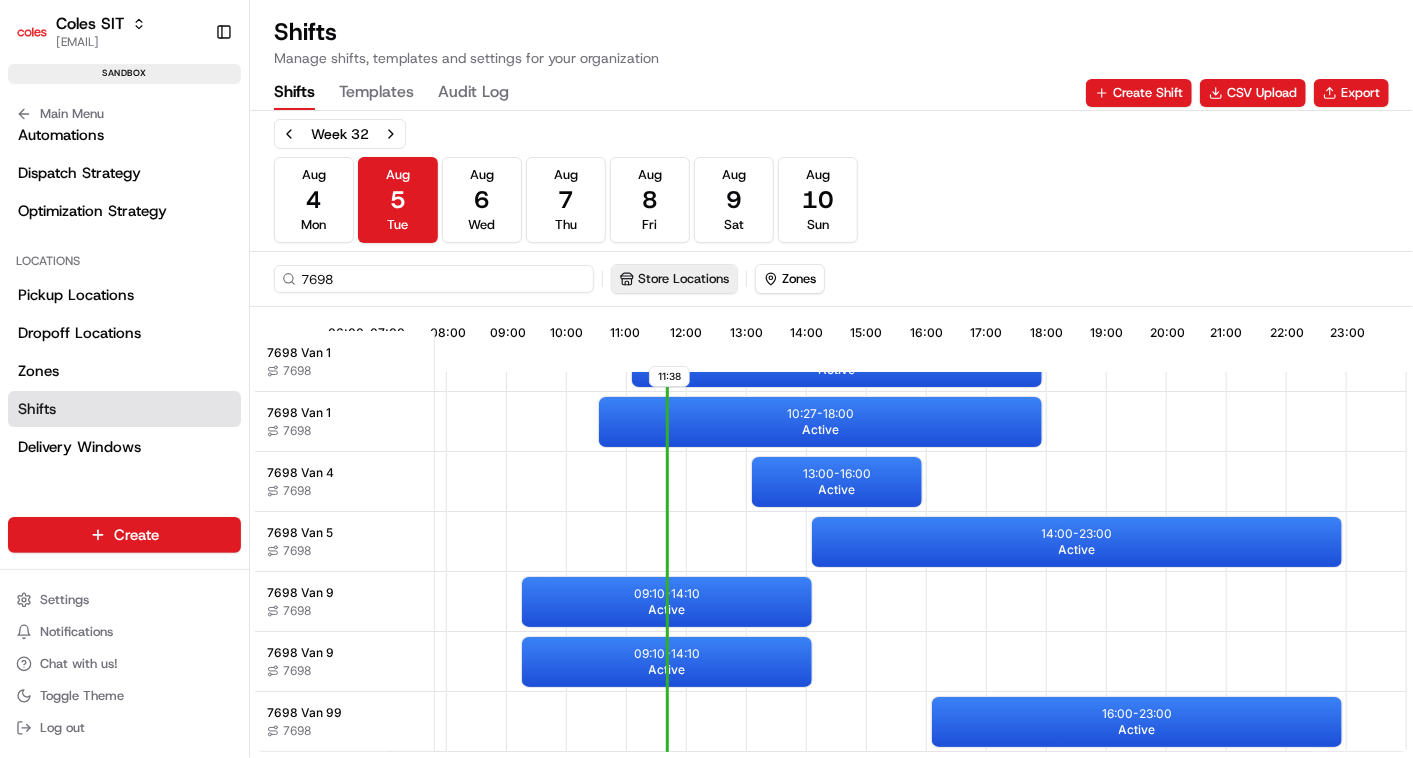 type on "7698" 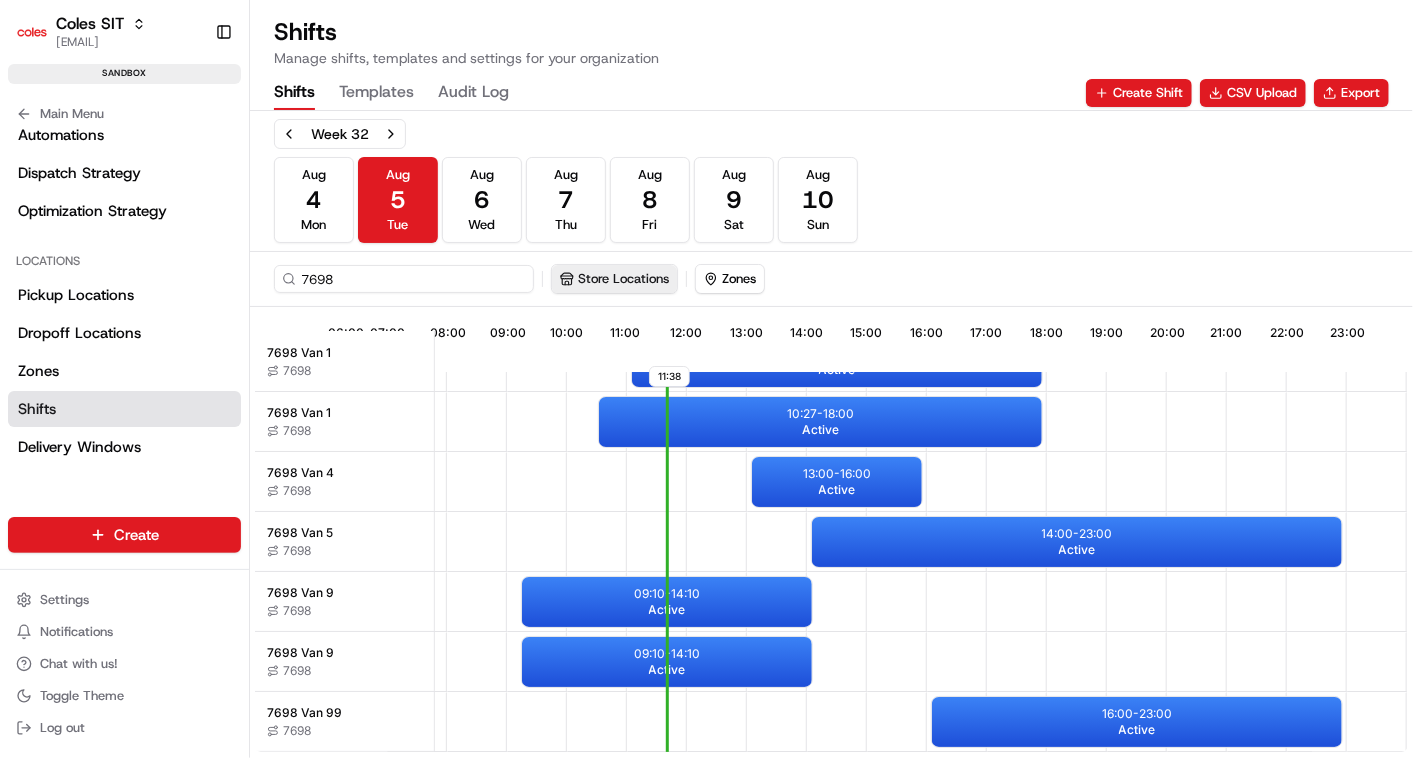 click on "7698 Store Locations Zones" at bounding box center [831, 279] 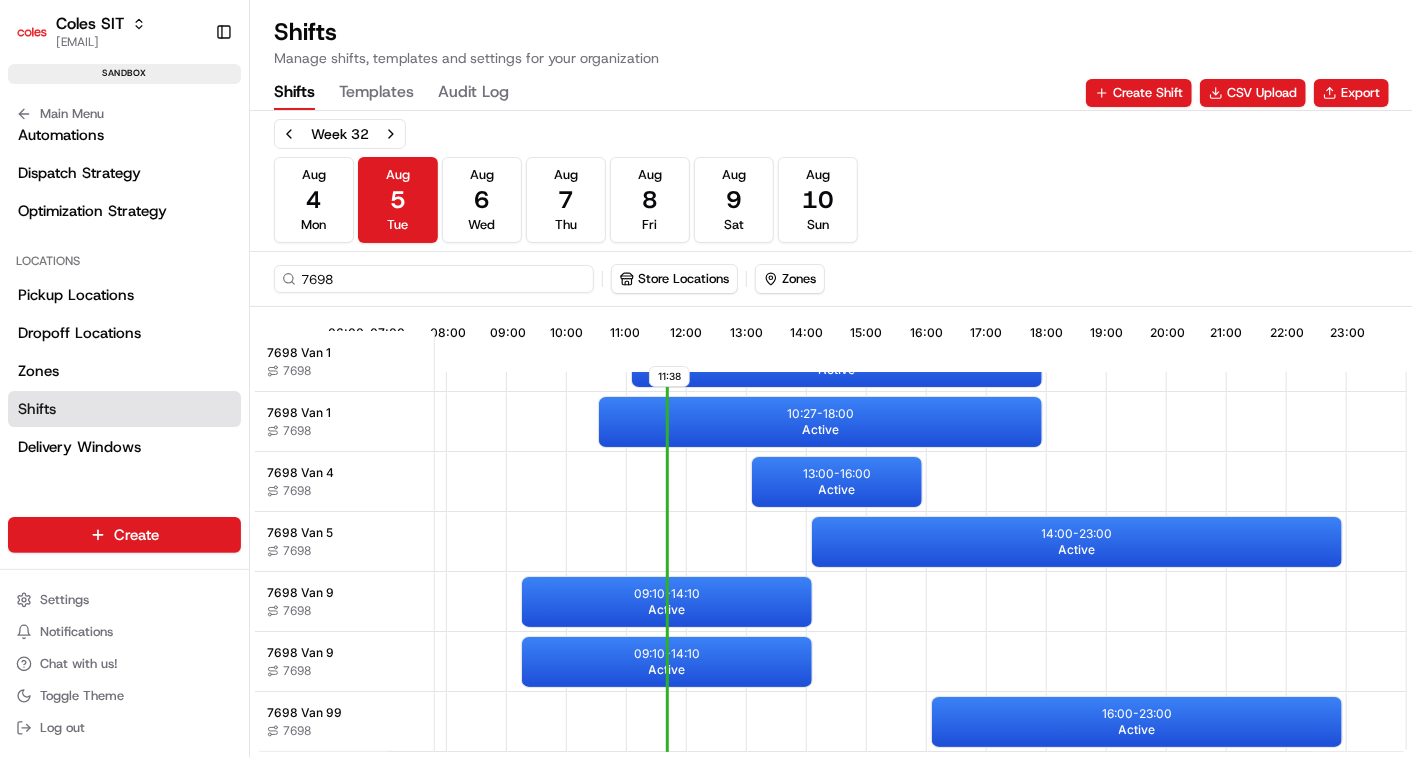 click on "7698" at bounding box center [434, 279] 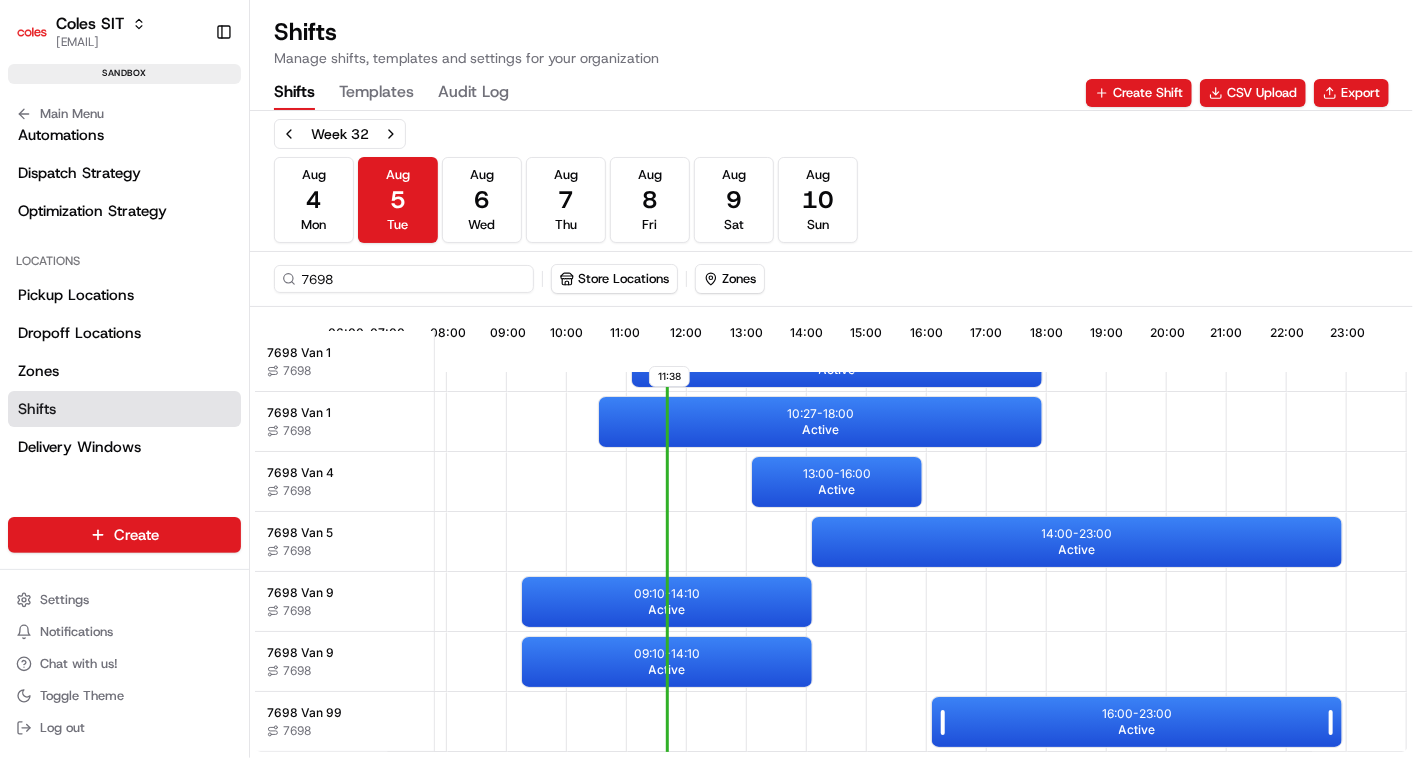 click on "16:00  -  23:00" at bounding box center (1137, 714) 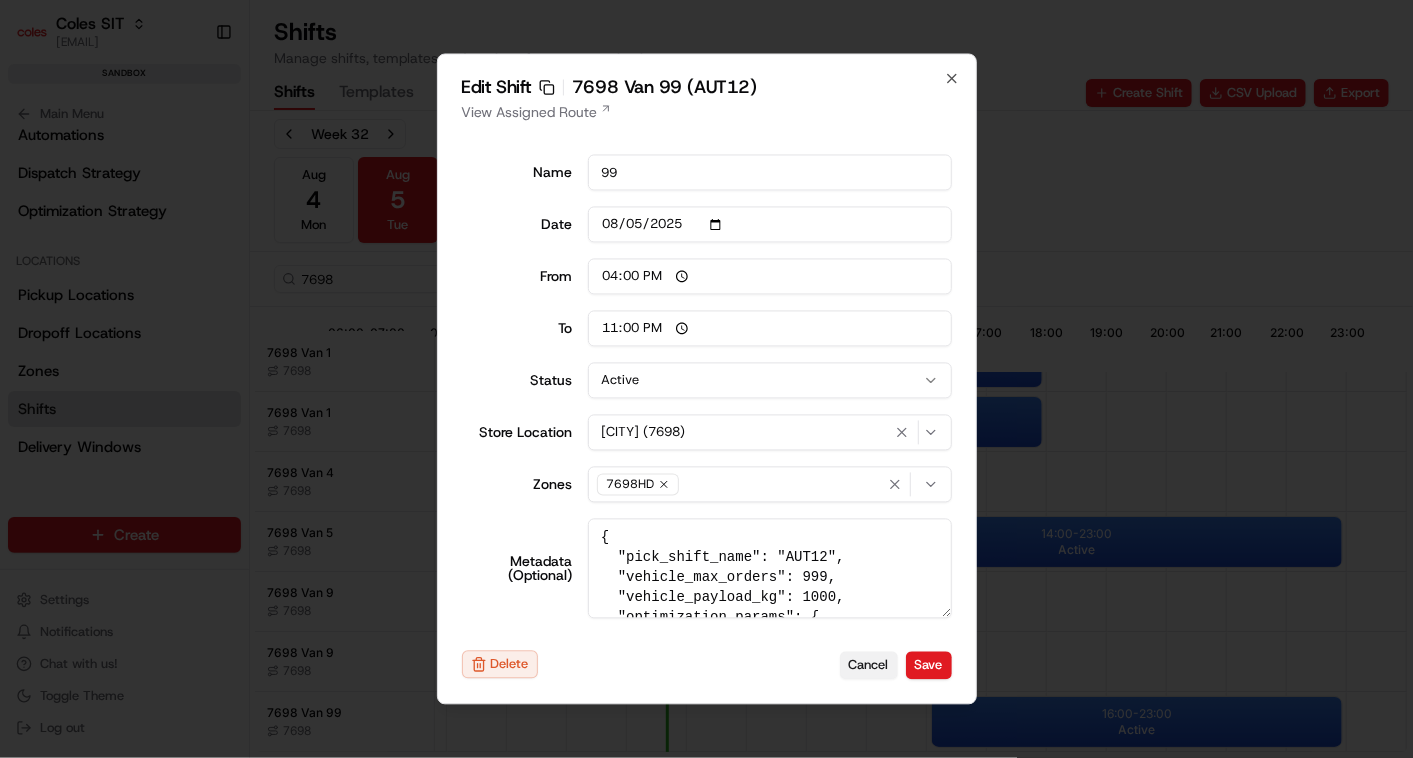 click on "Cancel" at bounding box center (869, 665) 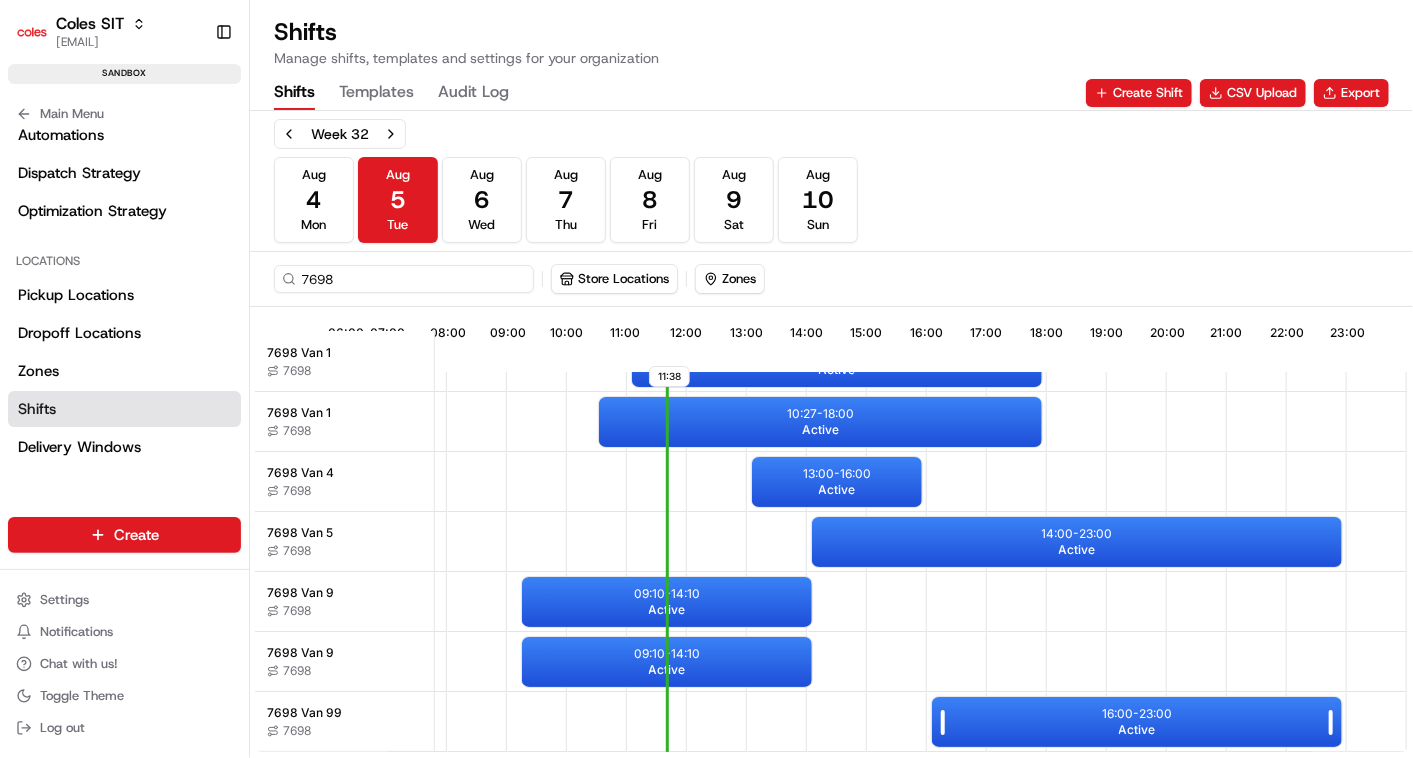 click on "16:00  -  23:00 Active" at bounding box center (1137, 722) 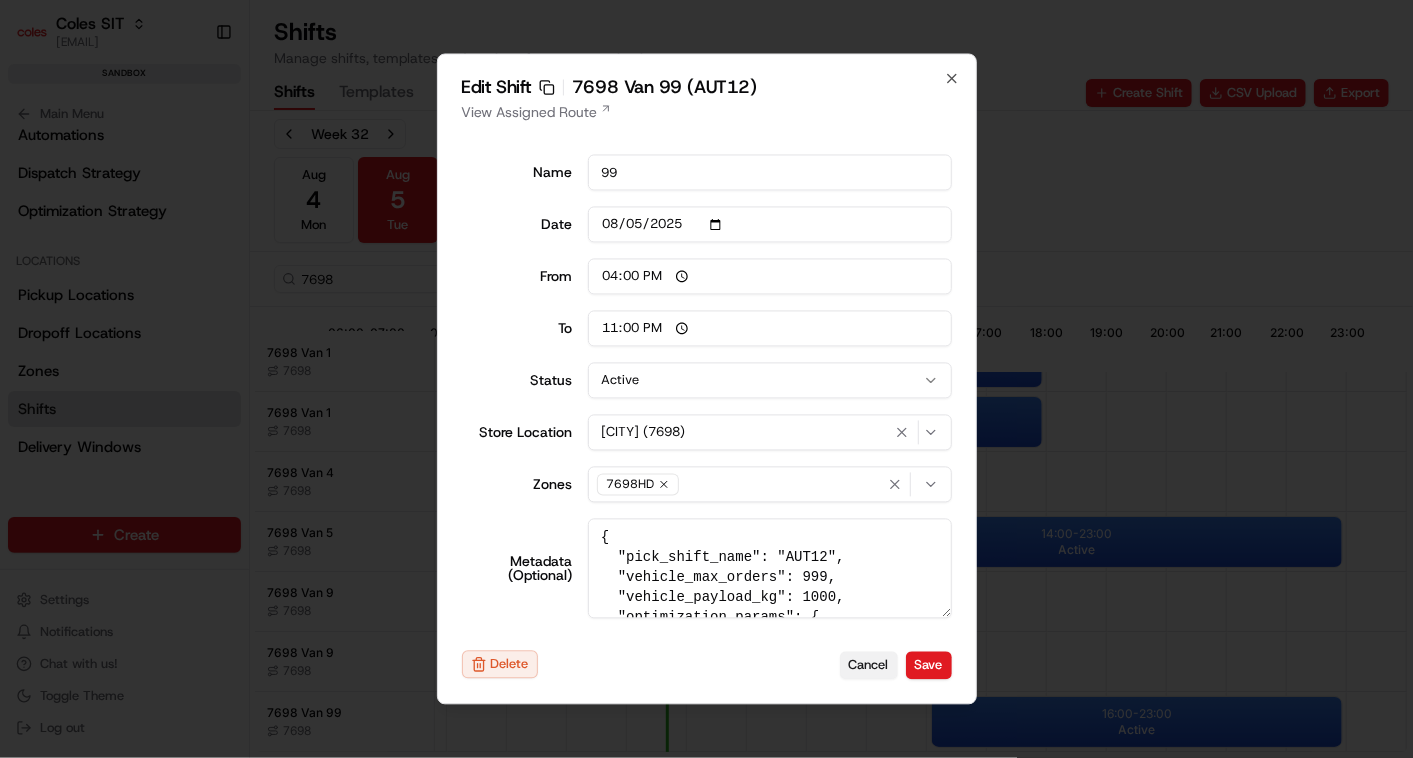 click on "Cancel" at bounding box center (869, 665) 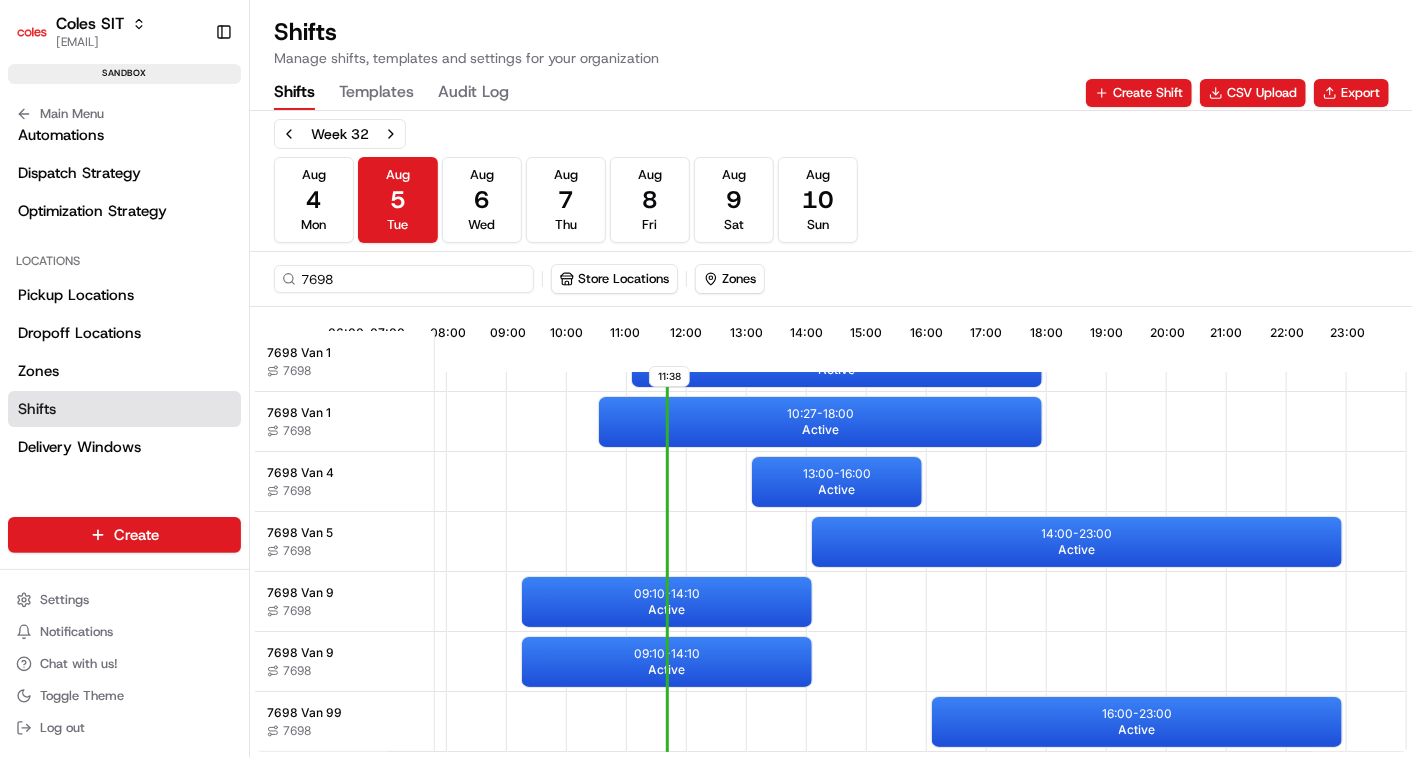 scroll, scrollTop: 49, scrollLeft: 477, axis: both 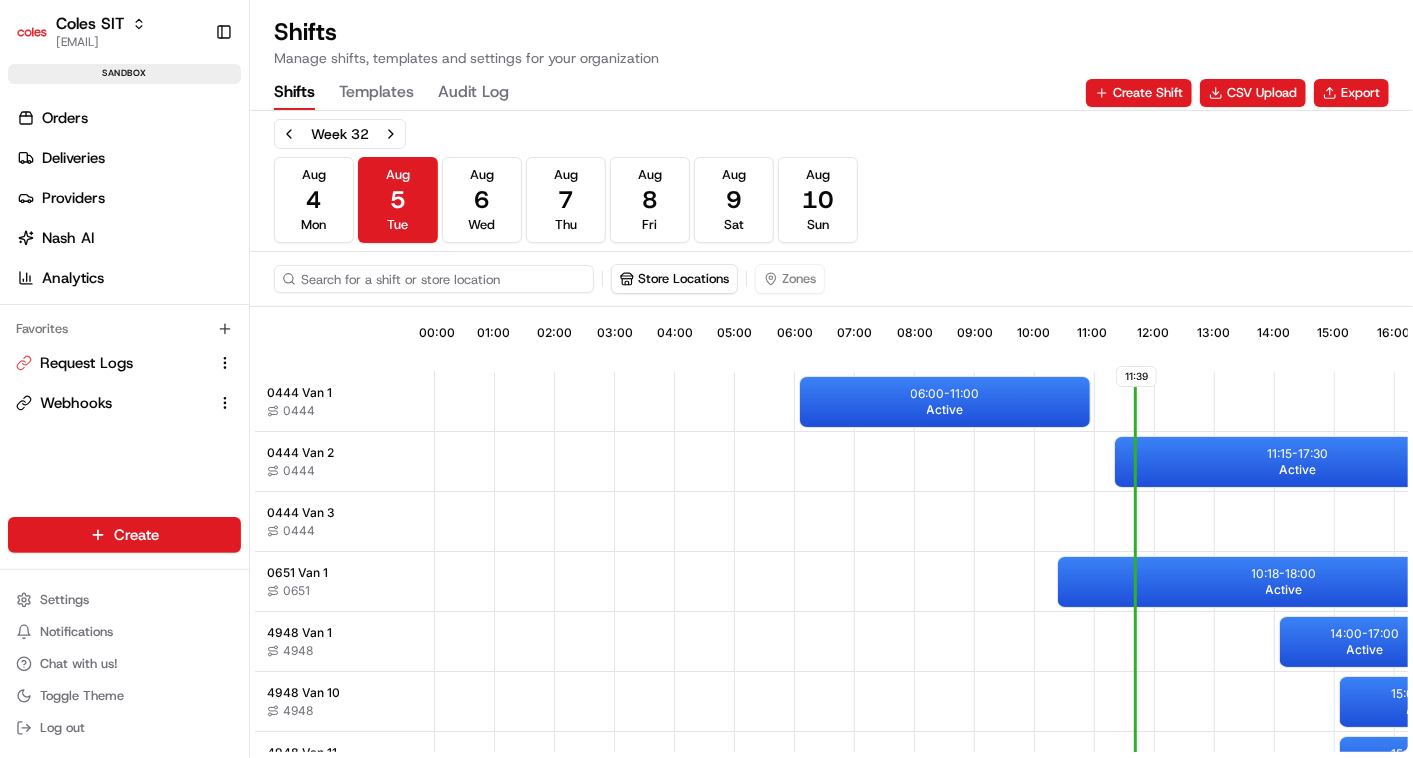 click at bounding box center [434, 279] 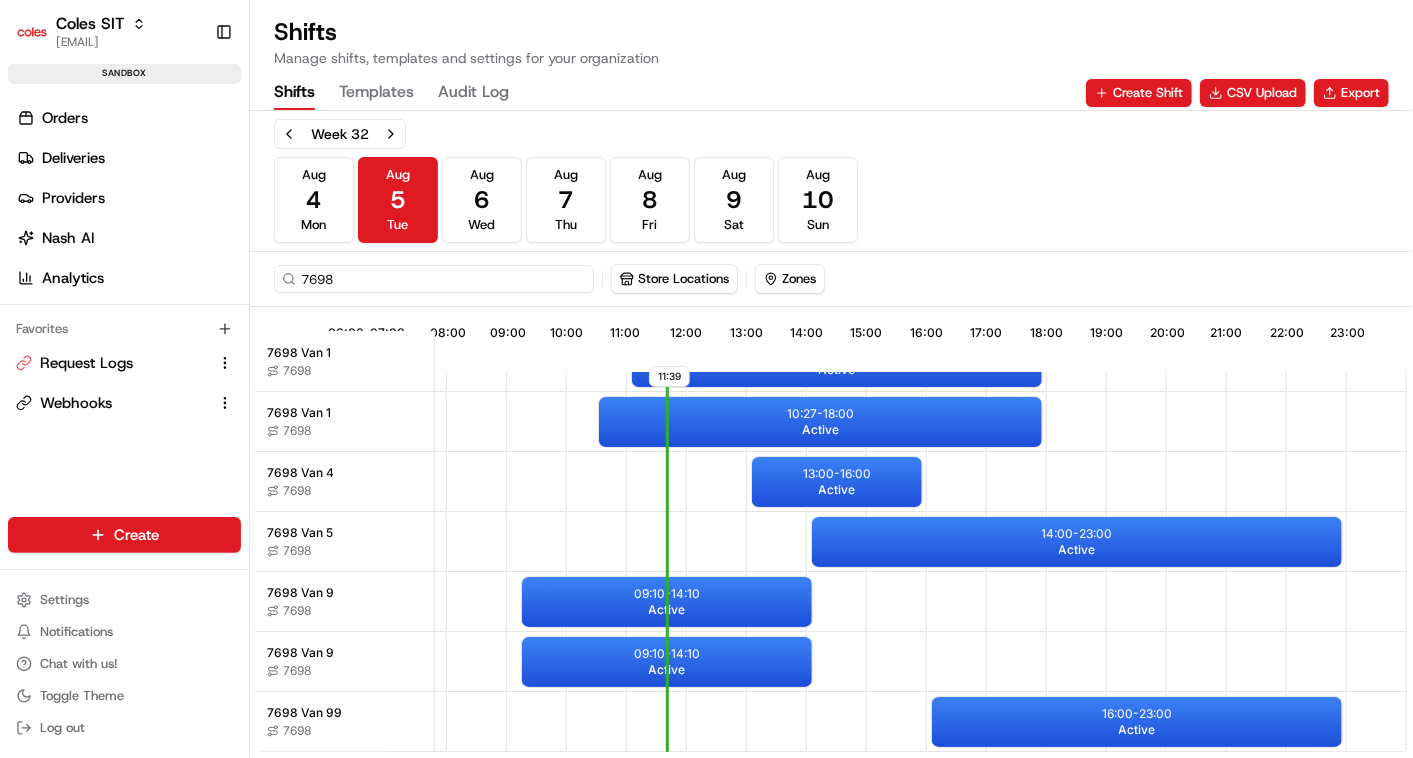 scroll, scrollTop: 49, scrollLeft: 477, axis: both 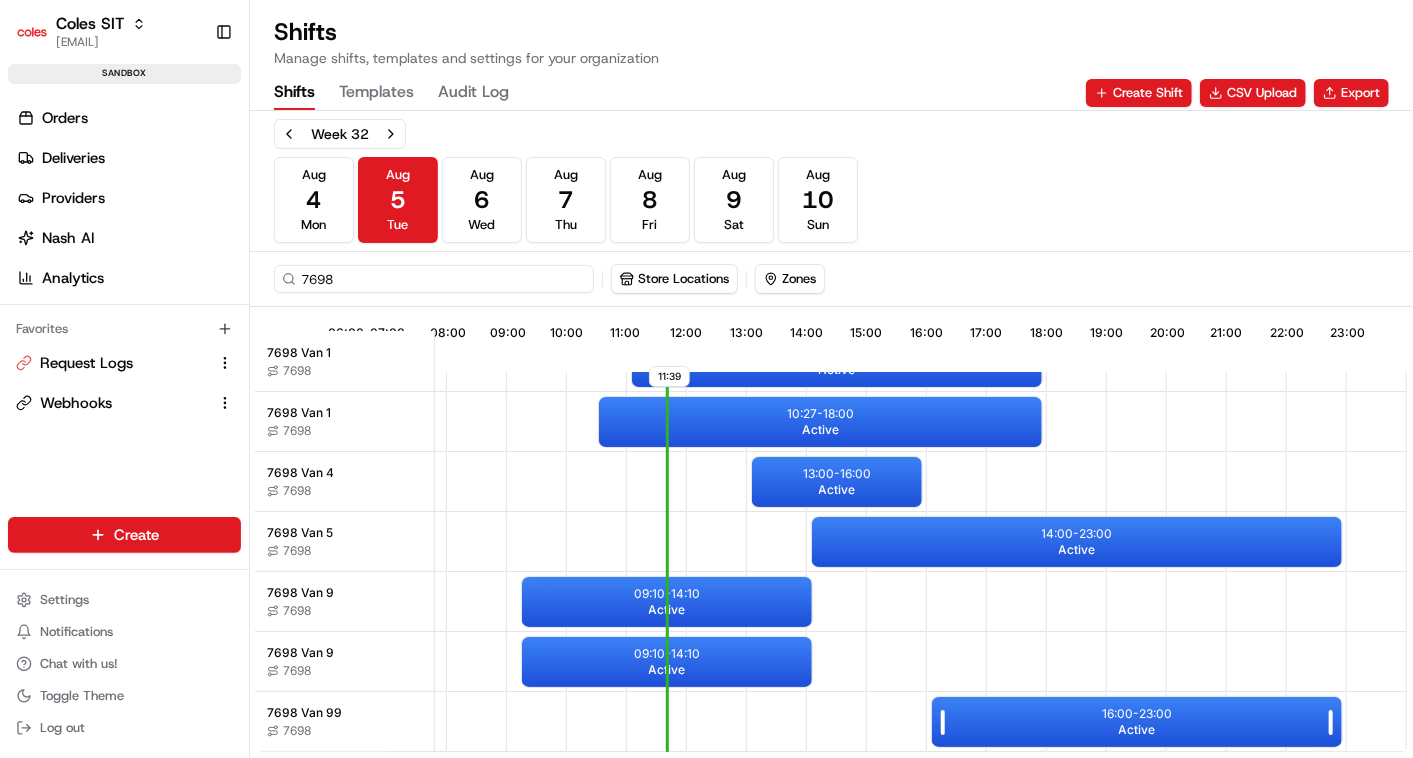 type on "7698" 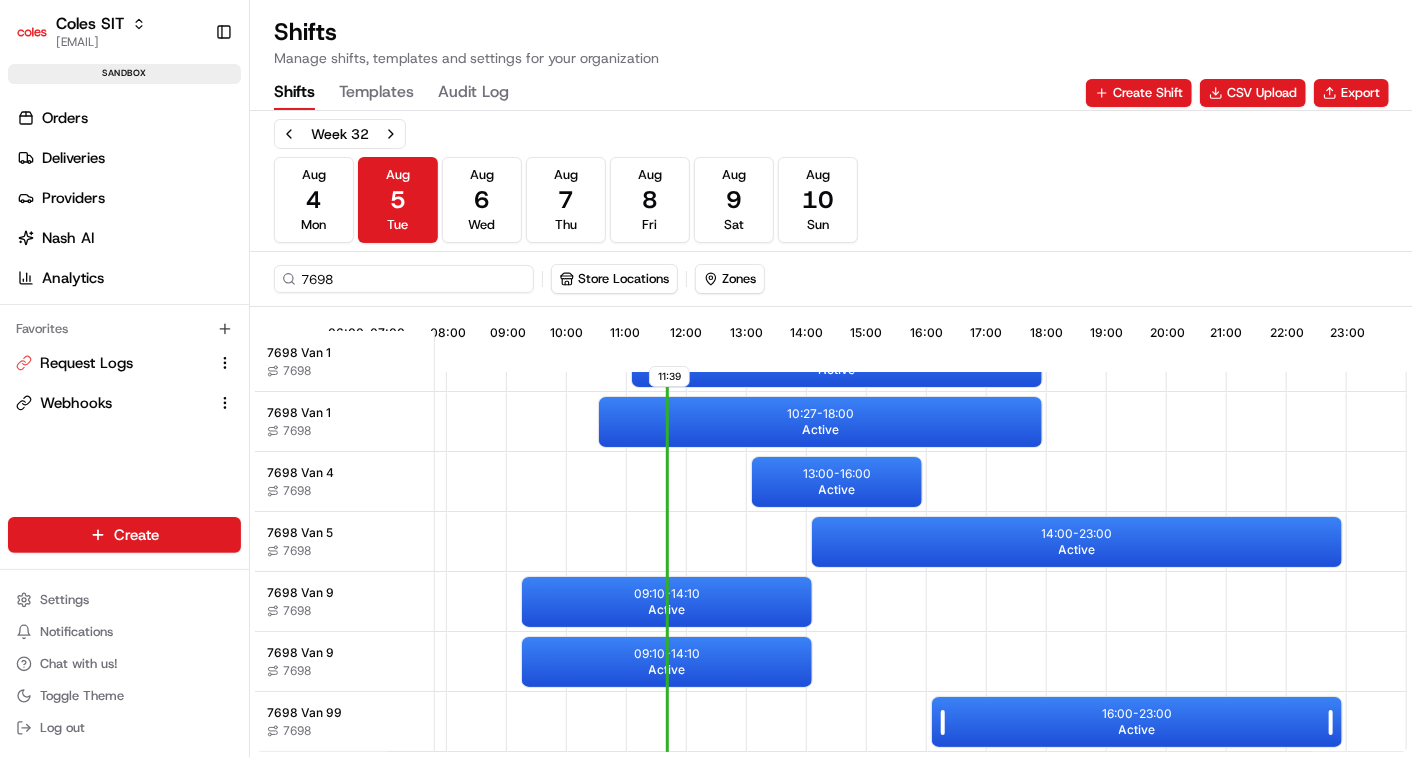 click on "16:00  -  23:00" at bounding box center [1137, 714] 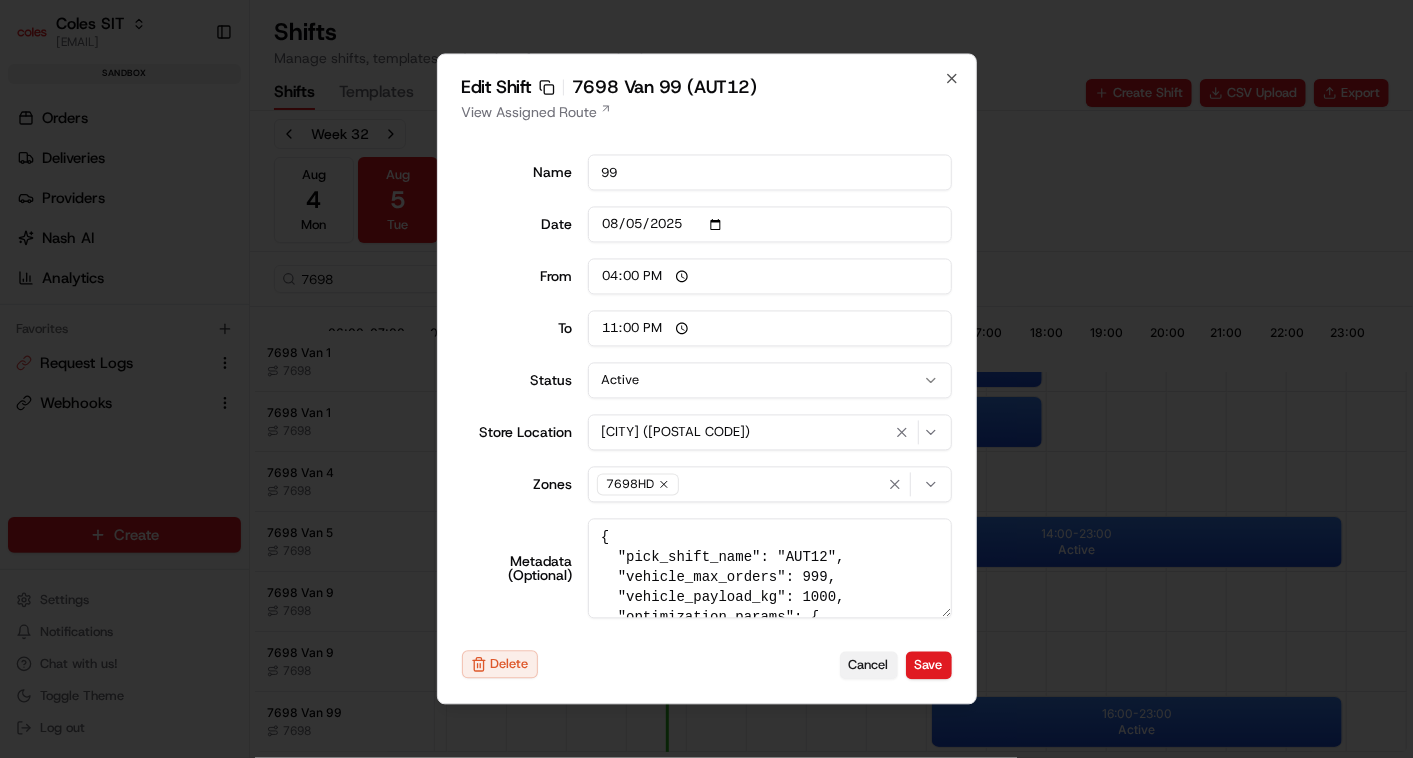 click on "Cancel" at bounding box center (869, 665) 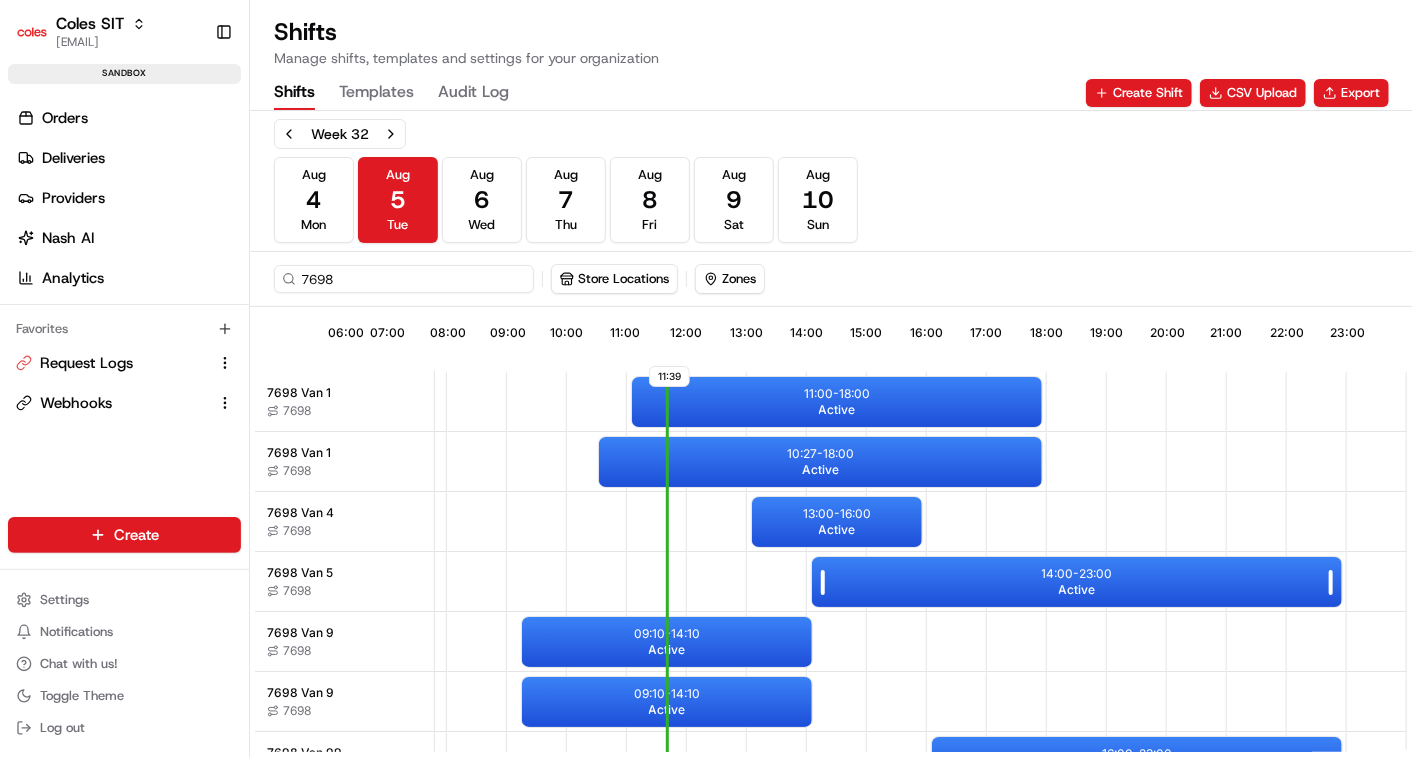 scroll, scrollTop: 49, scrollLeft: 477, axis: both 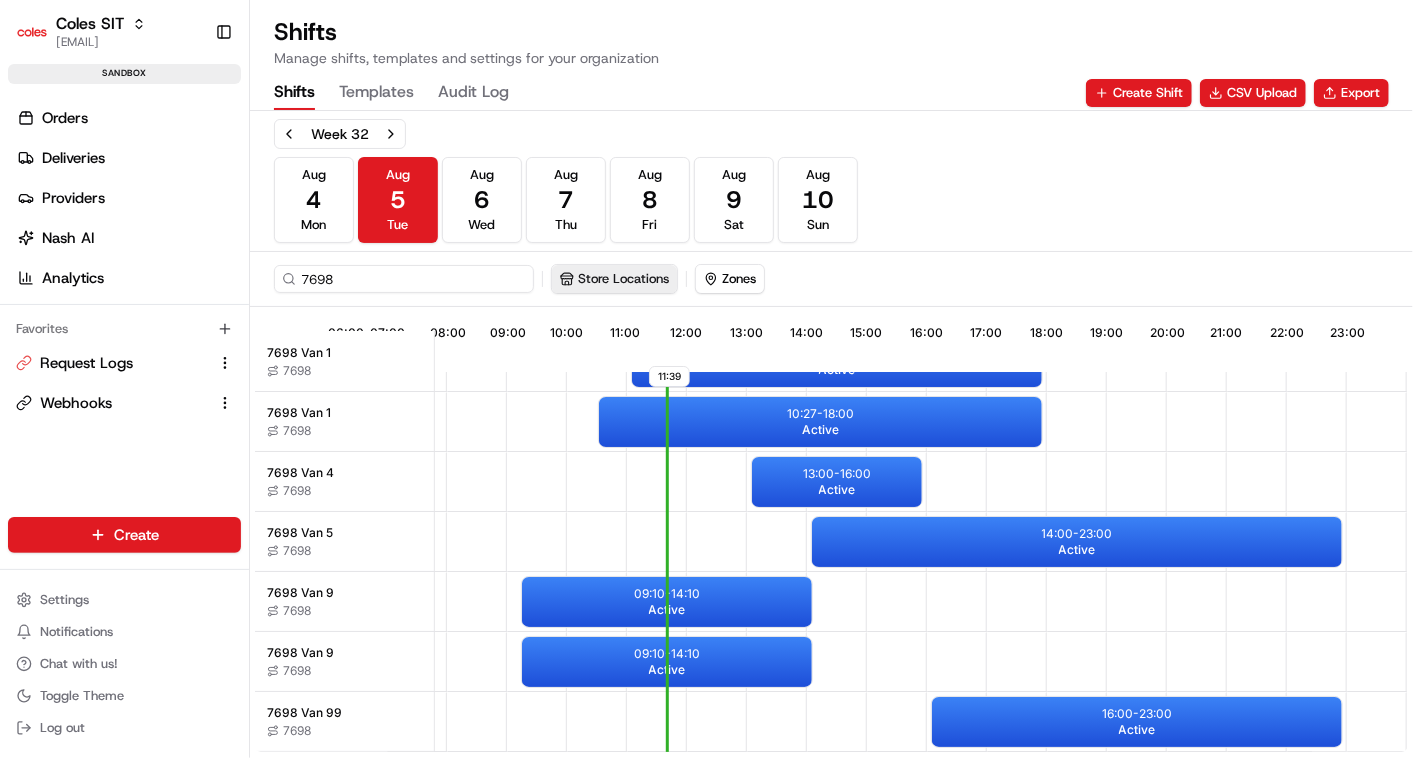 click on "Store Locations" at bounding box center (614, 279) 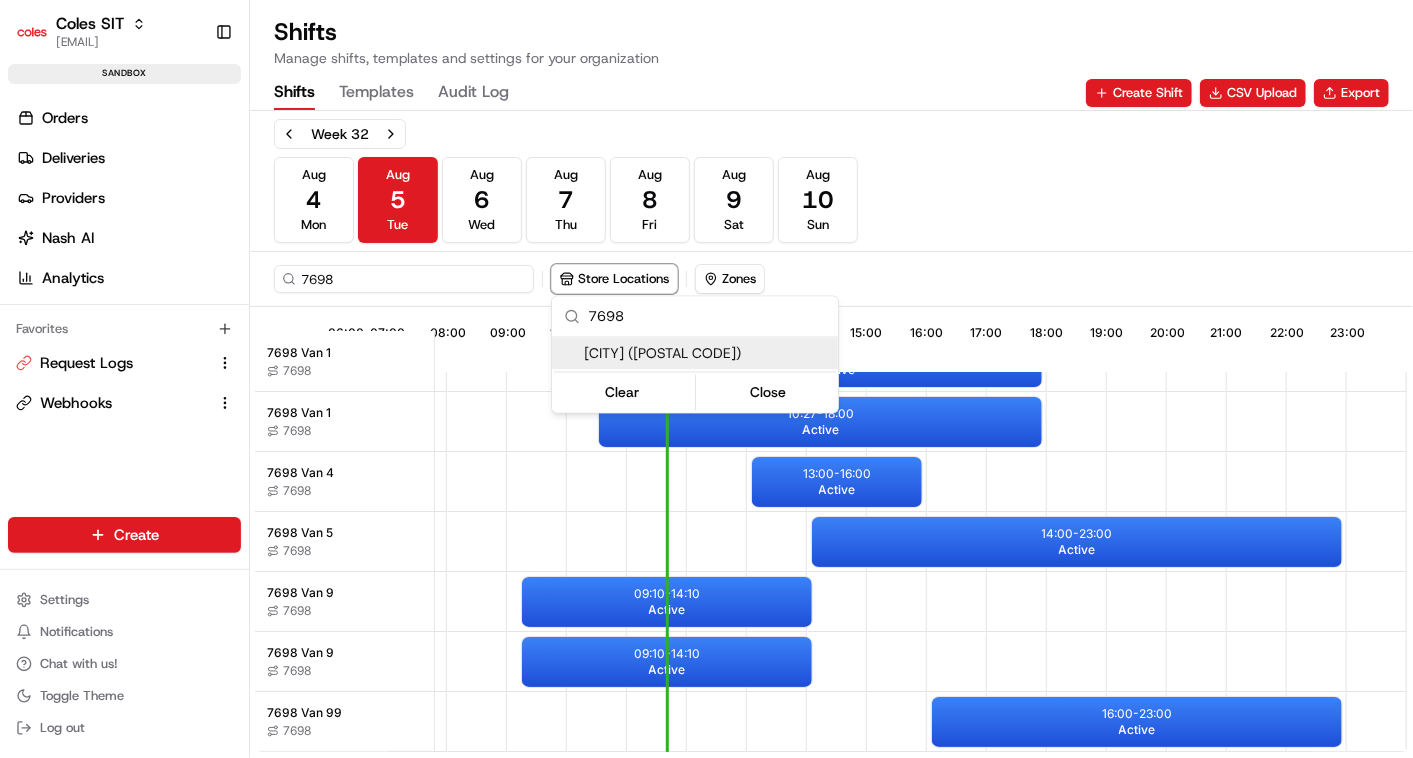 type on "7698" 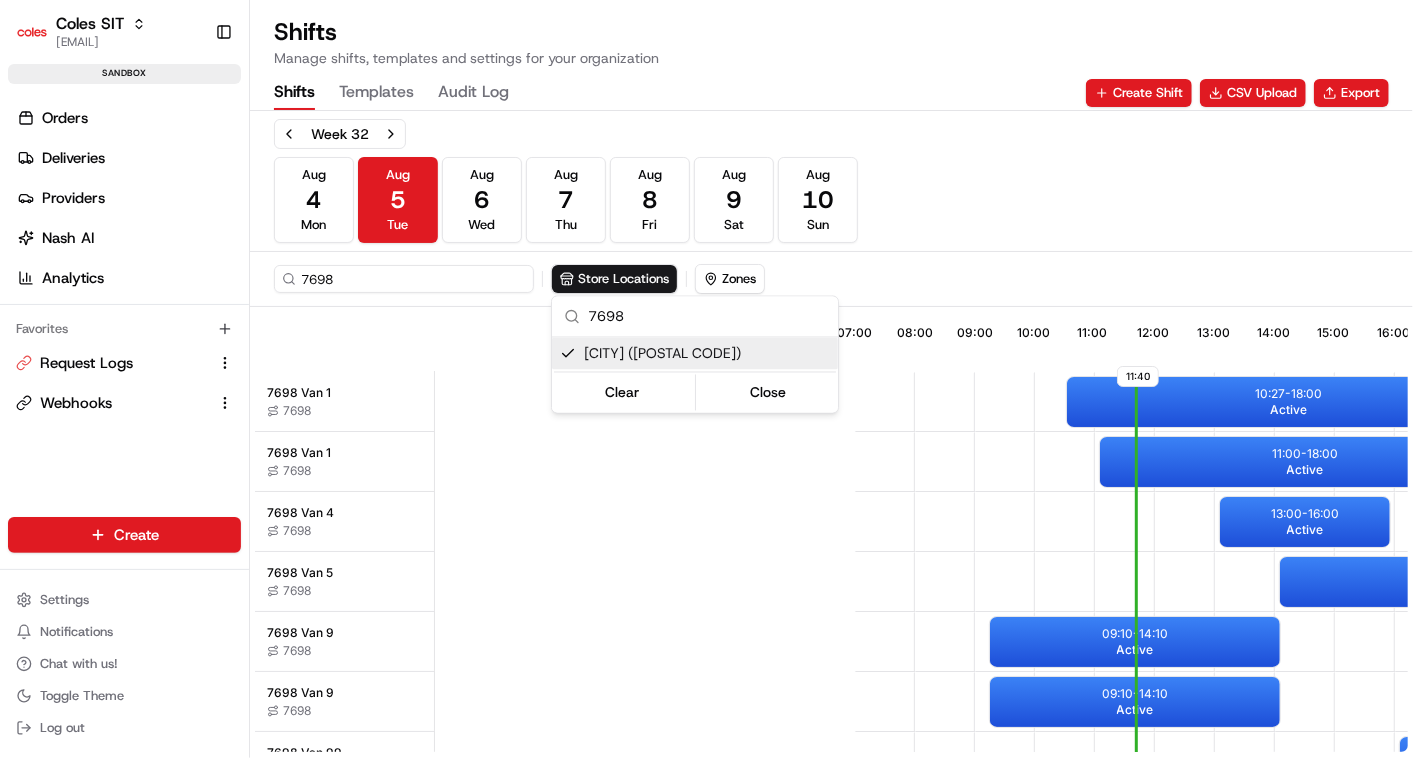 click on "Coles SIT vinod.valluri@coles.com.au Toggle Sidebar sandbox Orders Deliveries Providers Nash AI Analytics Favorites Request Logs Webhooks Main Menu Members & Organization Organization Users Roles Preferences Customization Tracking Orchestration Automations Dispatch Strategy Optimization Strategy Locations Pickup Locations Dropoff Locations Zones Shifts Delivery Windows Billing Billing Integrations Notification Triggers Webhooks API Keys Request Logs Create Settings Notifications Chat with us! Toggle Theme Log out Shifts Manage shifts, templates and settings for your organization Shifts Templates Audit Log  Create Shift  CSV Upload  Export Week 32 Aug 4 Mon Aug 5 Tue Aug 6 Wed Aug 7 Thu Aug 8 Fri Aug 9 Sat Aug 10 Sun 7698 Store Locations Zones 11:40 06:00 07:00 08:00 09:00 10:00 11:00 12:00 13:00 14:00 15:00 16:00 17:00 18:00 19:00 20:00 21:00 22:00 23:00 7698 Van 1 7698 7698 Van 1 7698 7698 Van 4 7698 7698 Van 5 7698 7698 Van 9 7698 7698 Van 9 7698 7698 Van 99 7698 09:10  -  14:10 Active 09:10" at bounding box center (706, 379) 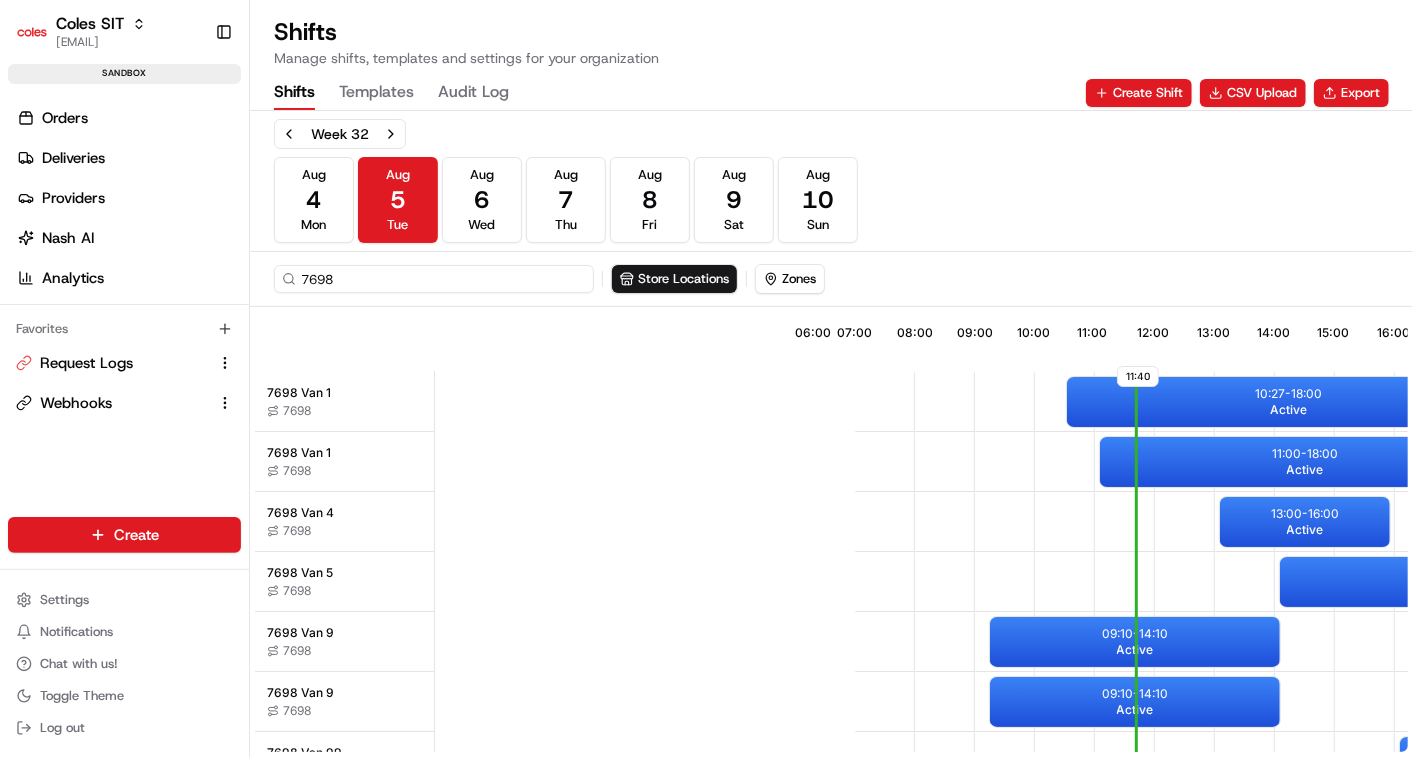 click on "7698" at bounding box center (434, 279) 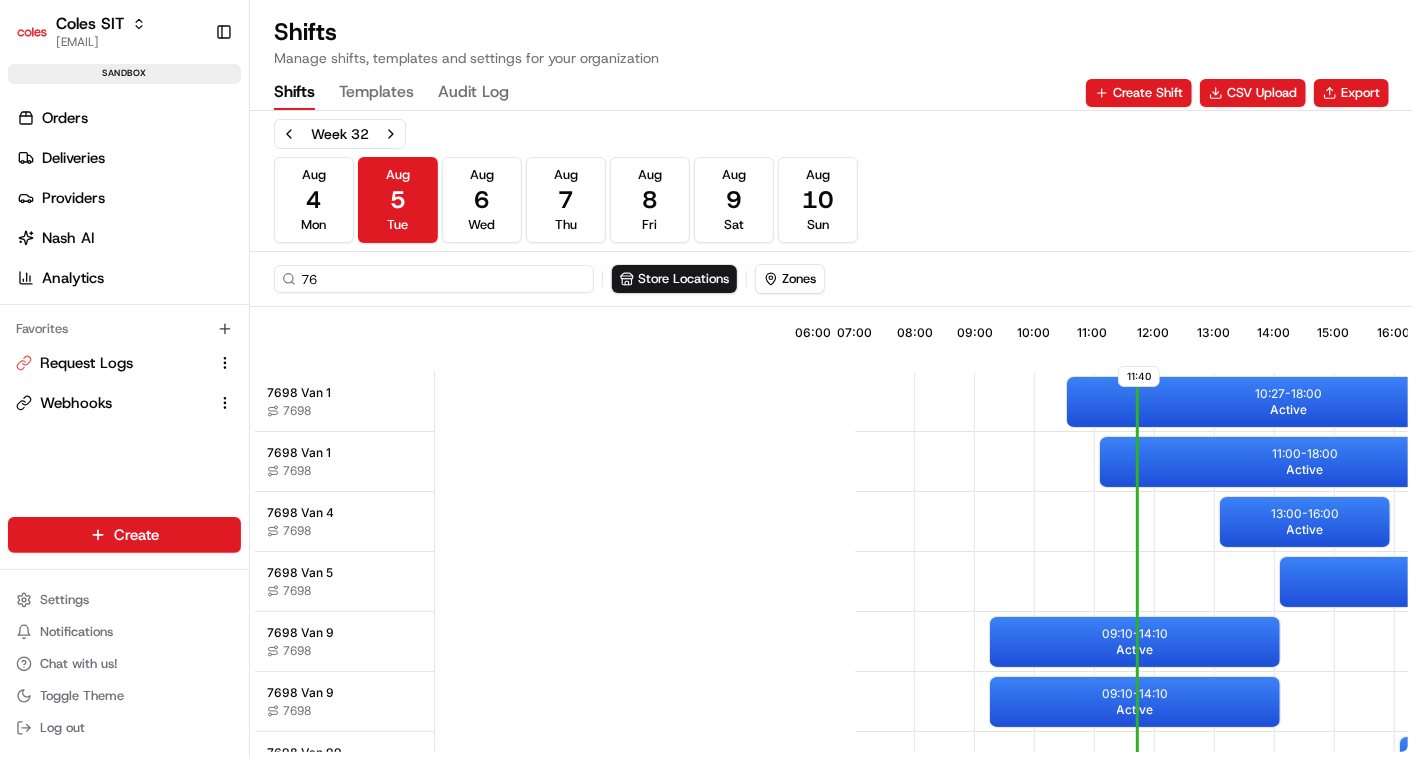 type on "7" 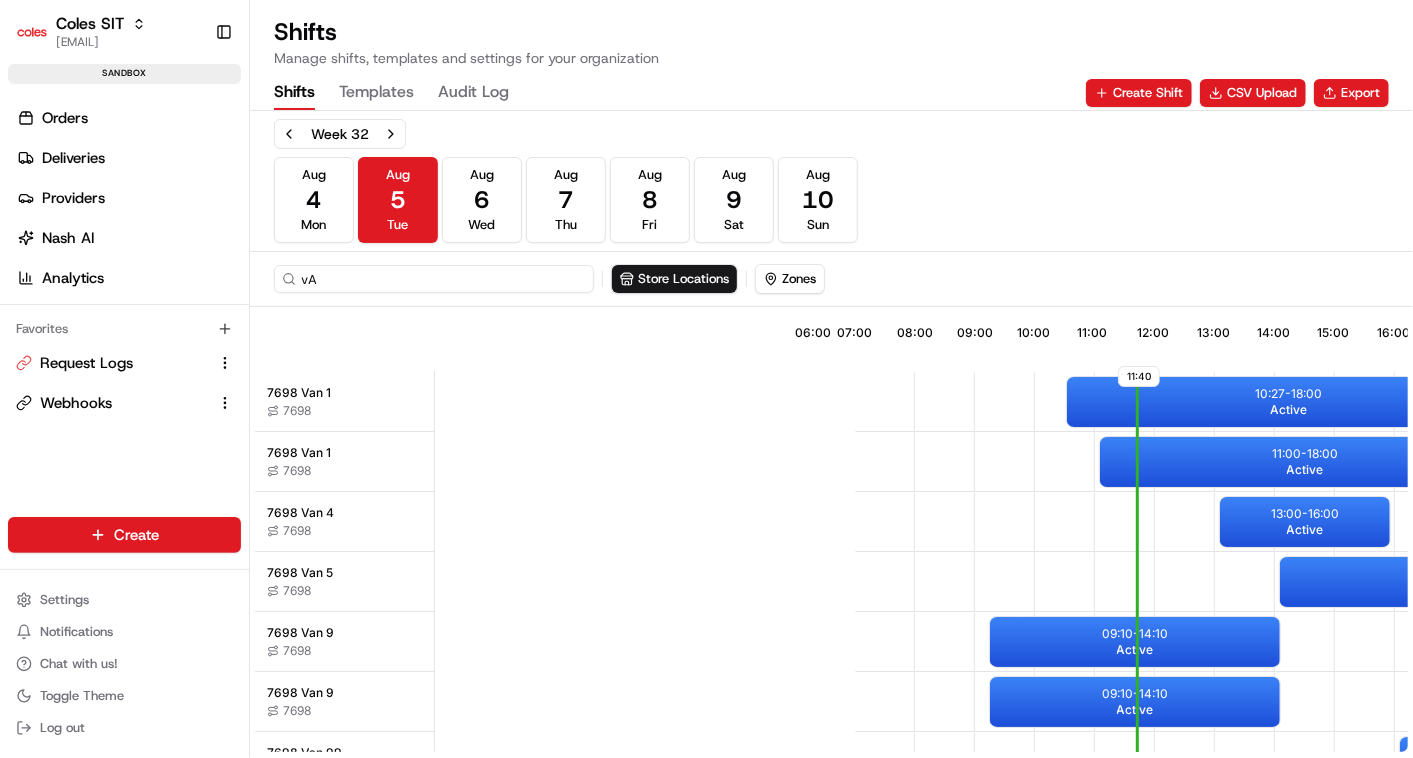 type on "v" 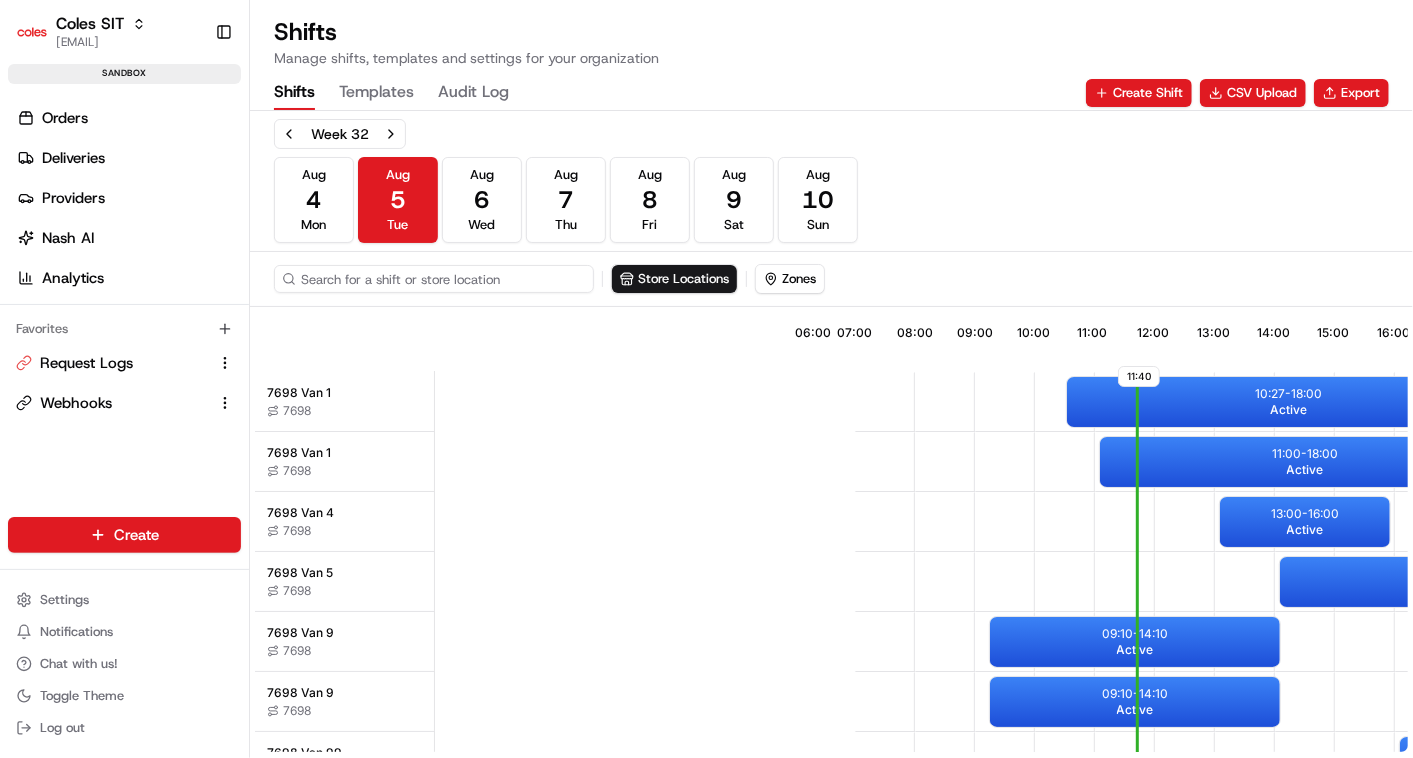 type on "A" 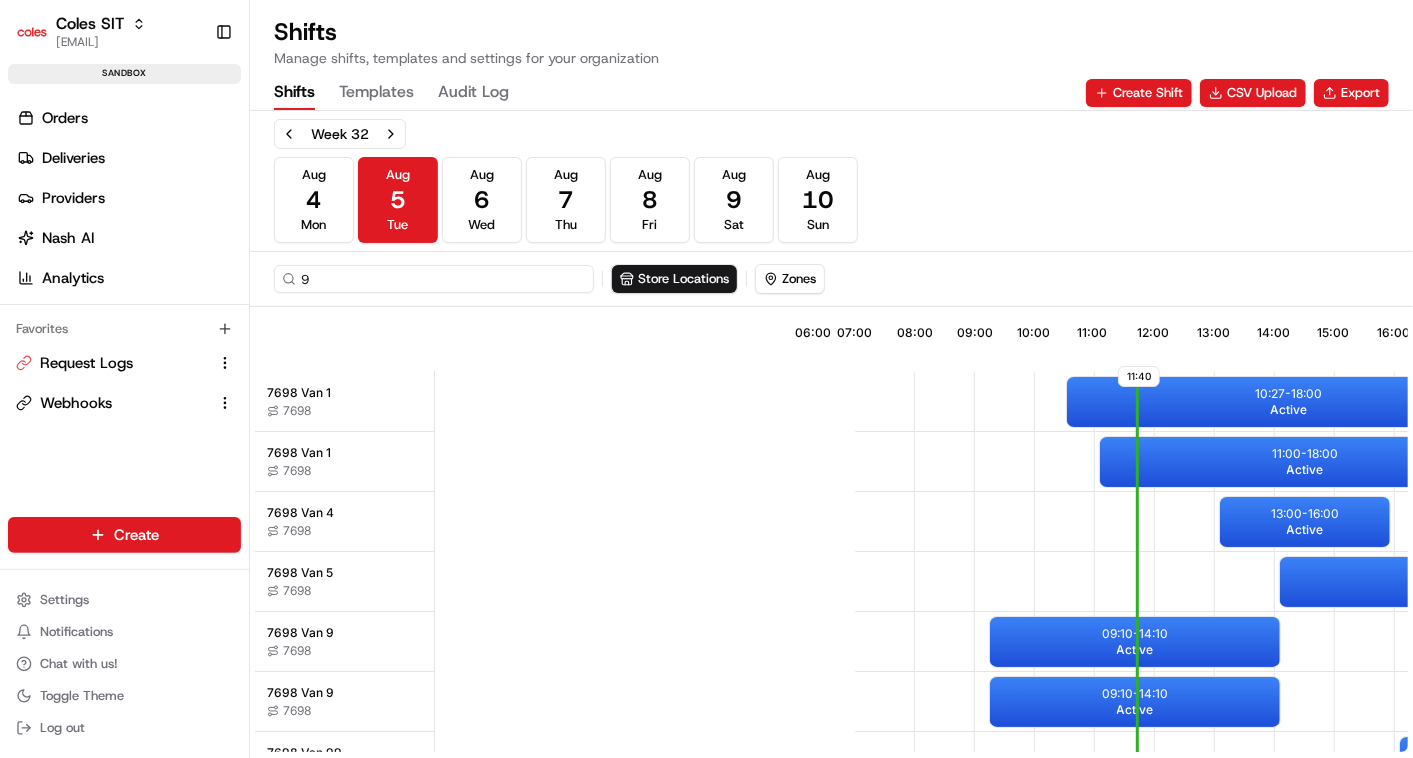type on "9" 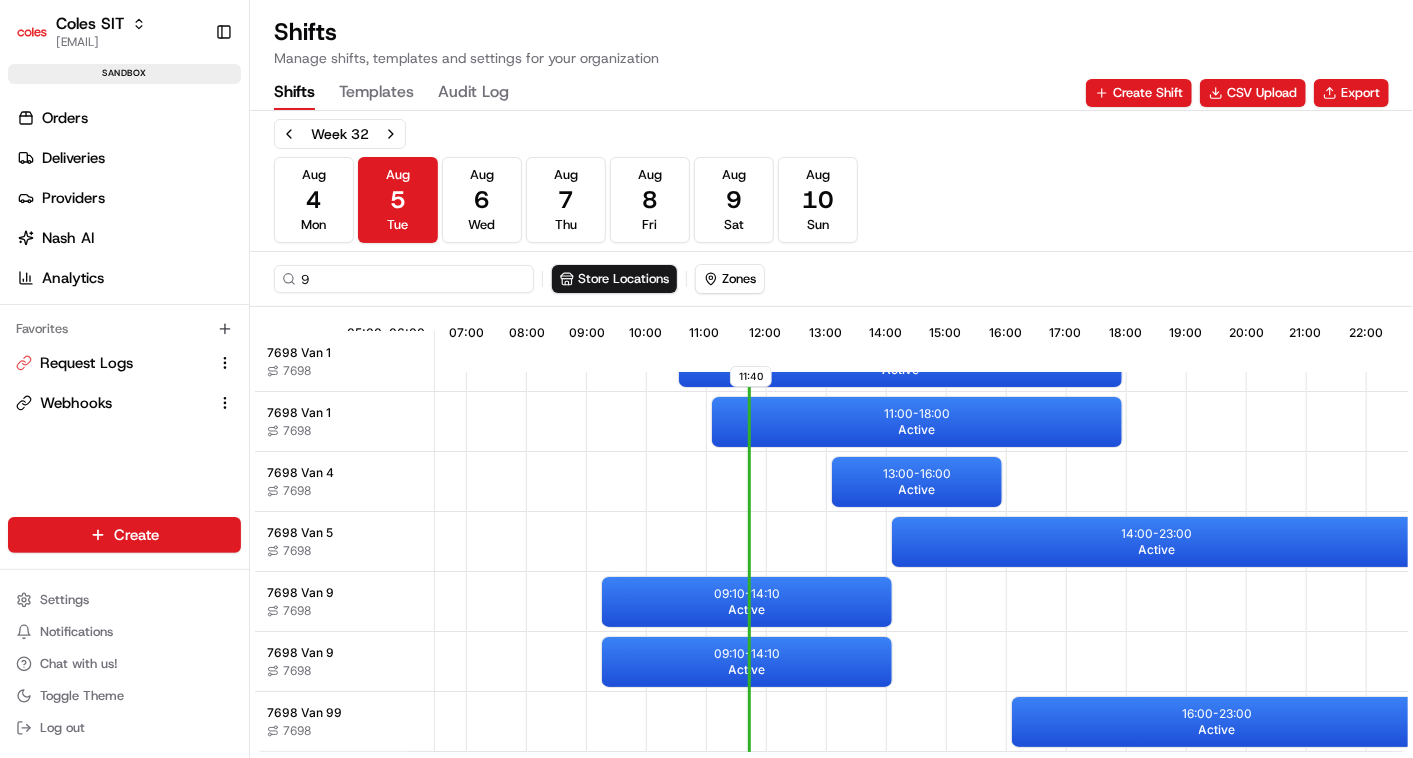 scroll, scrollTop: 49, scrollLeft: 370, axis: both 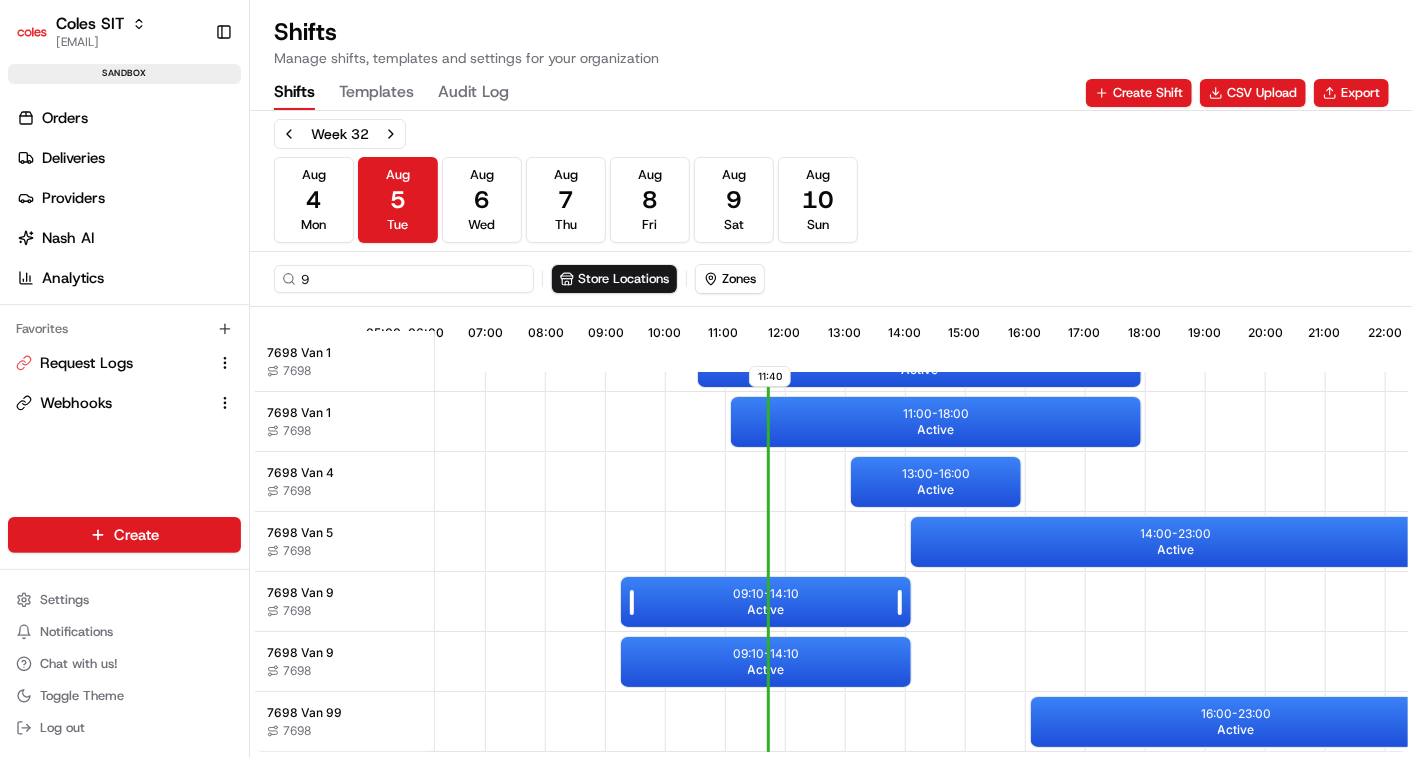 click on "09:10  -  14:10 Active" at bounding box center (766, 602) 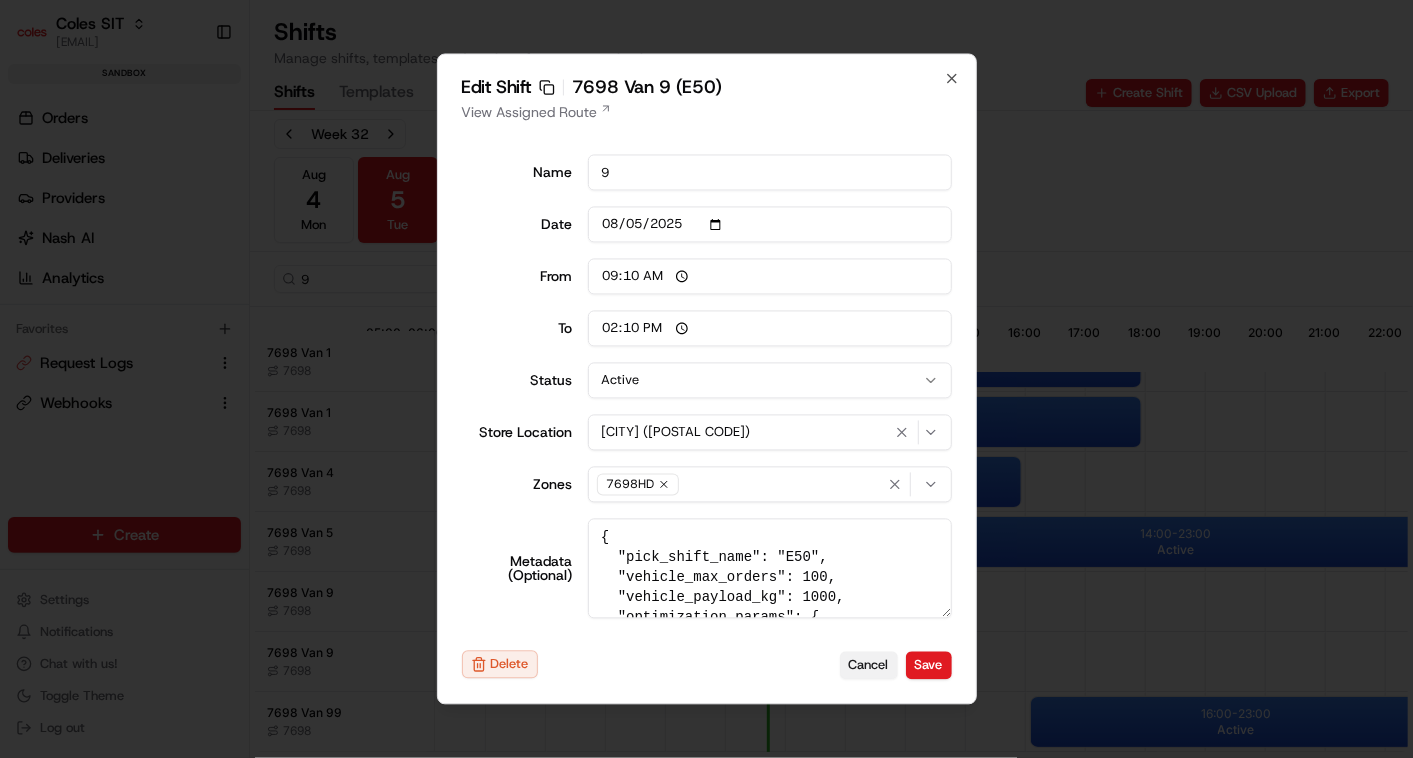 click on "Cancel" at bounding box center [869, 665] 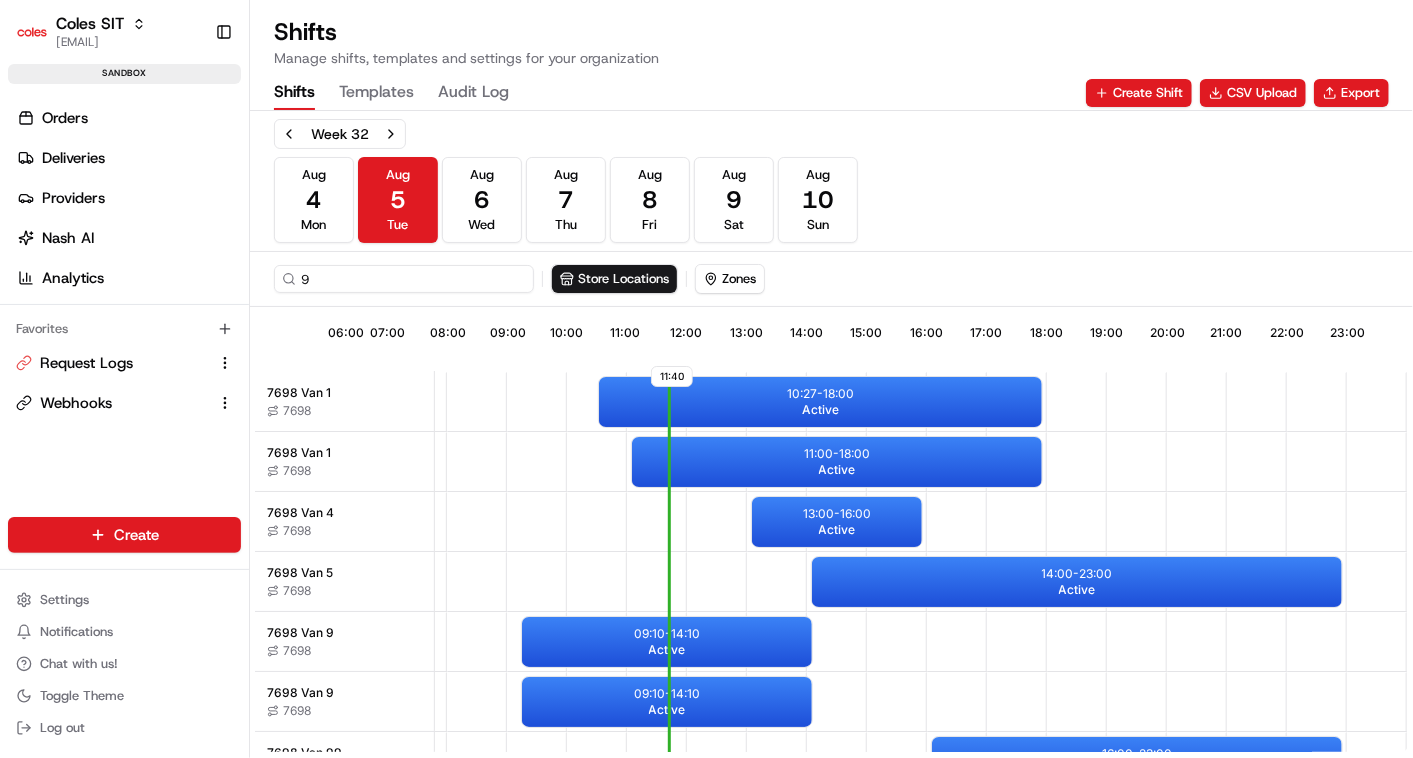 scroll, scrollTop: 49, scrollLeft: 477, axis: both 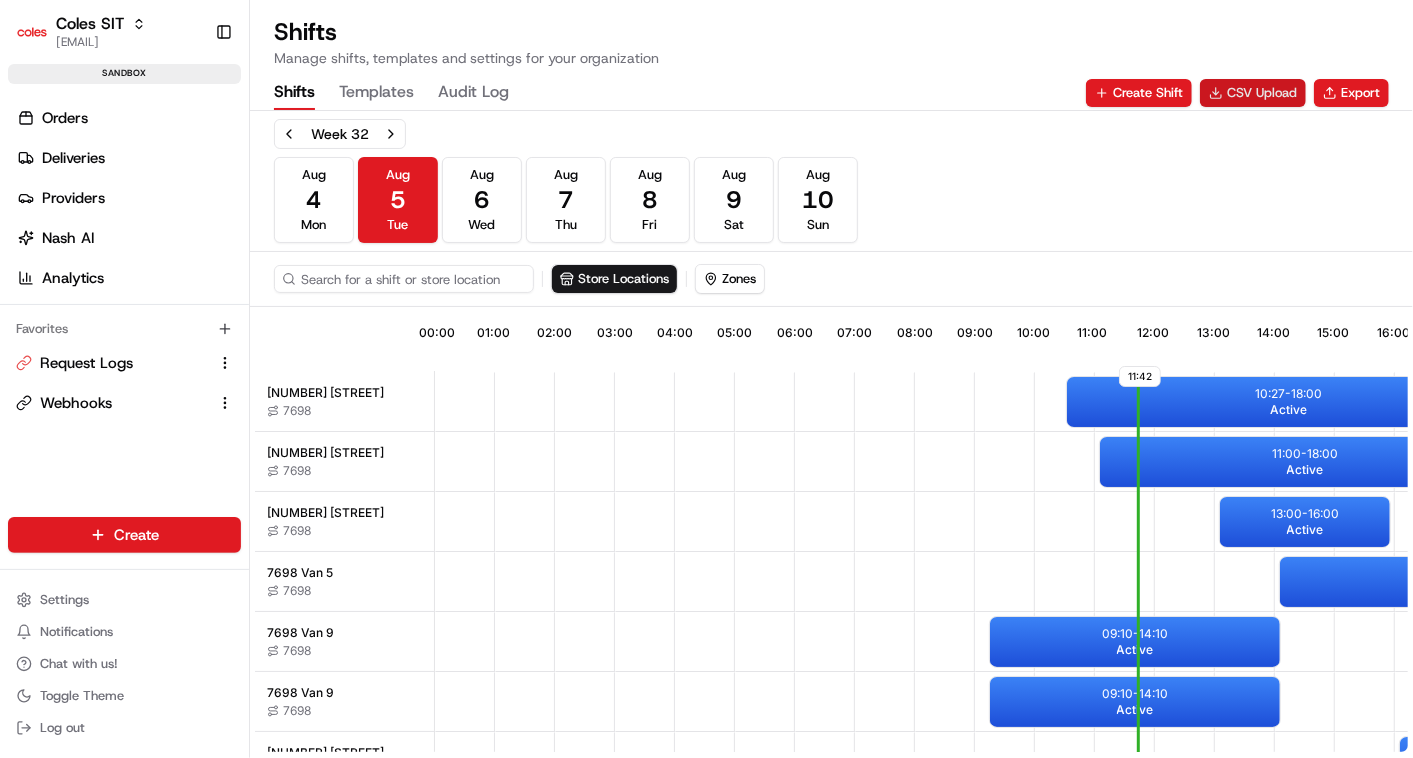 click on "CSV Upload" at bounding box center (1253, 93) 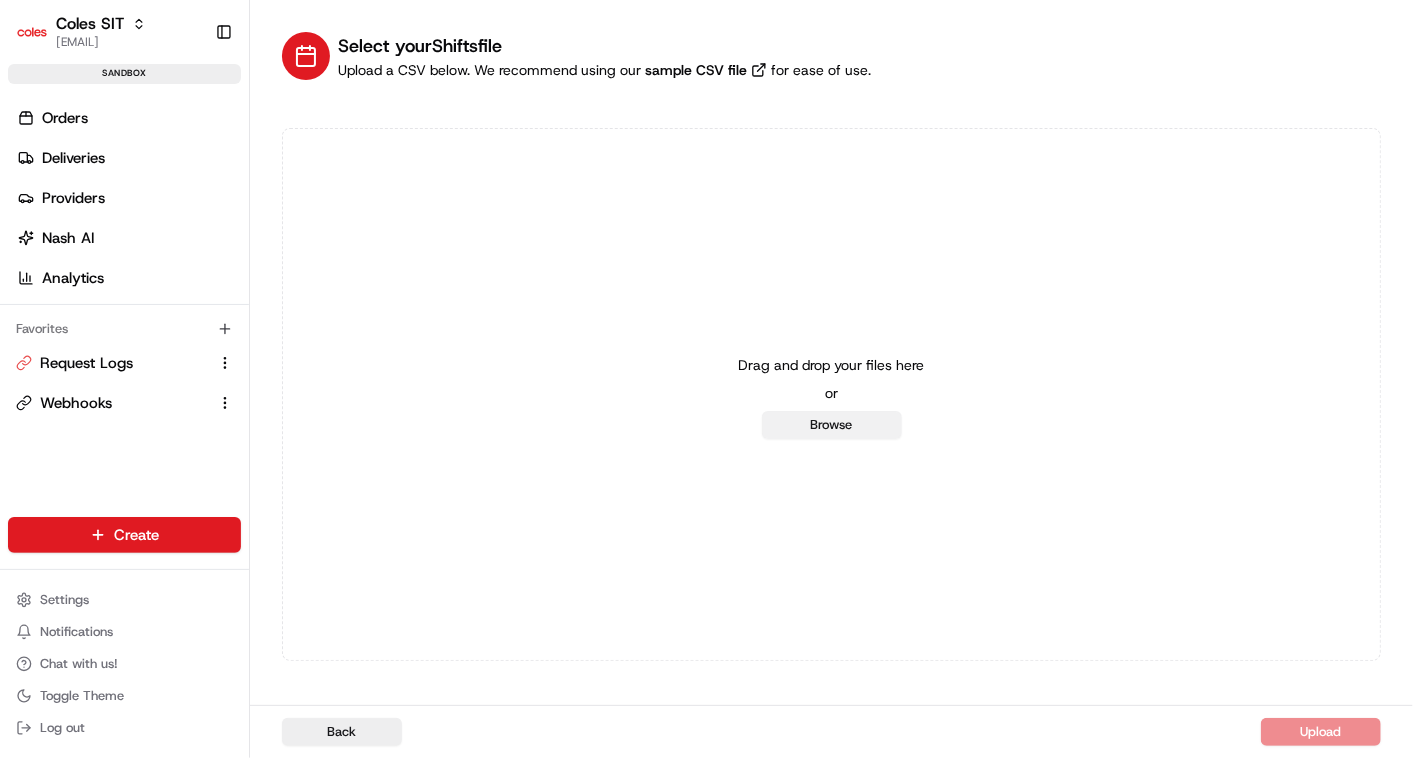 click on "Browse" at bounding box center [832, 425] 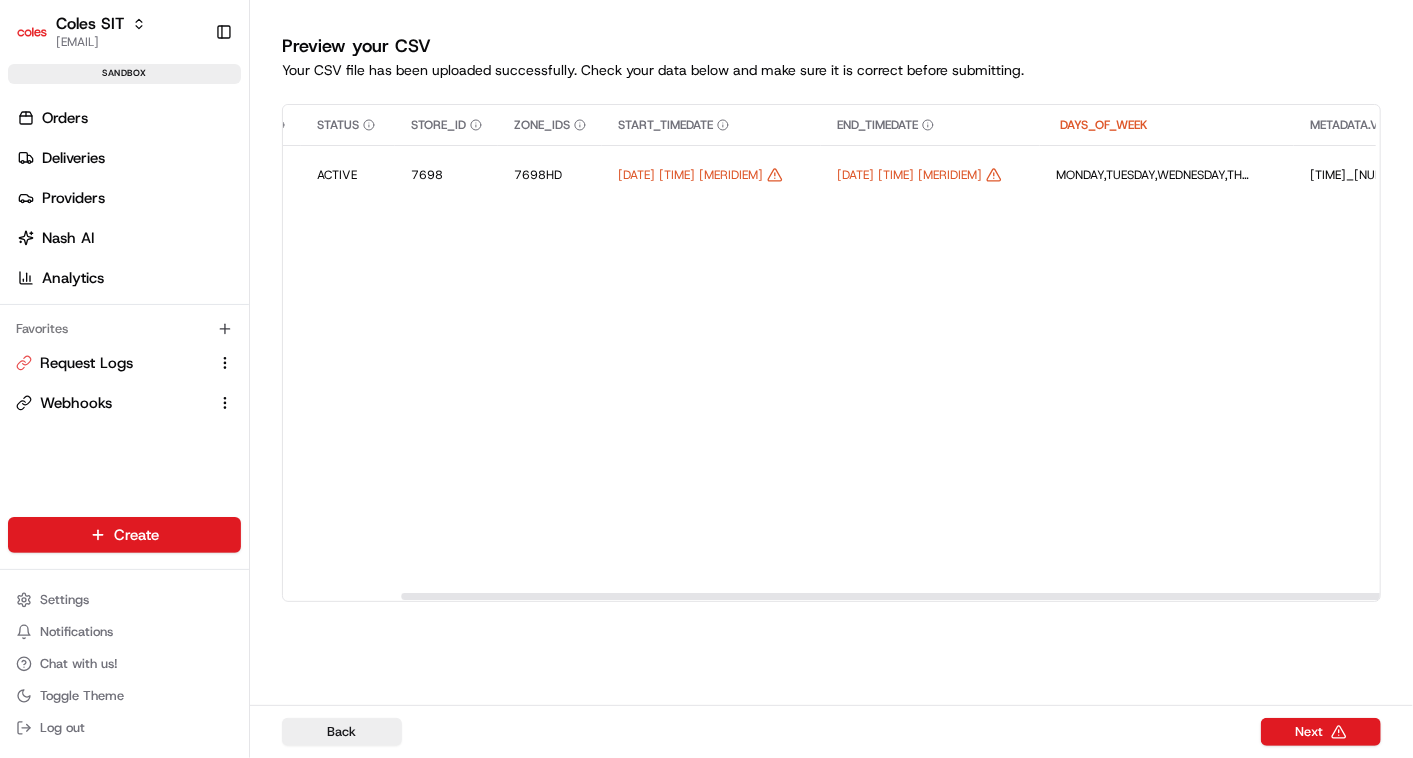 scroll, scrollTop: 0, scrollLeft: 311, axis: horizontal 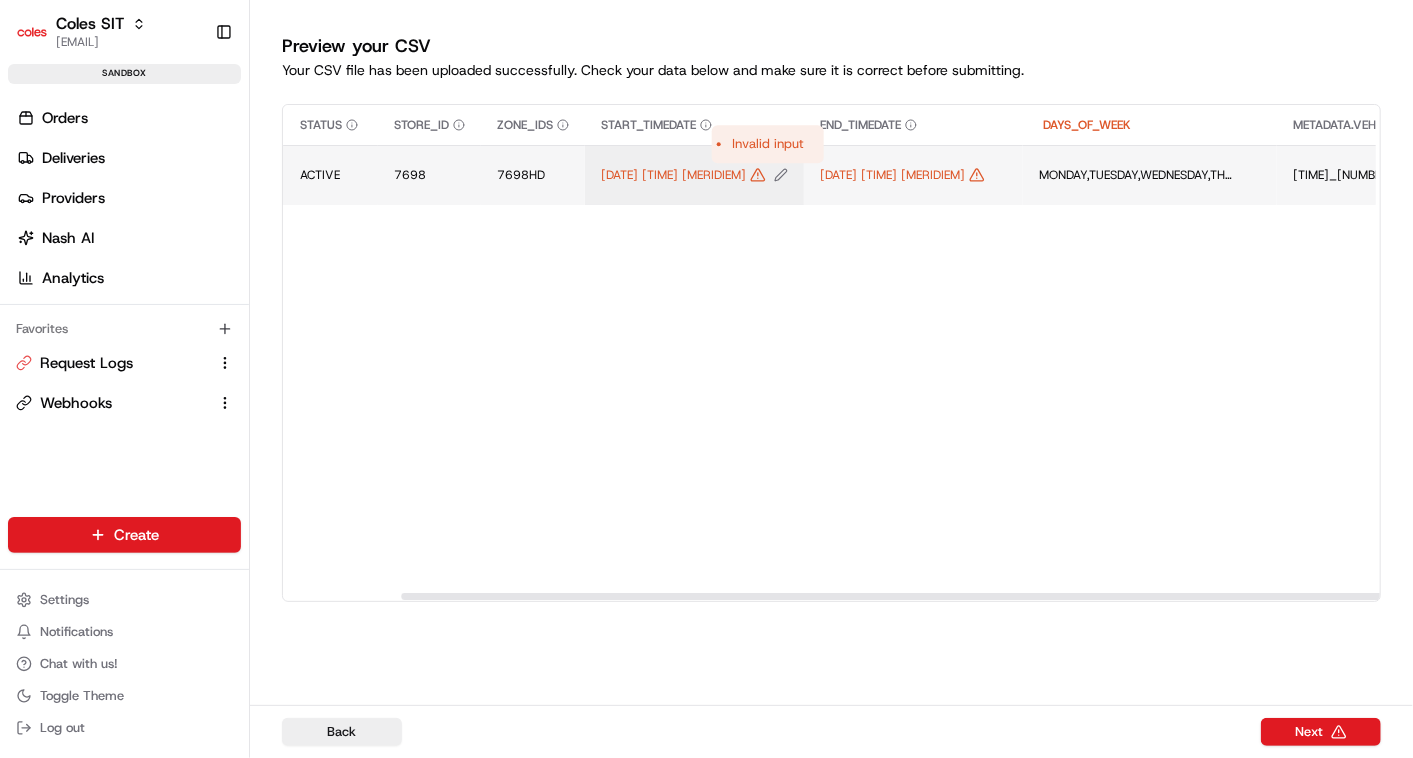 click 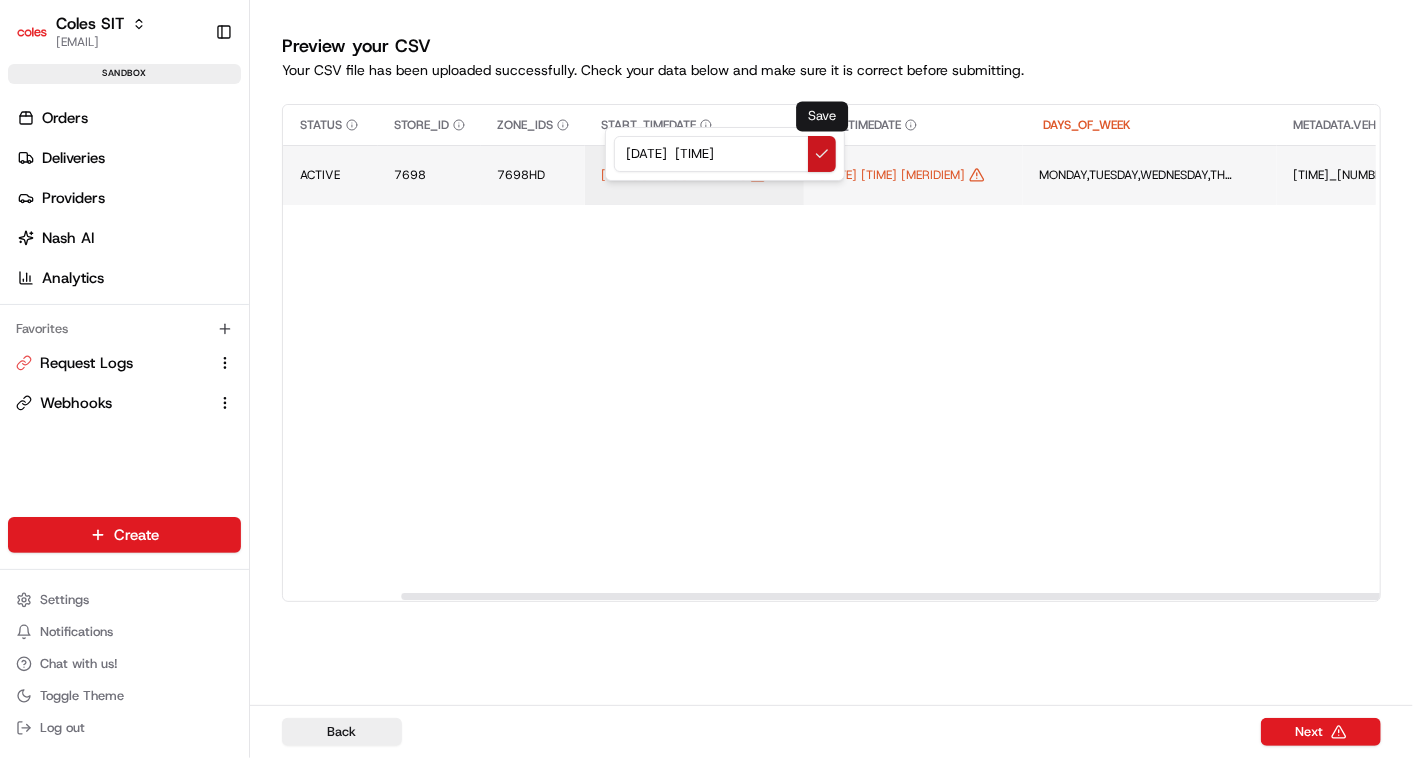 type on "05/08/2025  16:00" 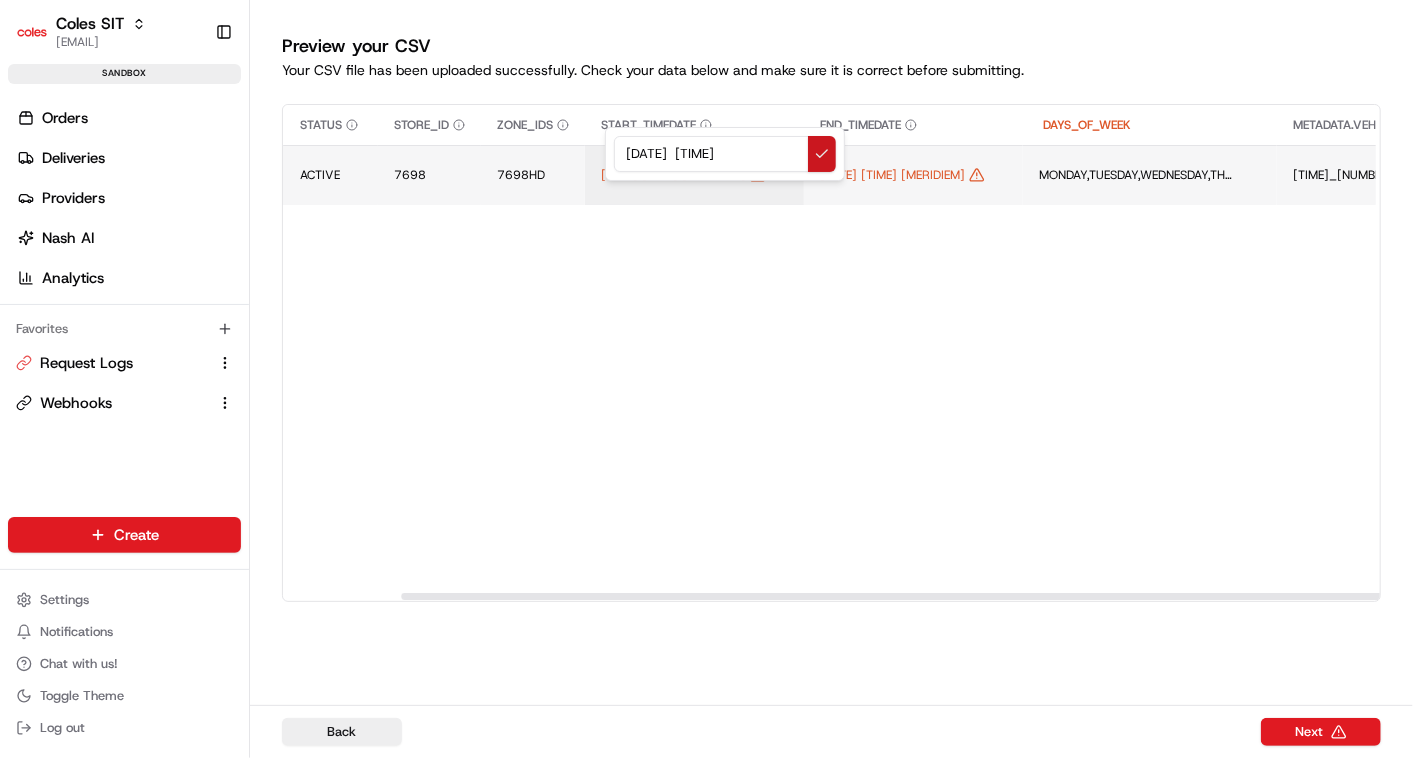 click at bounding box center [822, 154] 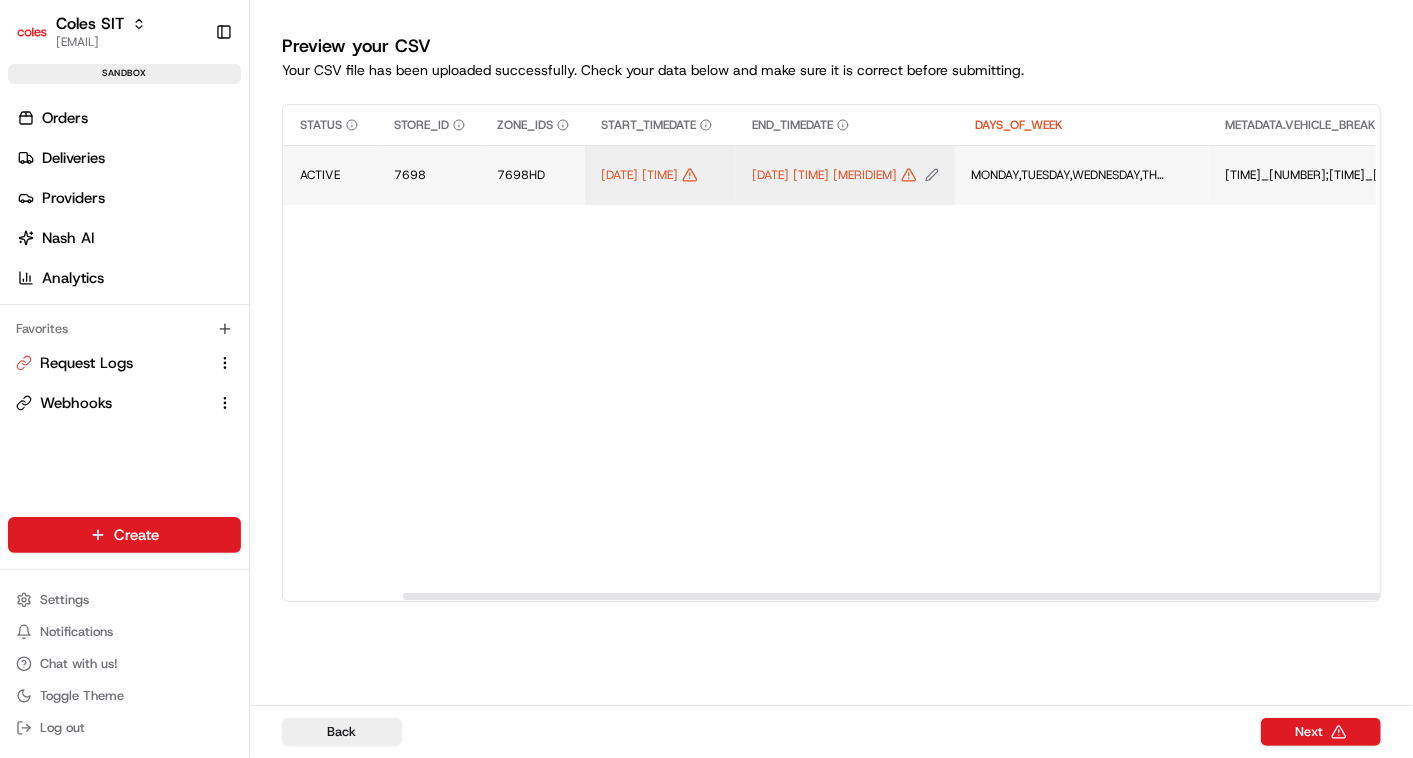 click 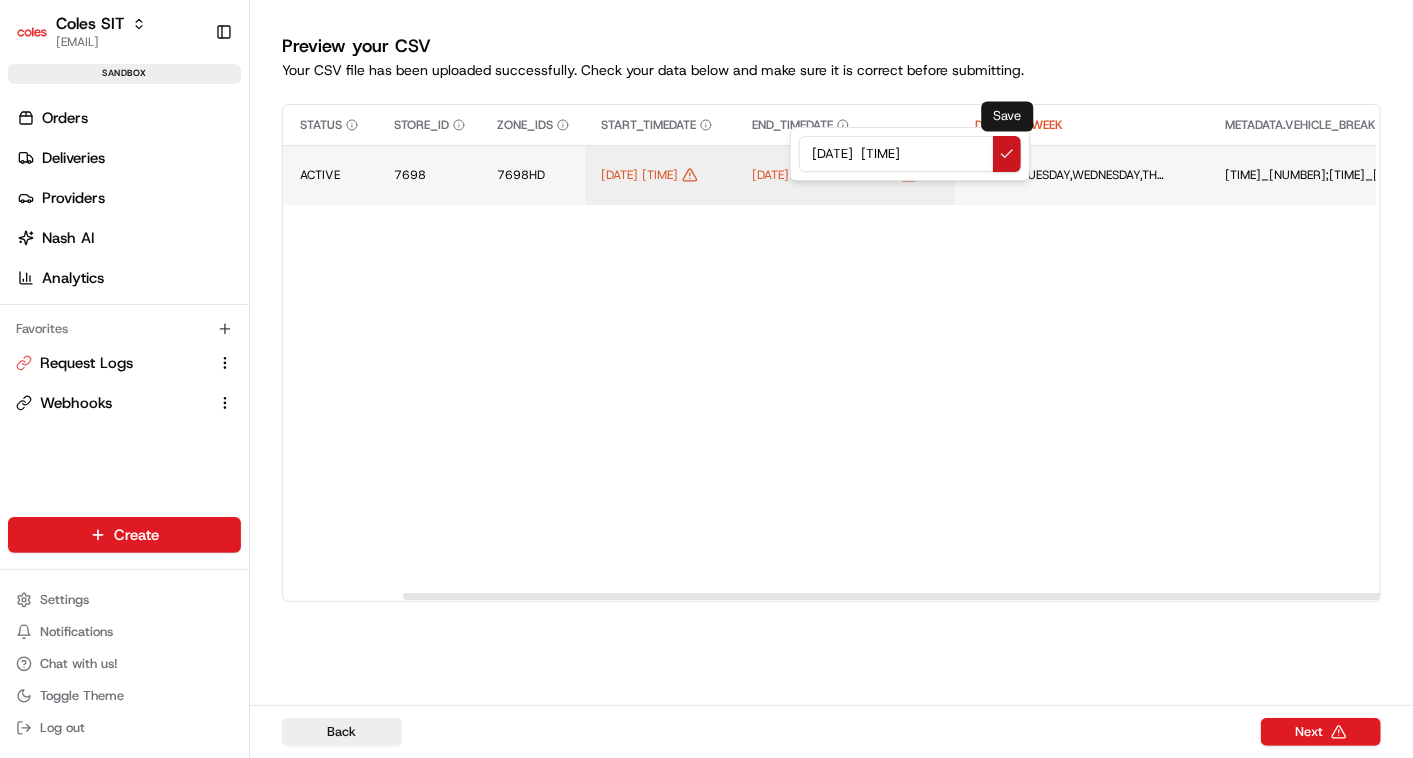 type on "05/08/2025  23:00" 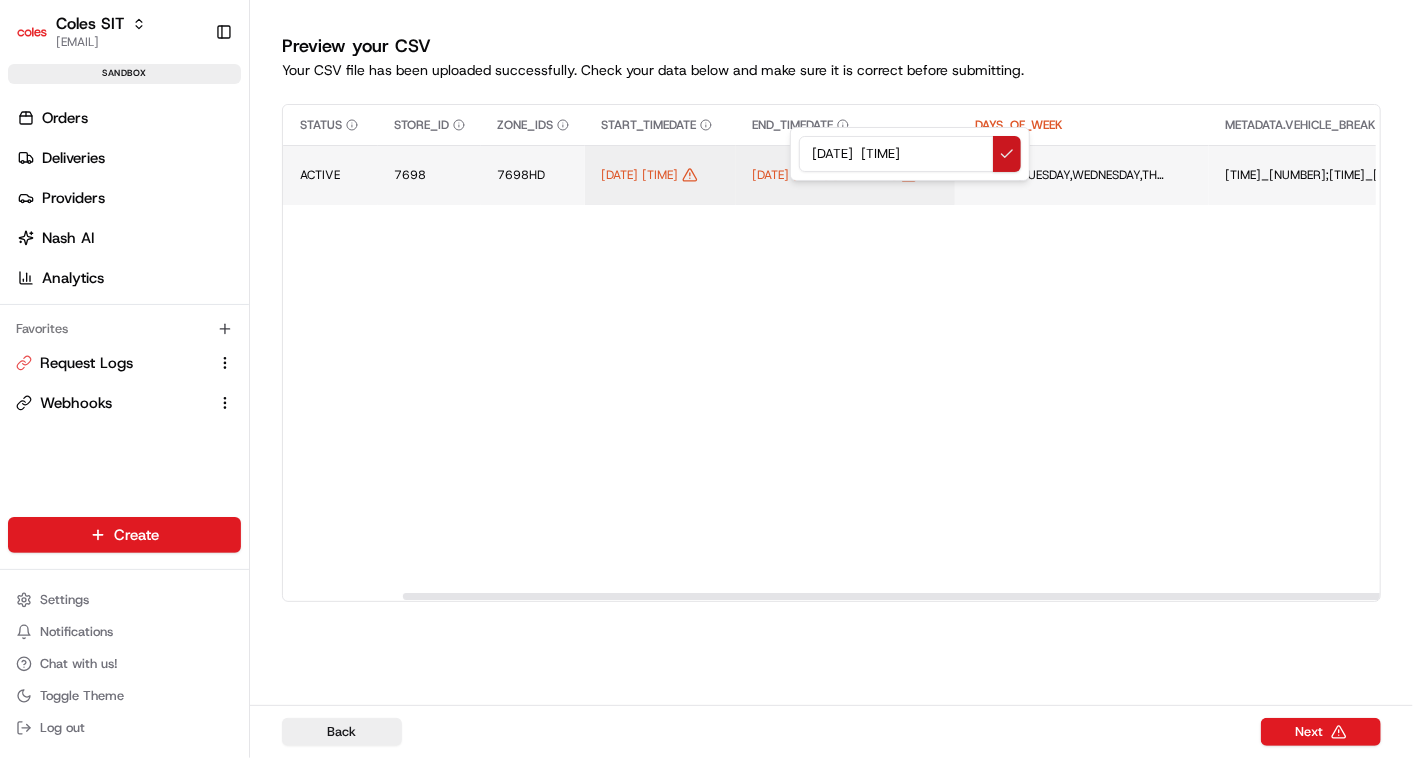 click at bounding box center (1007, 154) 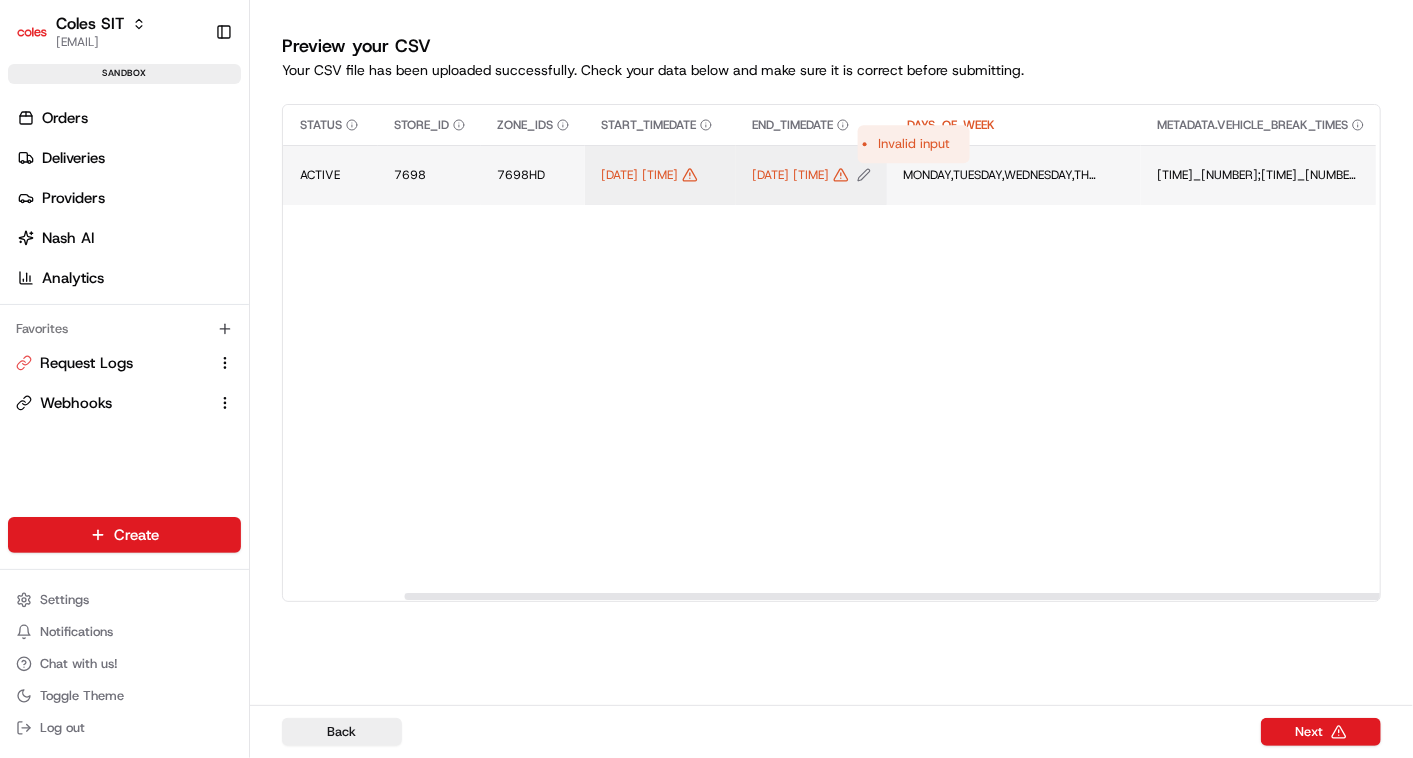 click 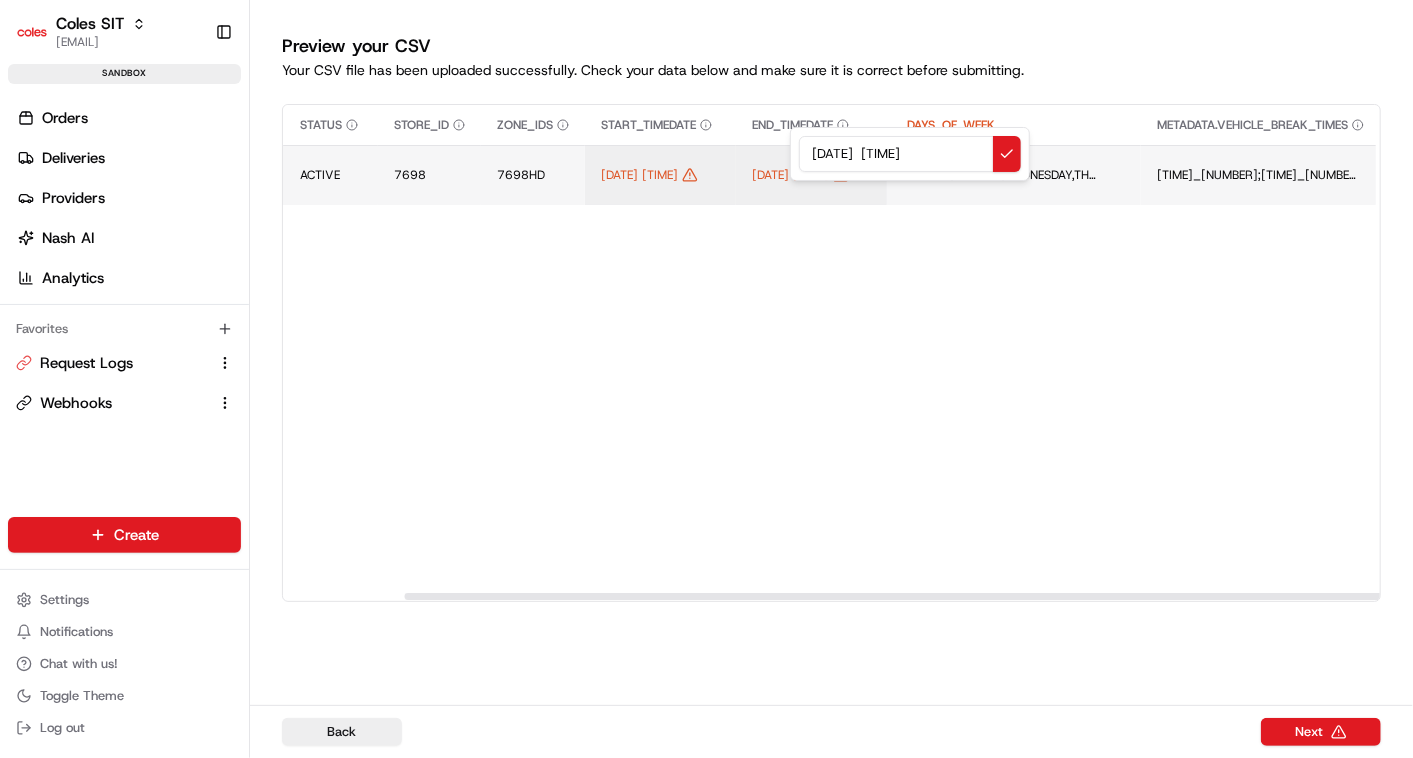 paste on "1/08/2025 16" 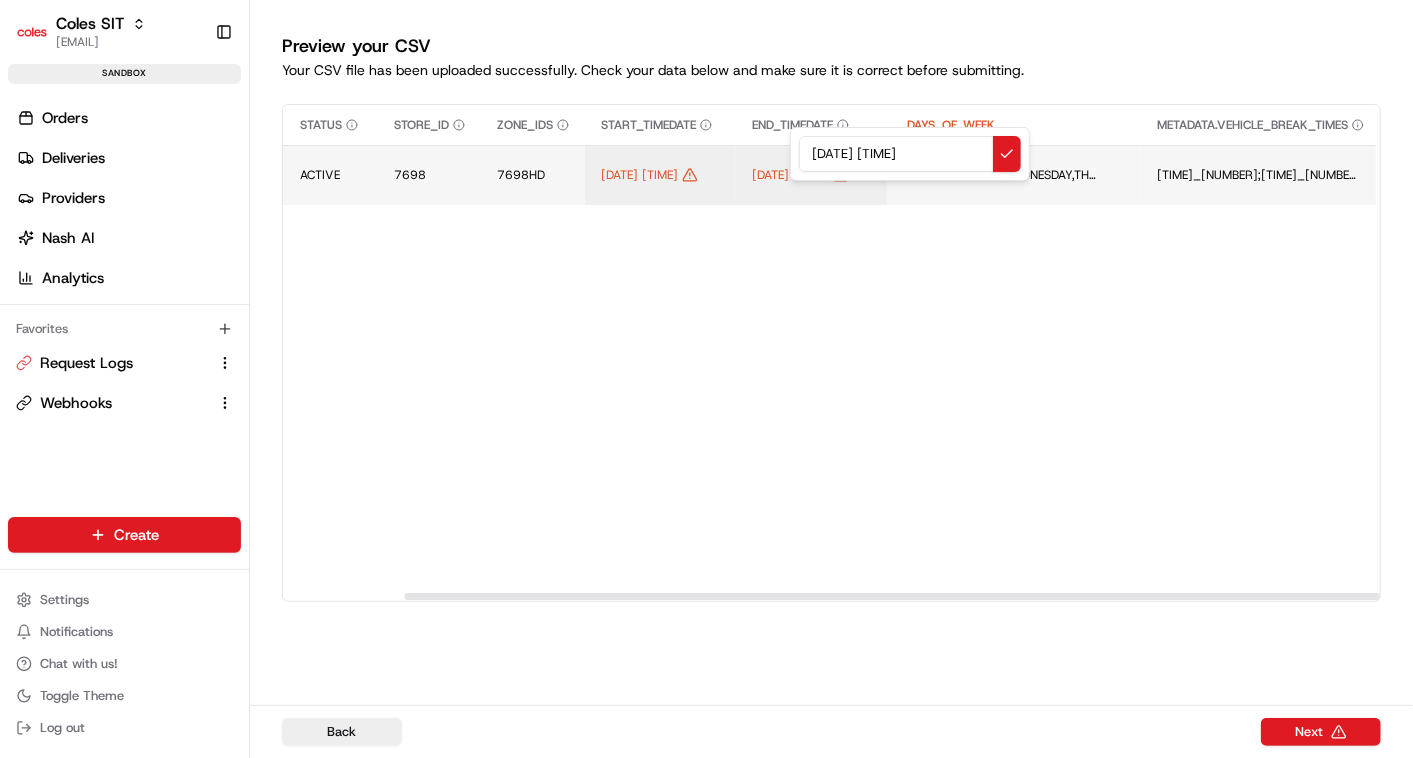 click on "1/08/2025 16:00" at bounding box center (910, 154) 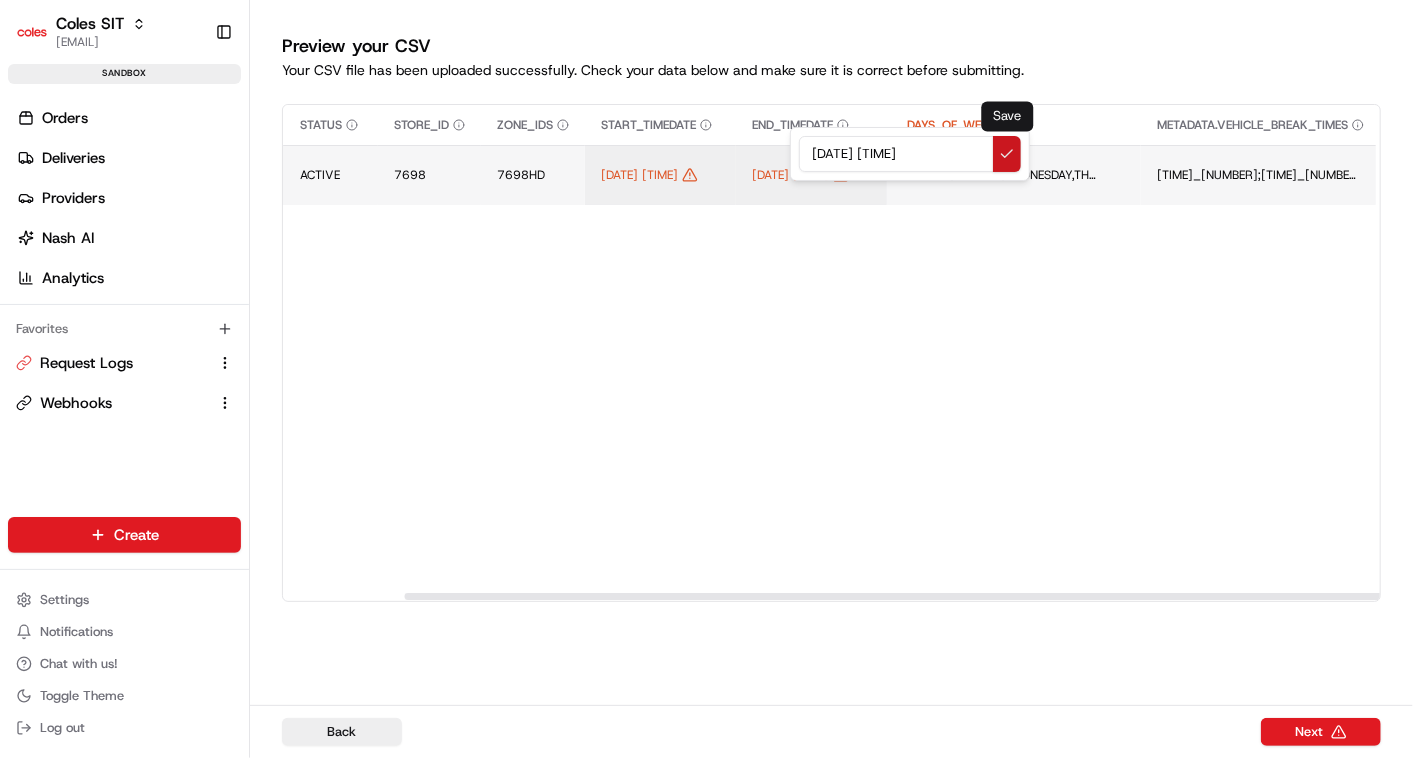 type on "5/08/2025 16:00" 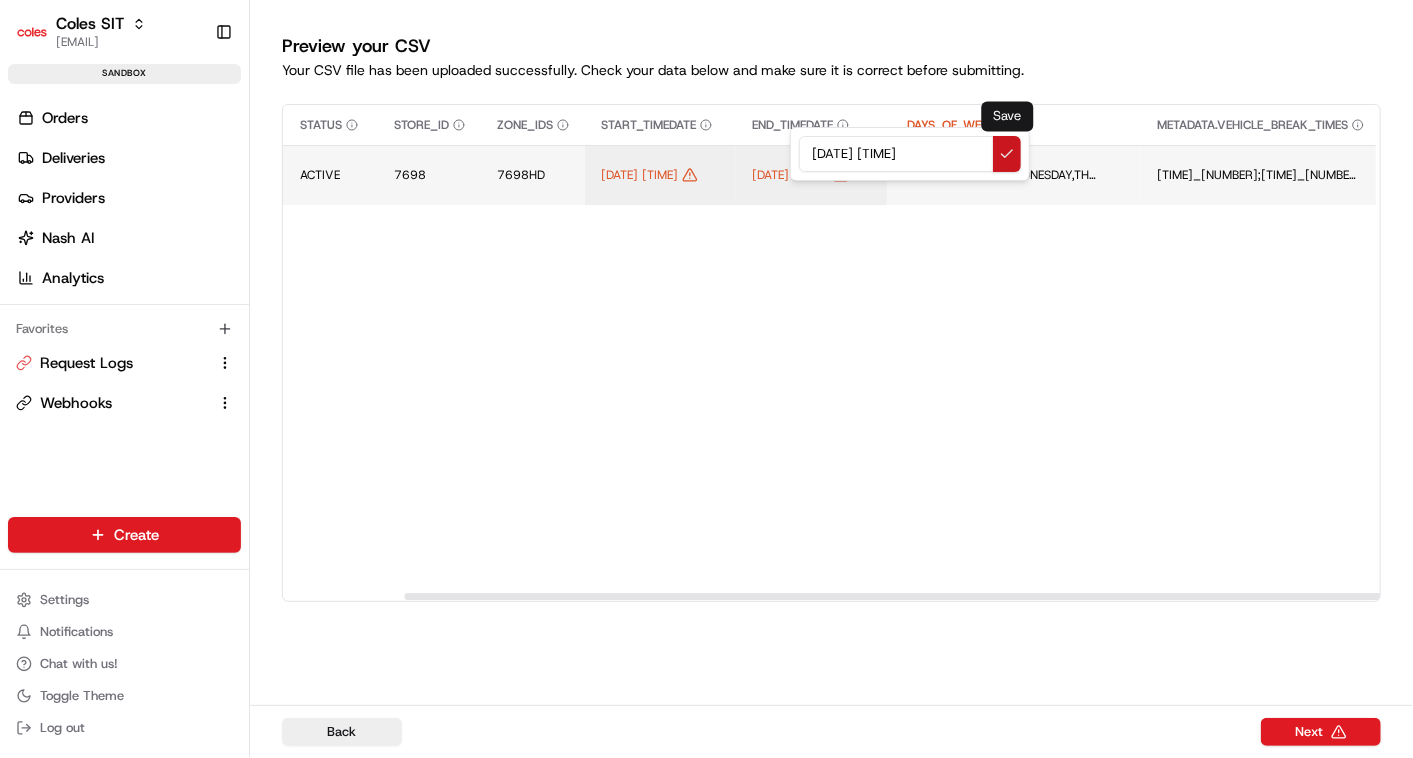 click at bounding box center [1007, 154] 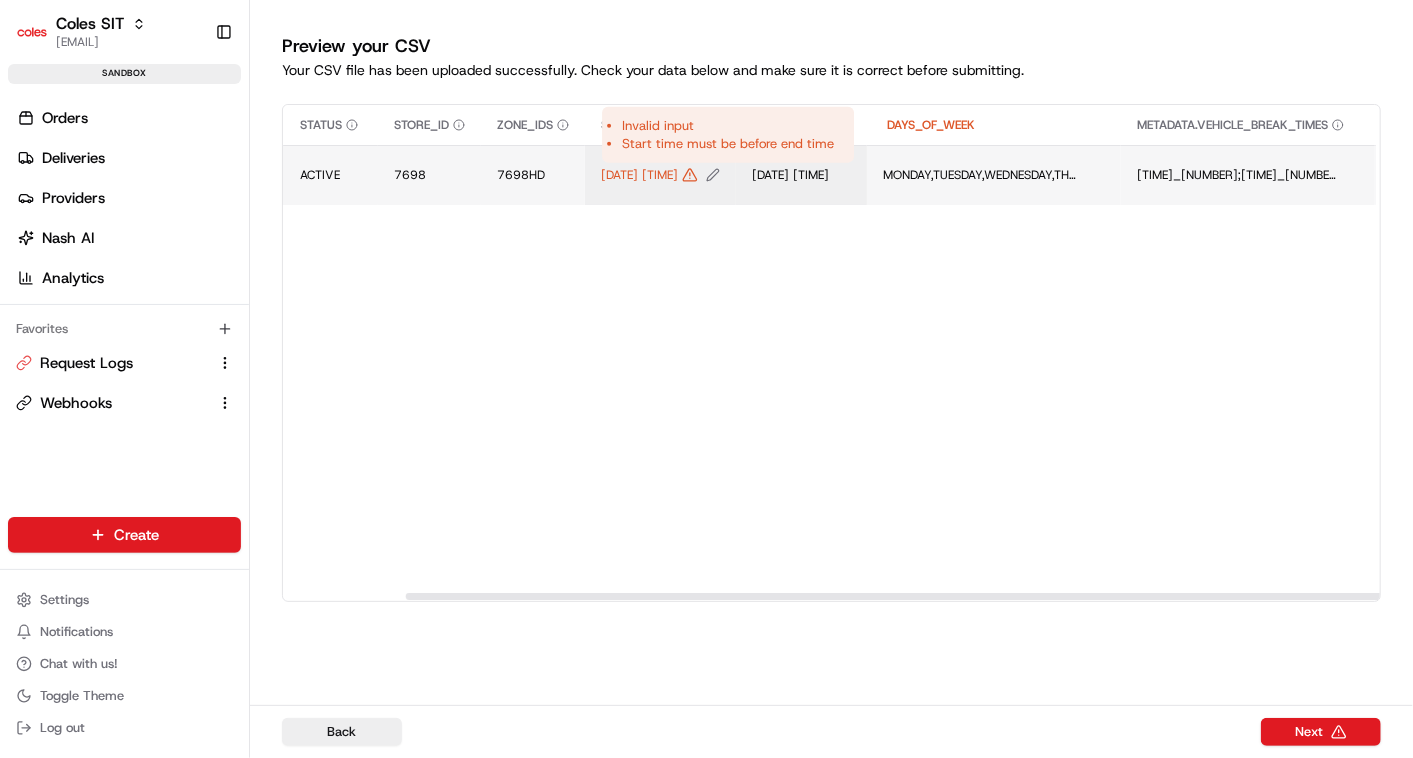 click 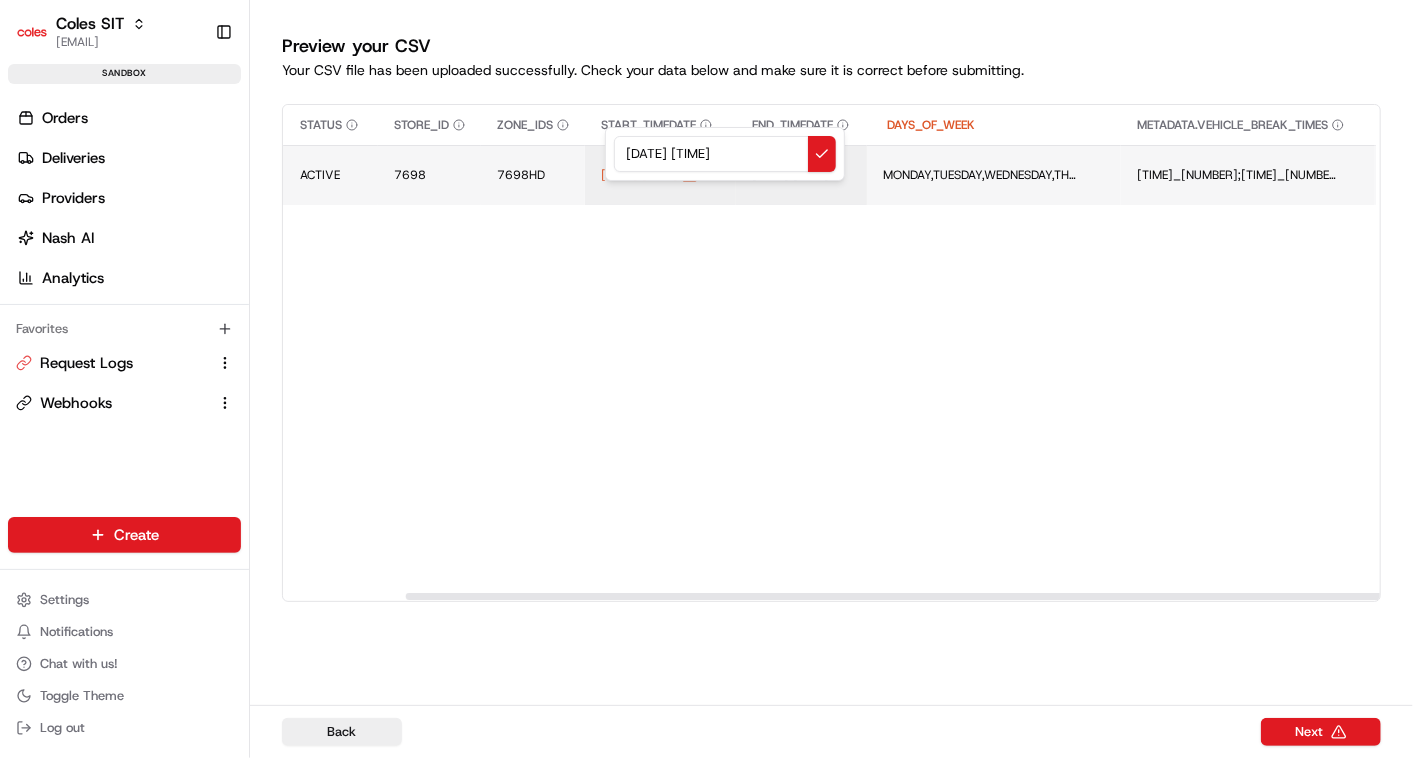 click on "1/08/2025 16:00" at bounding box center (725, 154) 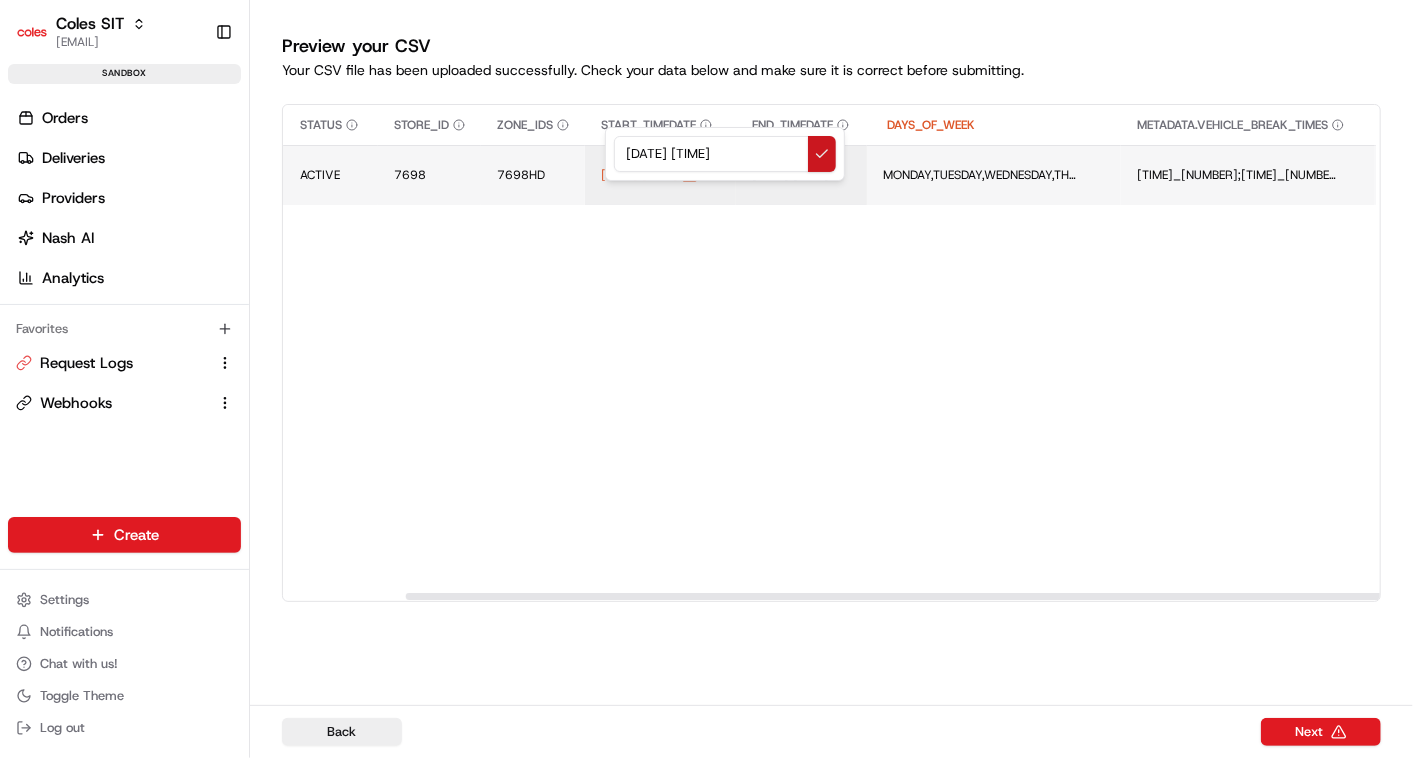 type on "5/08/2025 16:00" 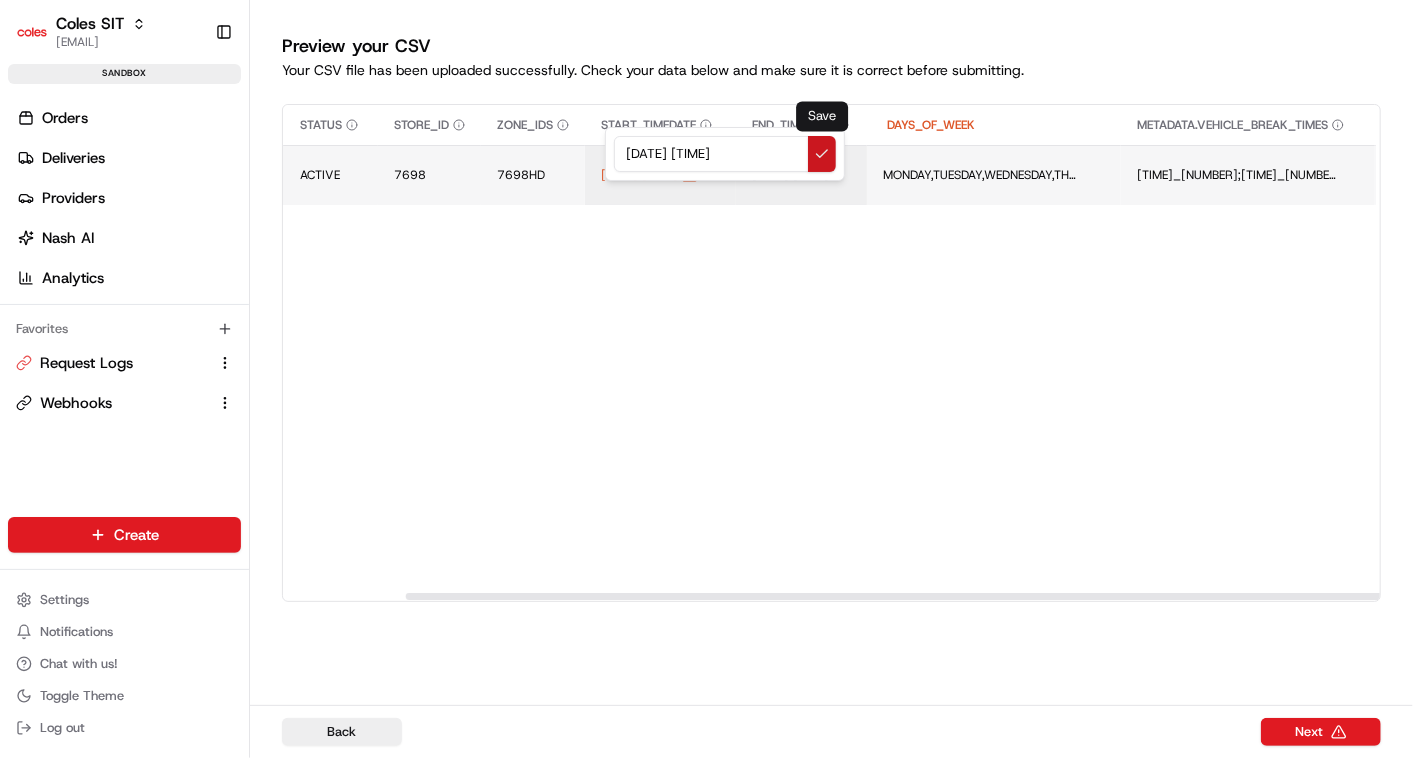 click at bounding box center [822, 154] 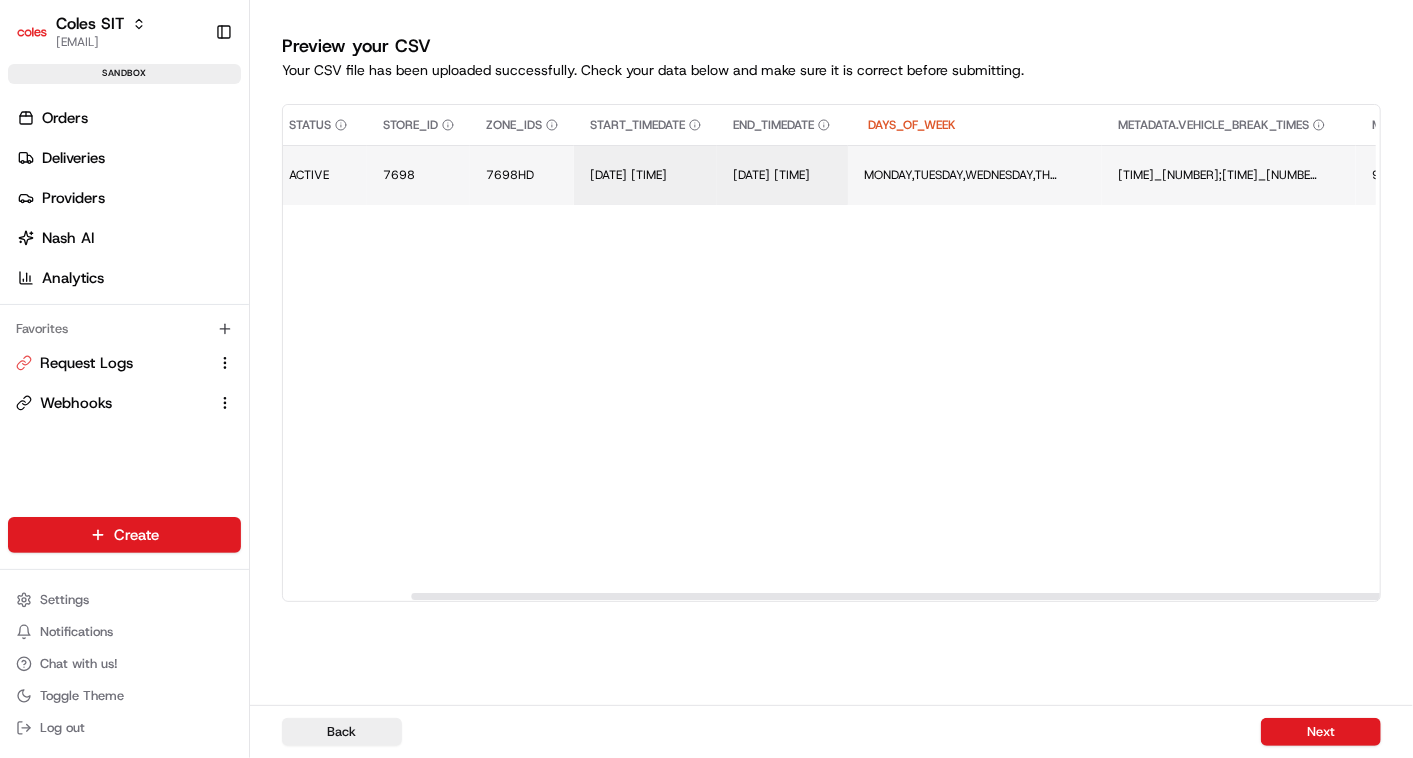 scroll, scrollTop: 0, scrollLeft: 328, axis: horizontal 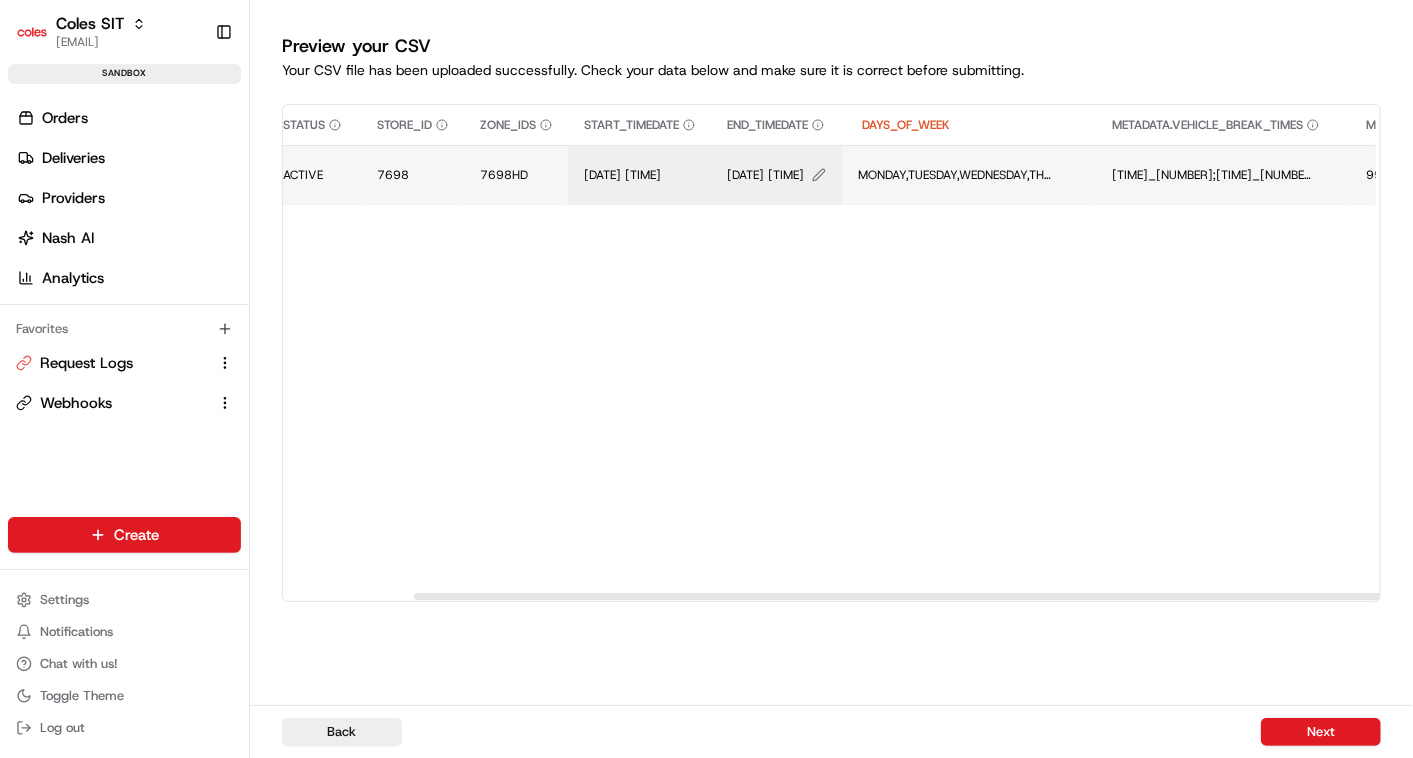 click 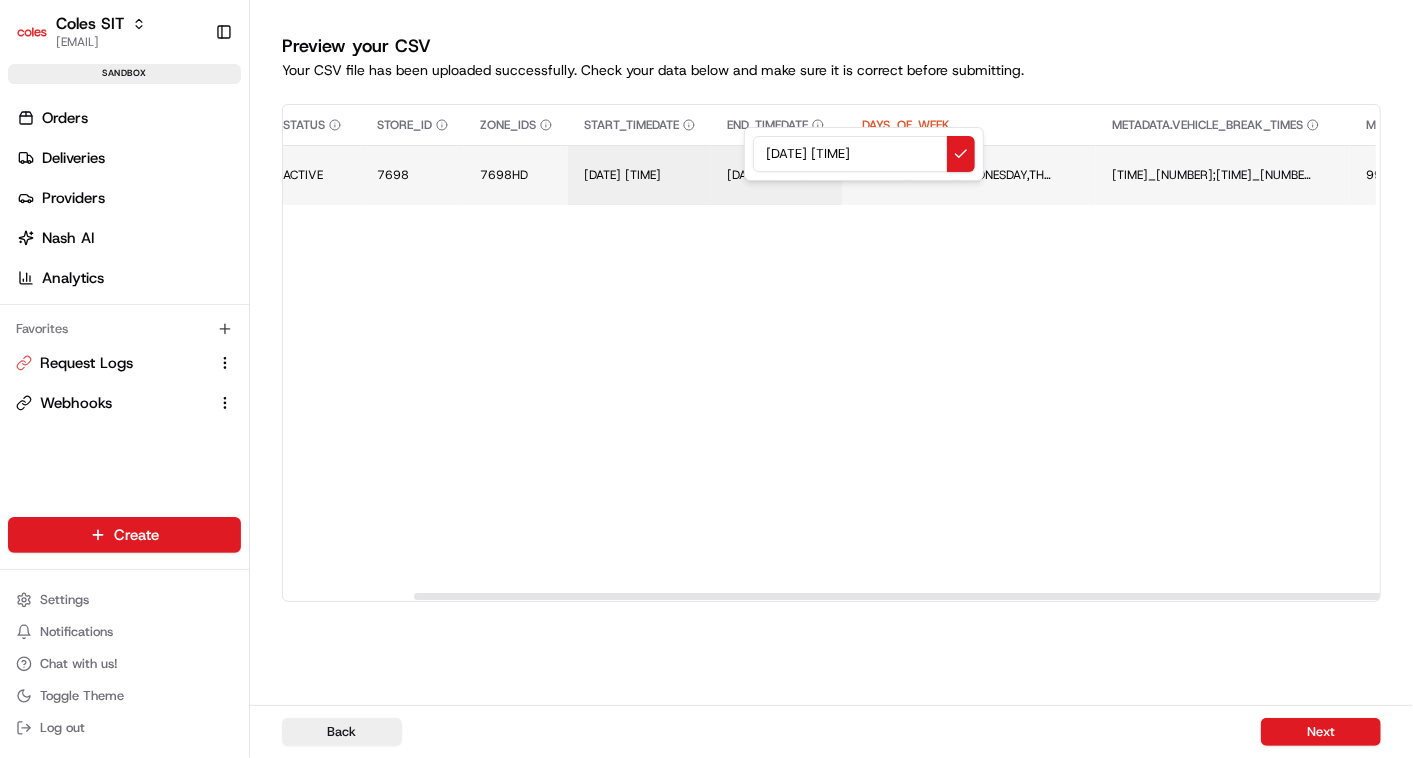 click on "5/08/2025 16:00" at bounding box center (864, 154) 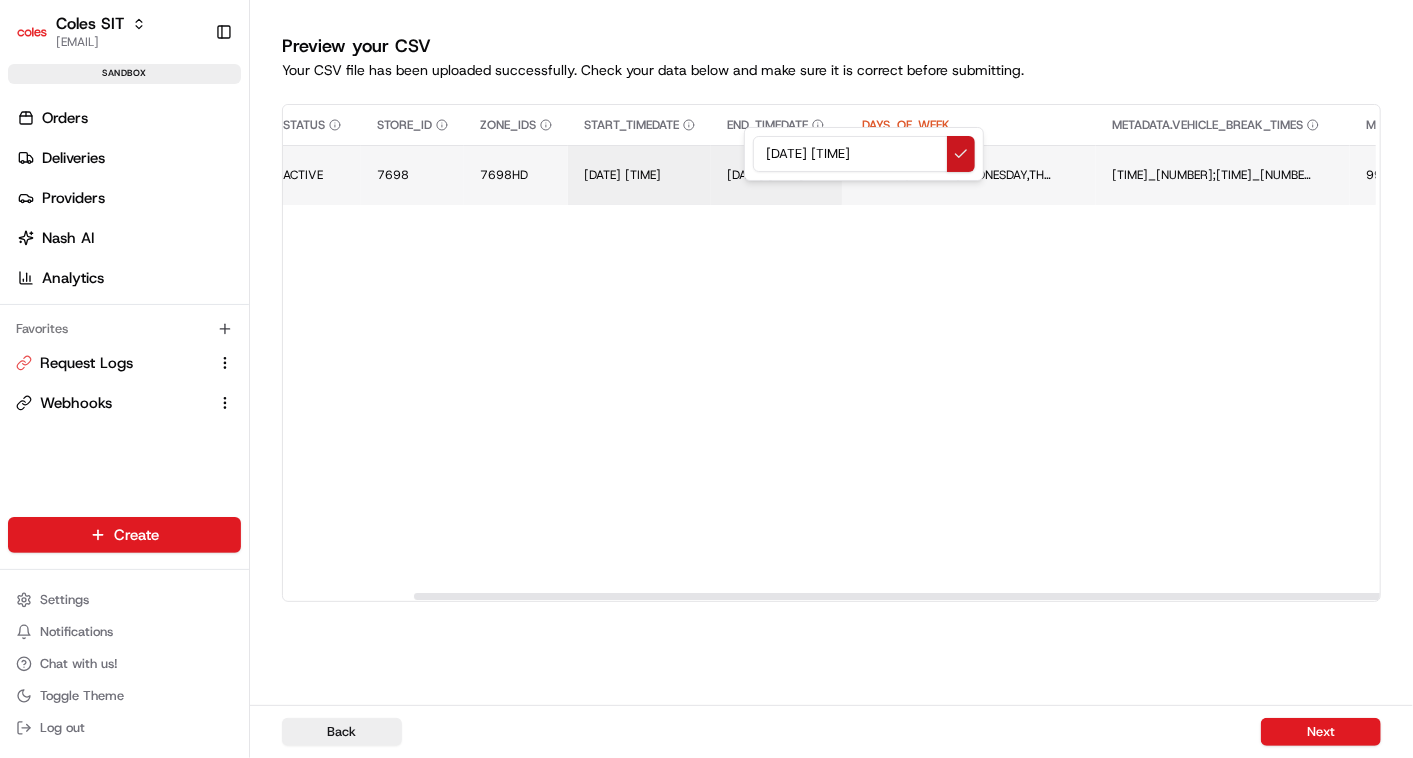 type on "5/08/2025 23:00" 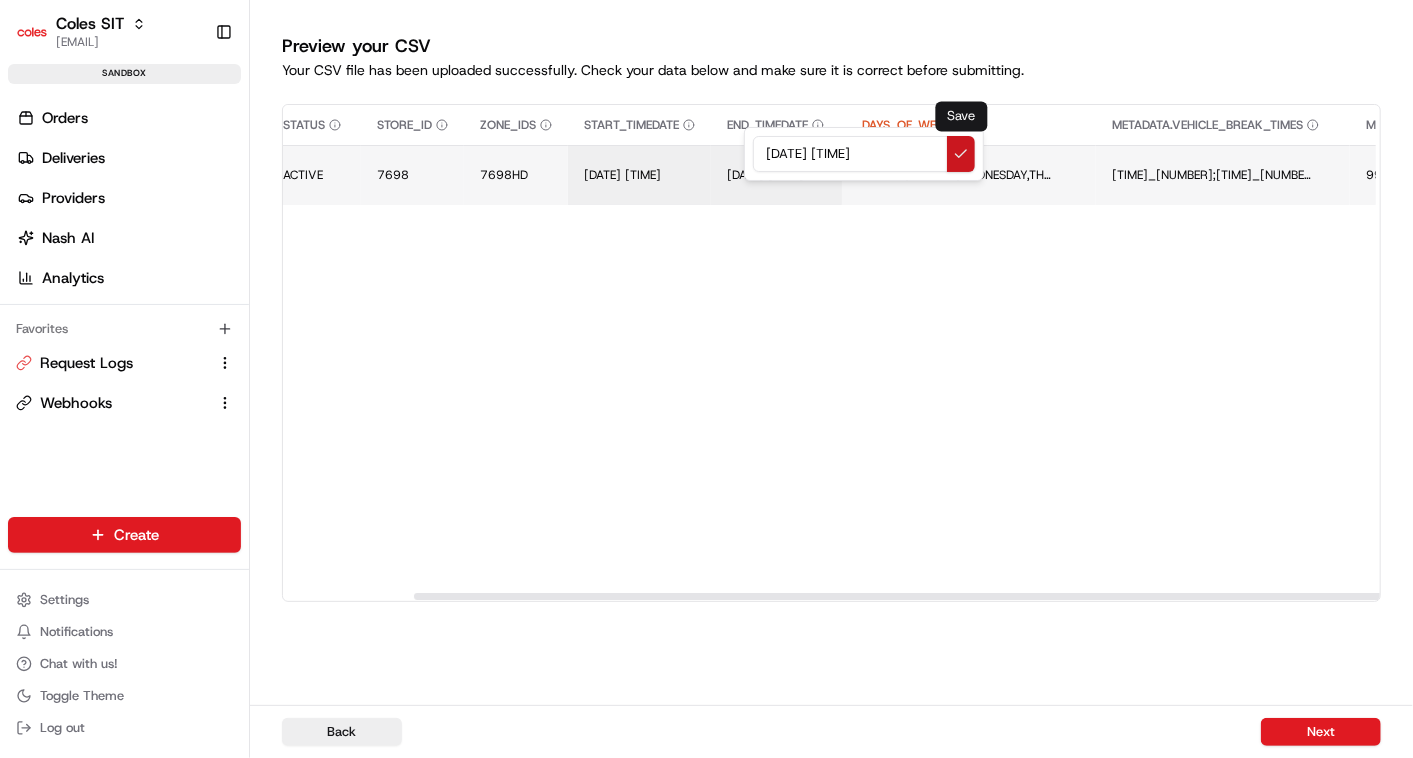 click at bounding box center (961, 154) 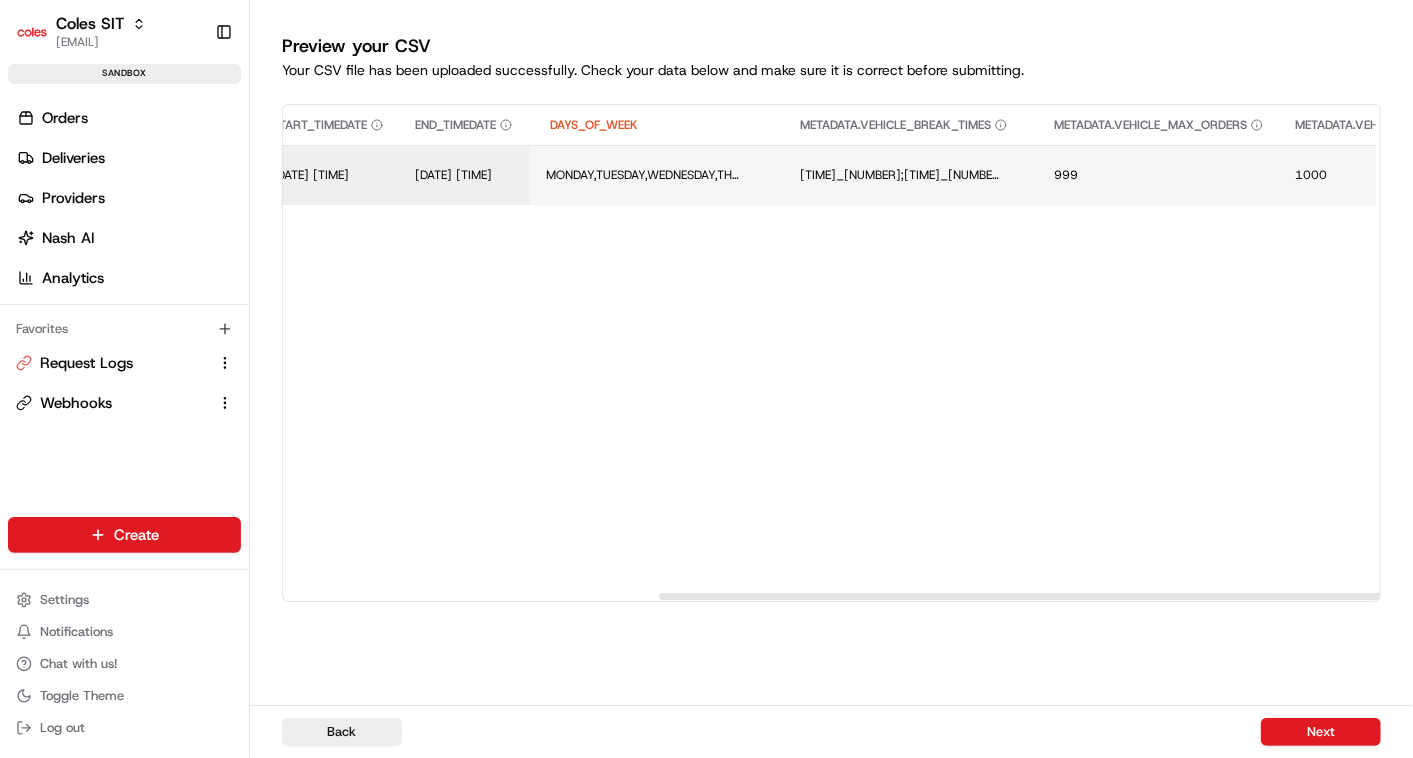 scroll, scrollTop: 0, scrollLeft: 957, axis: horizontal 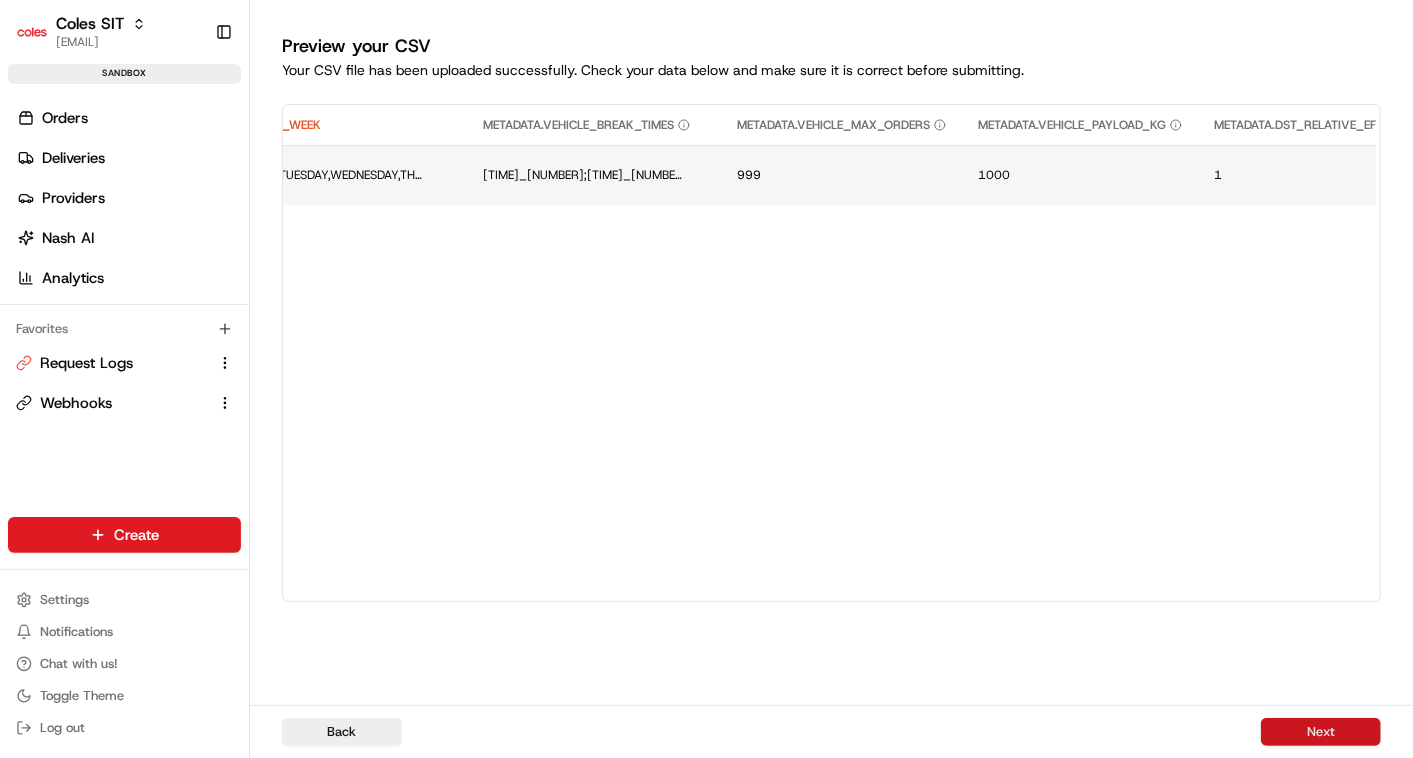 click on "Next" at bounding box center [1321, 732] 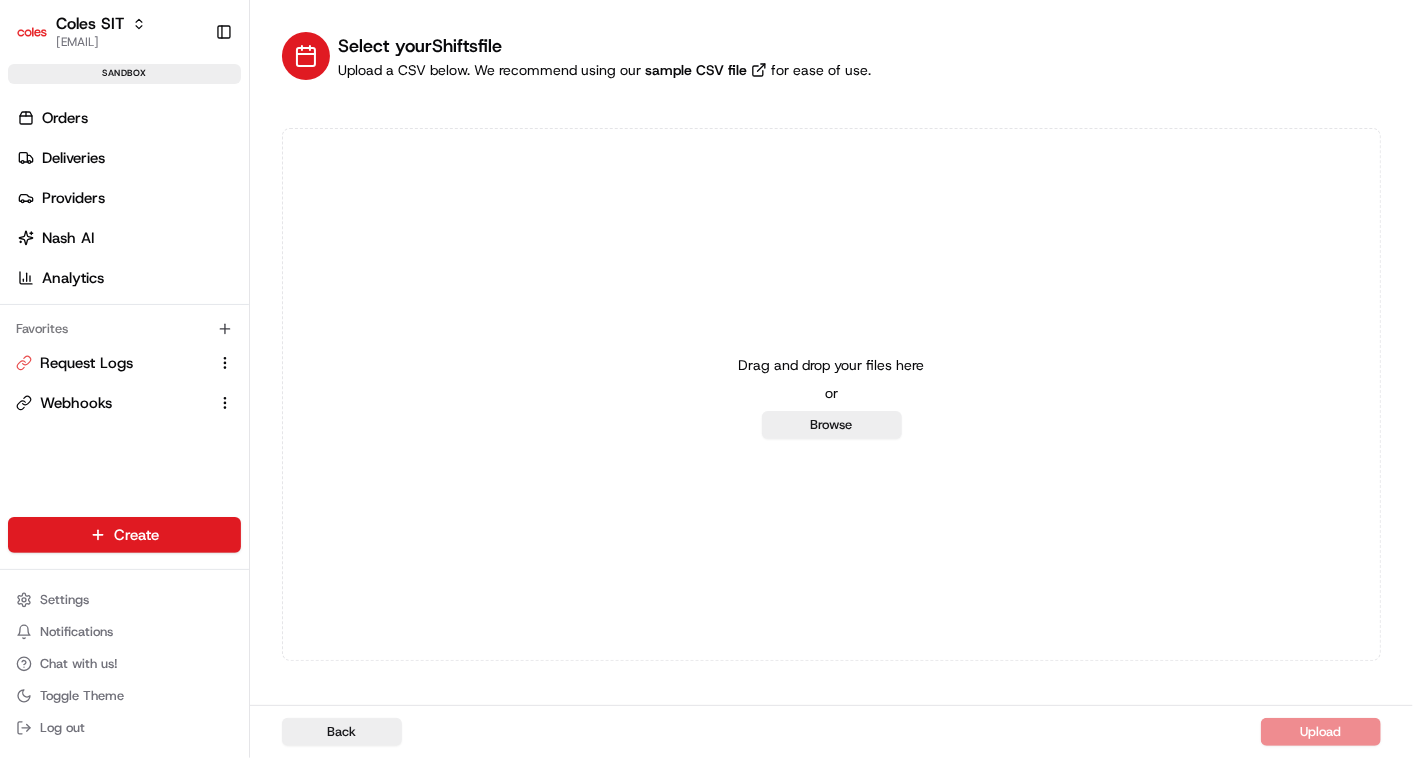 scroll, scrollTop: 0, scrollLeft: 0, axis: both 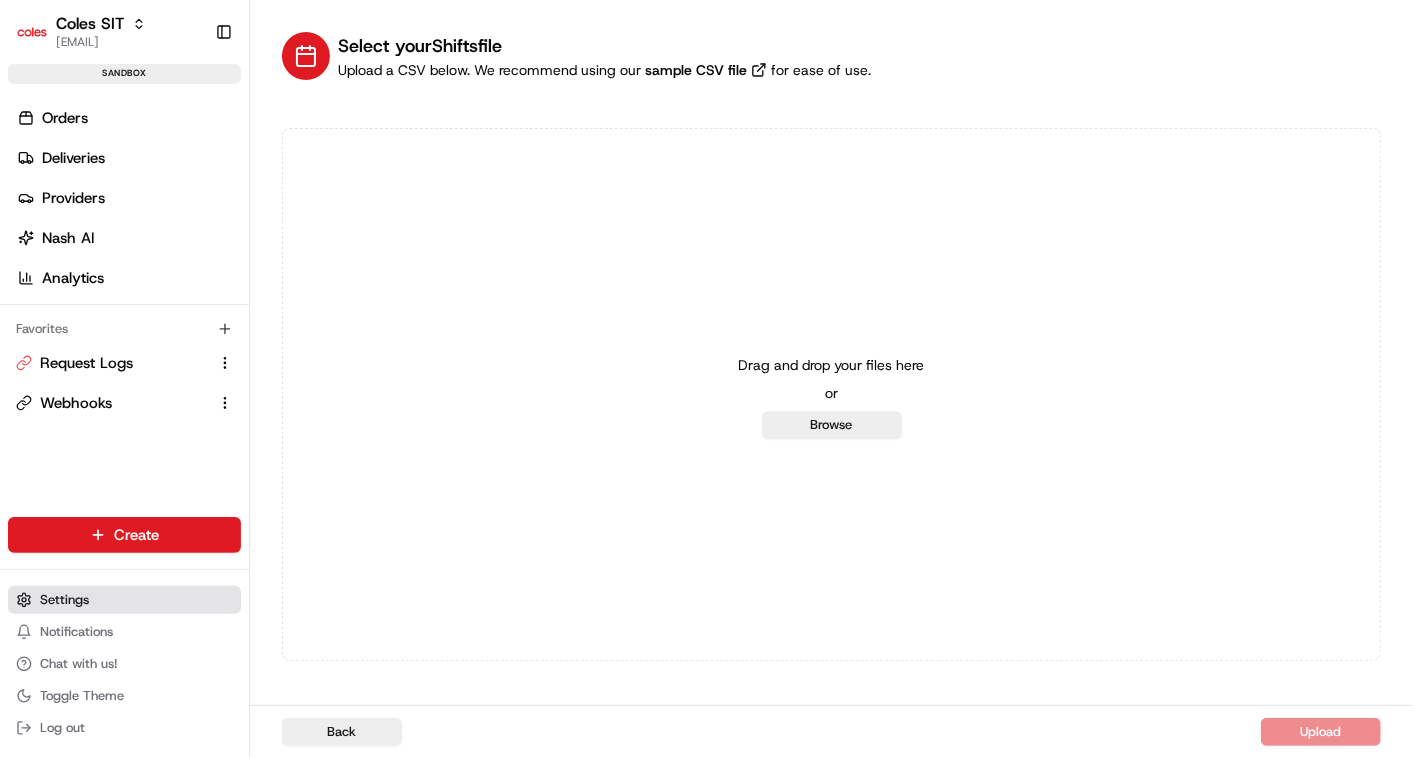 click on "Settings" at bounding box center [124, 600] 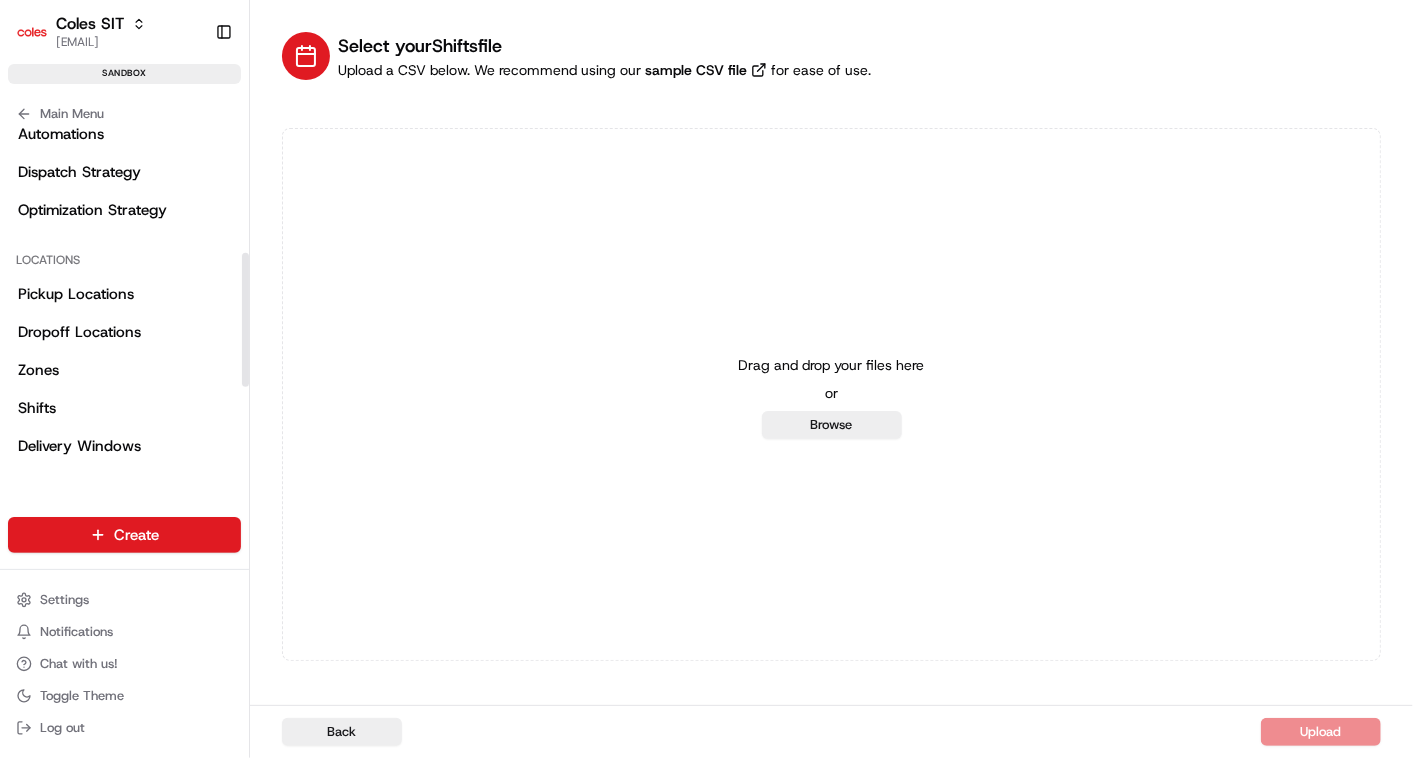 scroll, scrollTop: 335, scrollLeft: 0, axis: vertical 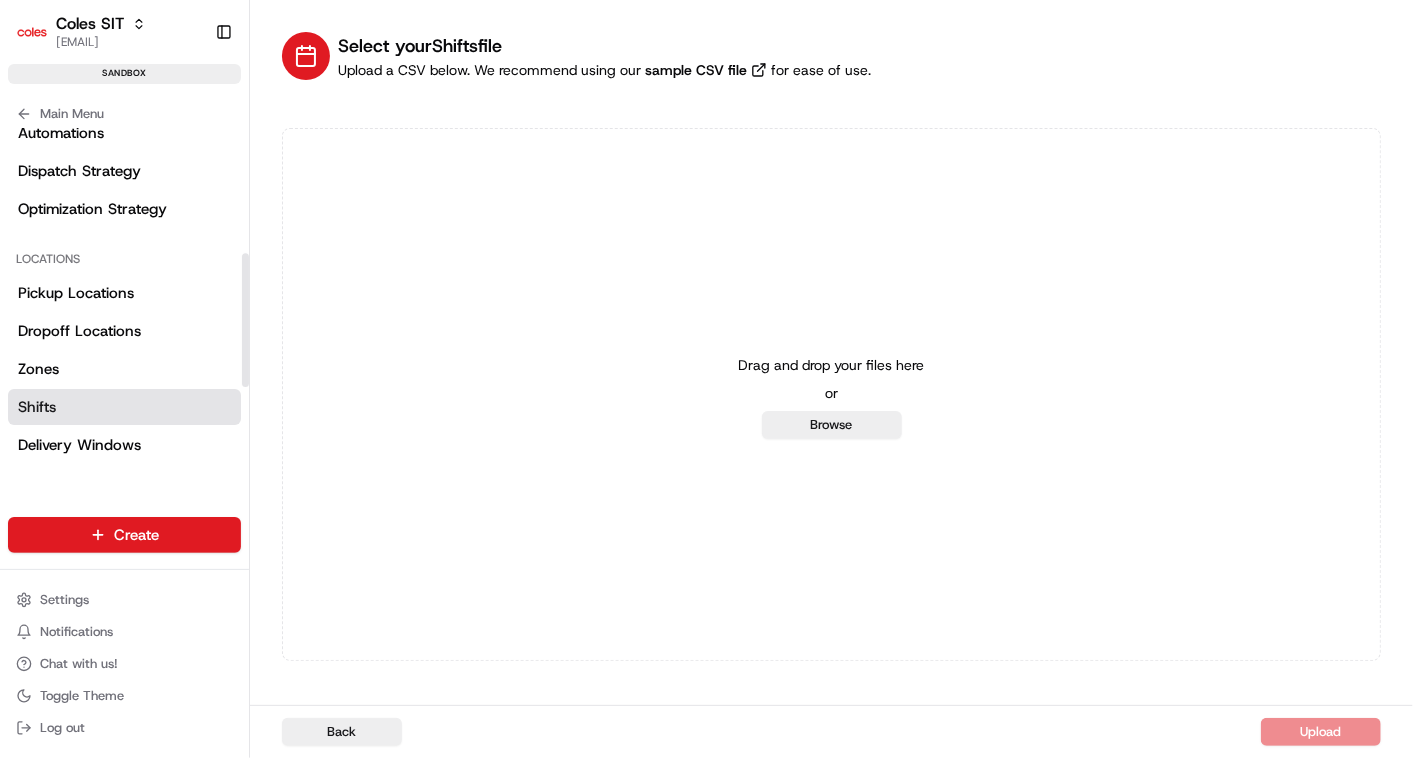 click on "Shifts" at bounding box center (37, 407) 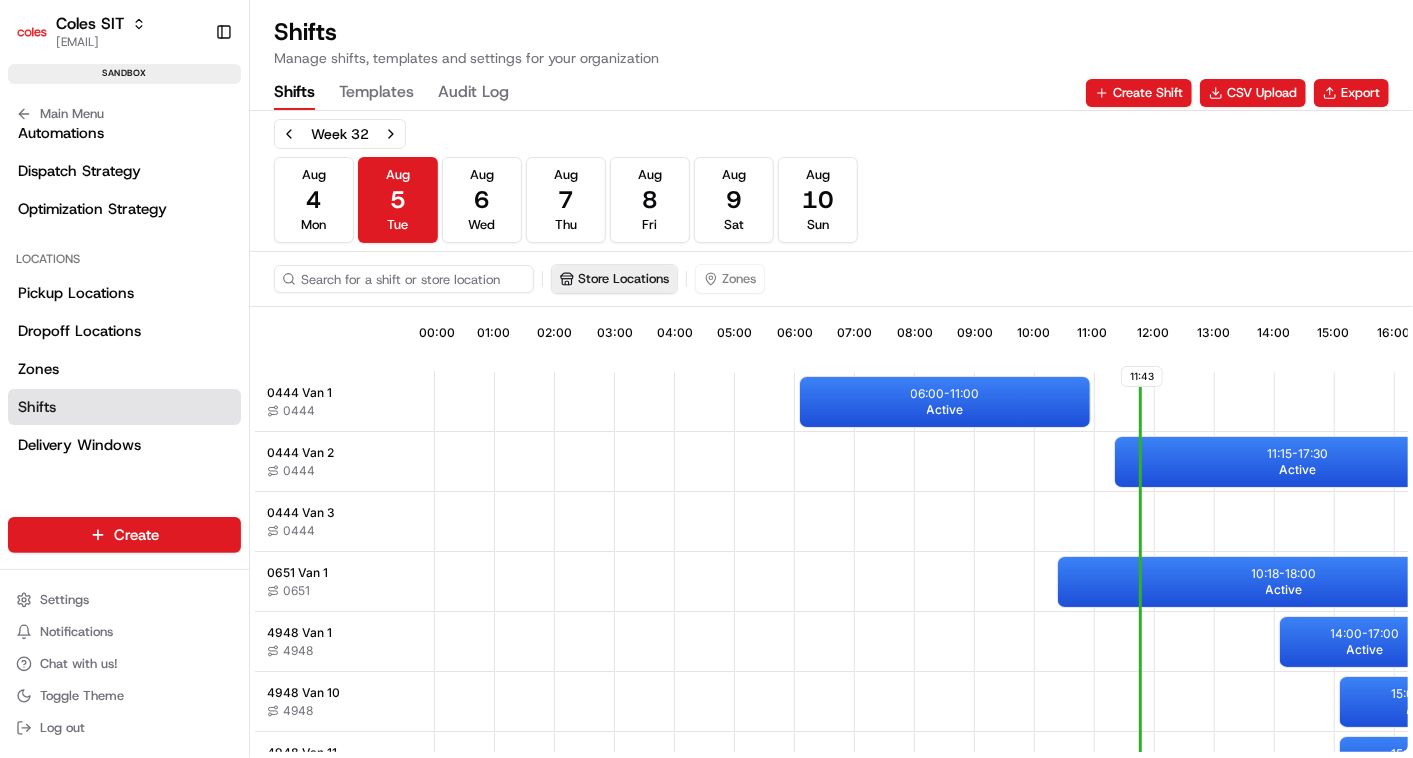 click on "Store Locations" at bounding box center (614, 279) 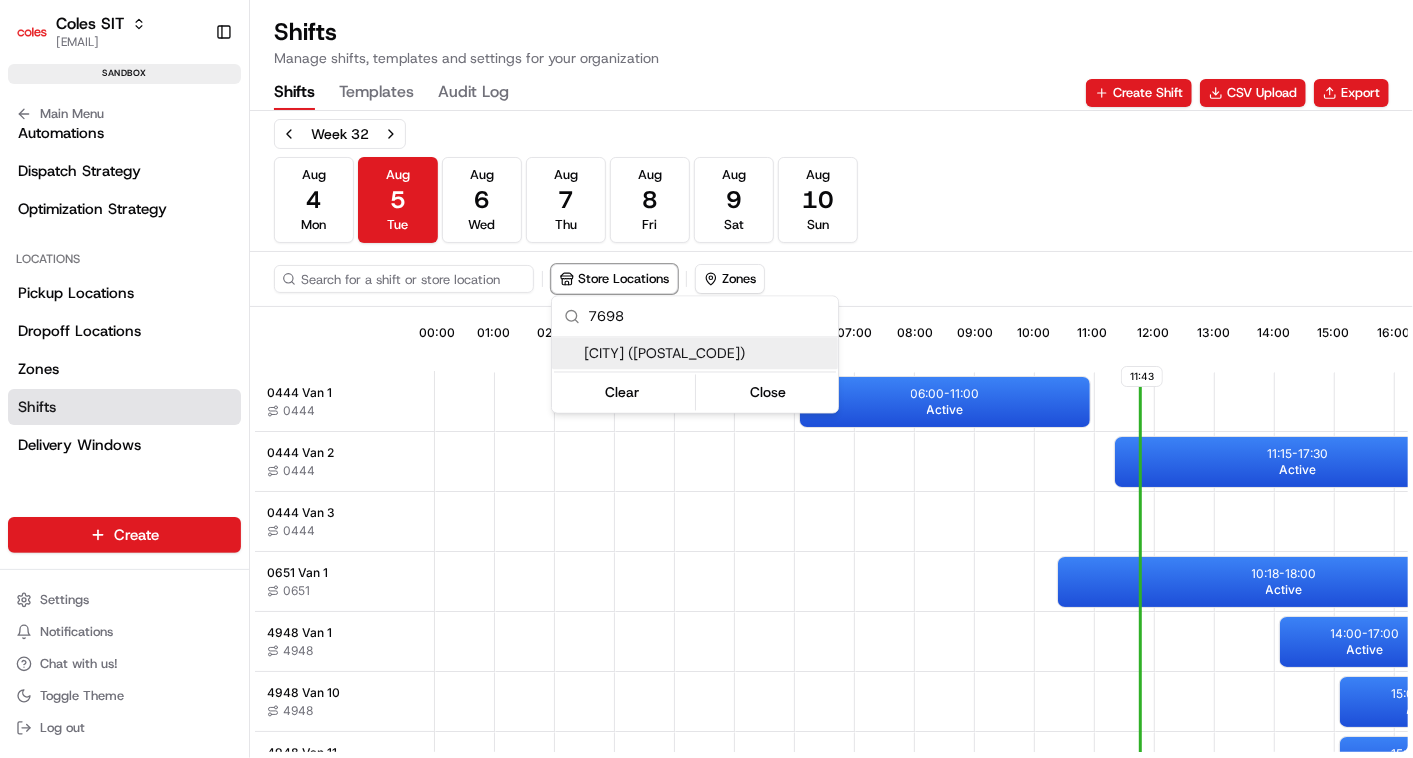 type on "7698" 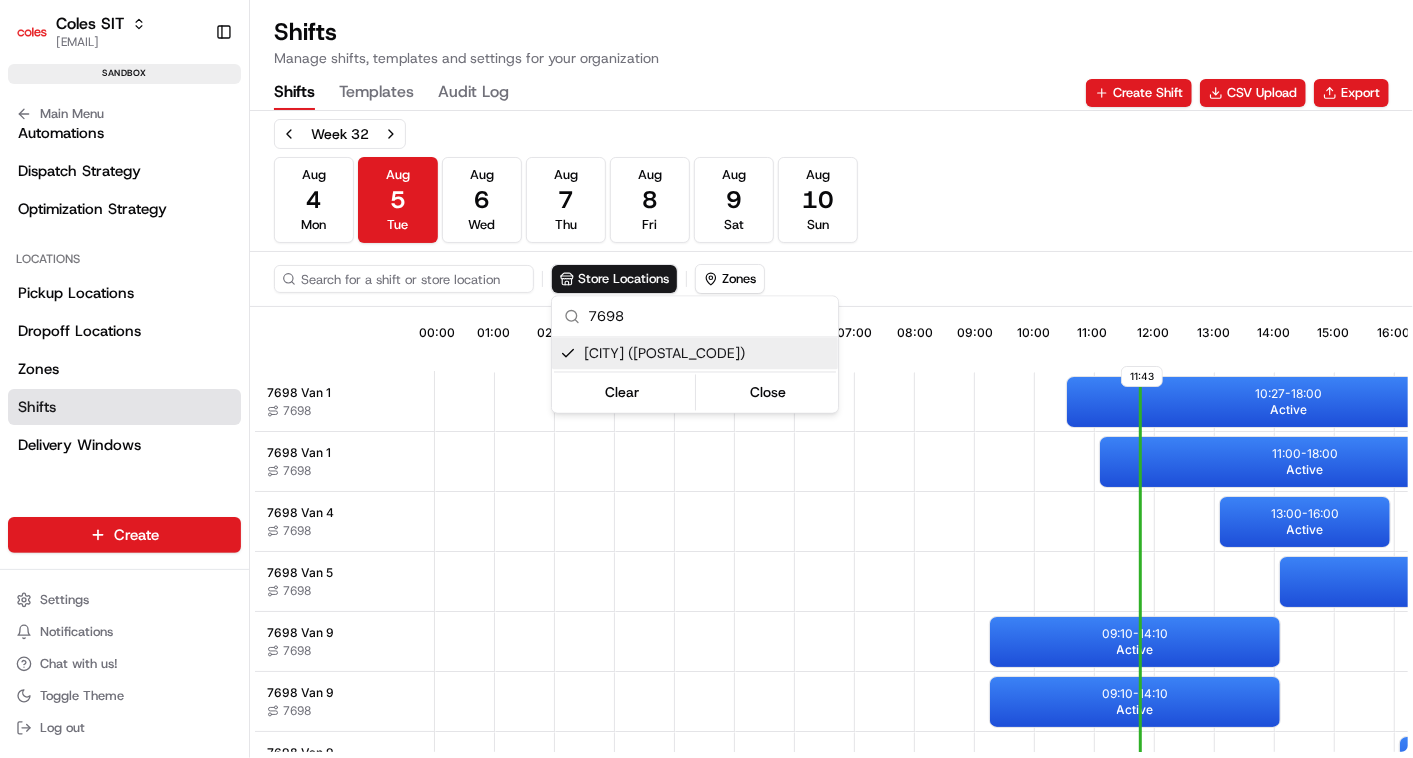 click on "Coles SIT vinod.valluri@coles.com.au Toggle Sidebar sandbox Orders Deliveries Providers Nash AI Analytics Favorites Request Logs Webhooks Main Menu Members & Organization Organization Users Roles Preferences Customization Tracking Orchestration Automations Dispatch Strategy Optimization Strategy Locations Pickup Locations Dropoff Locations Zones Shifts Delivery Windows Billing Billing Integrations Notification Triggers Webhooks API Keys Request Logs Create Settings Notifications Chat with us! Toggle Theme Log out Shifts Manage shifts, templates and settings for your organization Shifts Templates Audit Log  Create Shift  CSV Upload  Export Week 32 Aug 4 Mon Aug 5 Tue Aug 6 Wed Aug 7 Thu Aug 8 Fri Aug 9 Sat Aug 10 Sun Store Locations Zones 11:43 00:00 01:00 02:00 03:00 04:00 05:00 06:00 07:00 08:00 09:00 10:00 11:00 12:00 13:00 14:00 15:00 16:00 17:00 18:00 19:00 7698 Van 1 7698 7698 Van 1 7698 7698 Van 4 7698 7698 Van 5 7698 7698 Van 9 7698 7698 Van 9 7698 7698 Van 9 7698 7698 Van 99 7698 09:10" at bounding box center [706, 379] 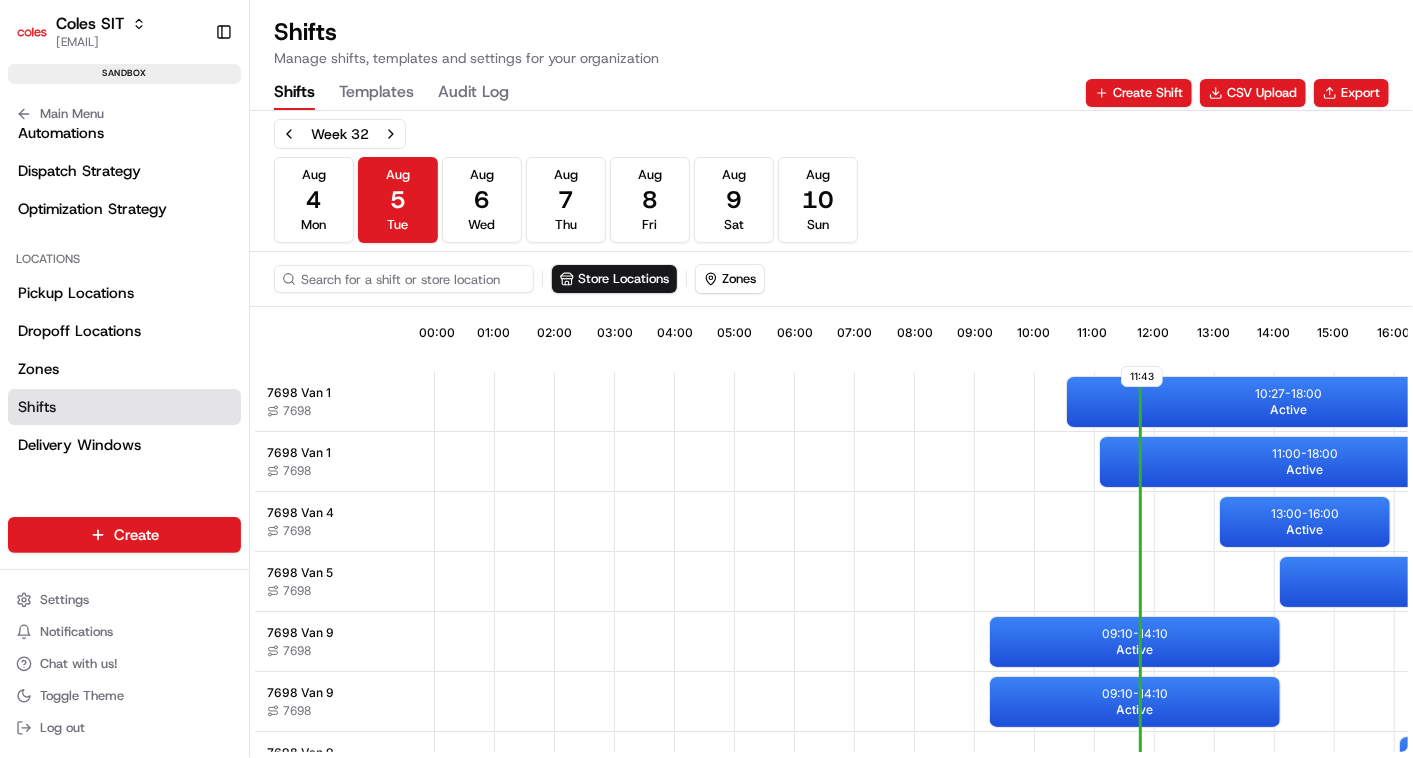 type 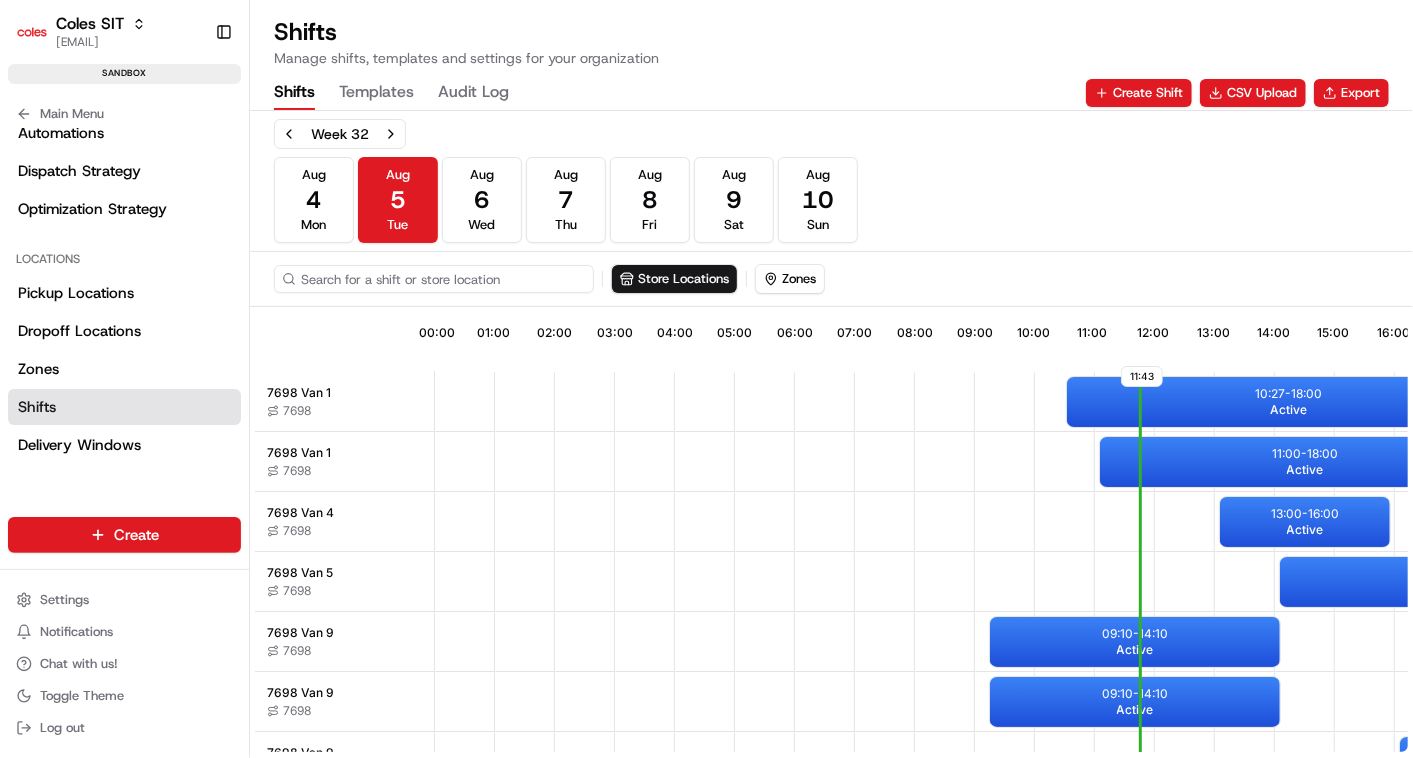 click at bounding box center (434, 279) 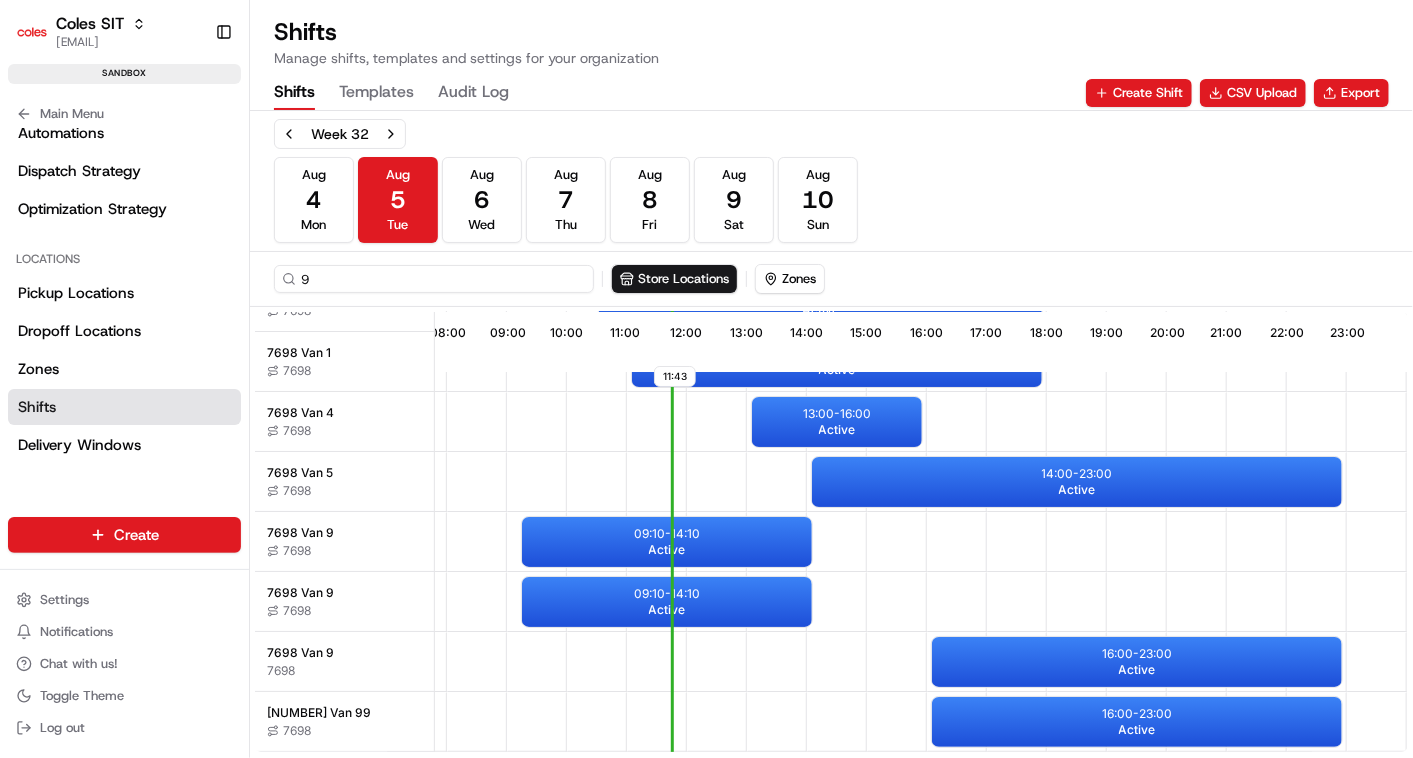 scroll, scrollTop: 109, scrollLeft: 477, axis: both 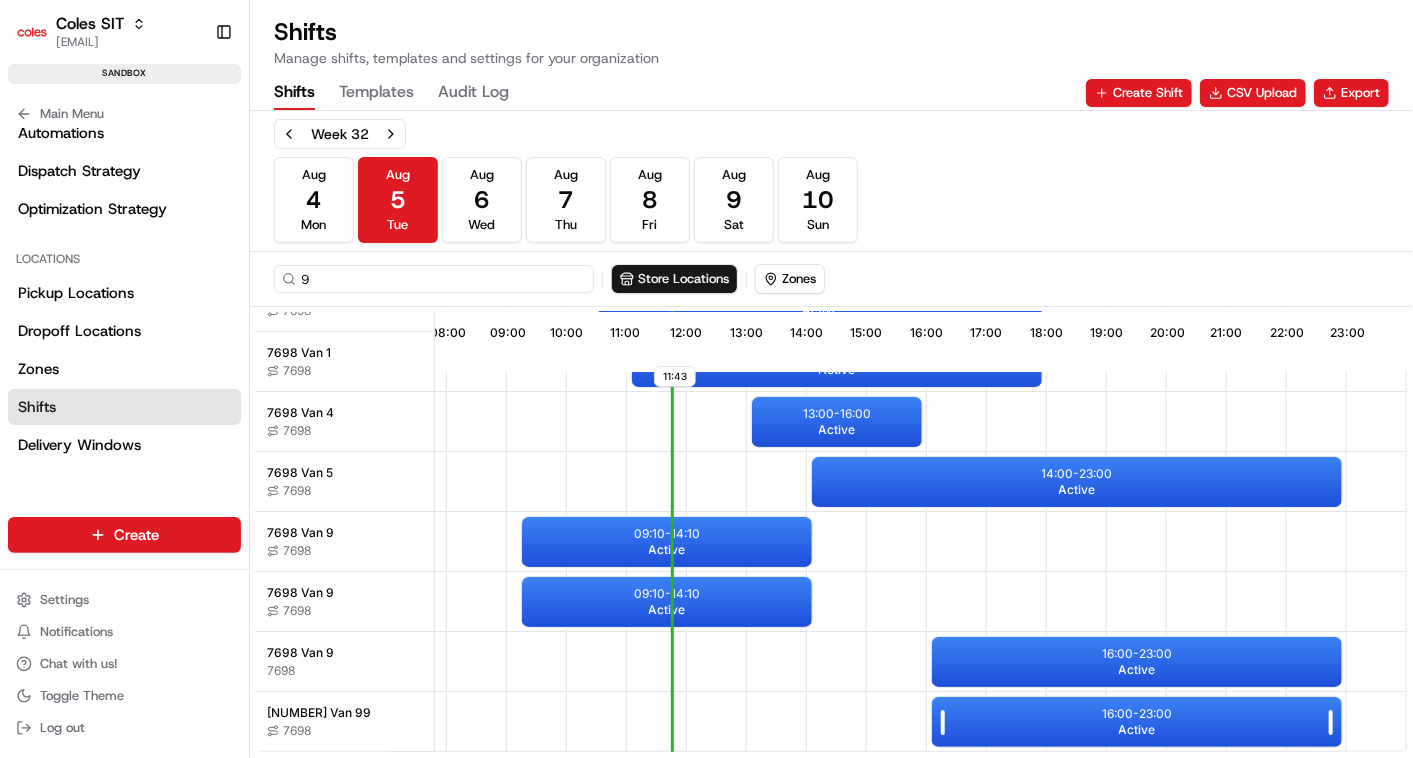type on "9" 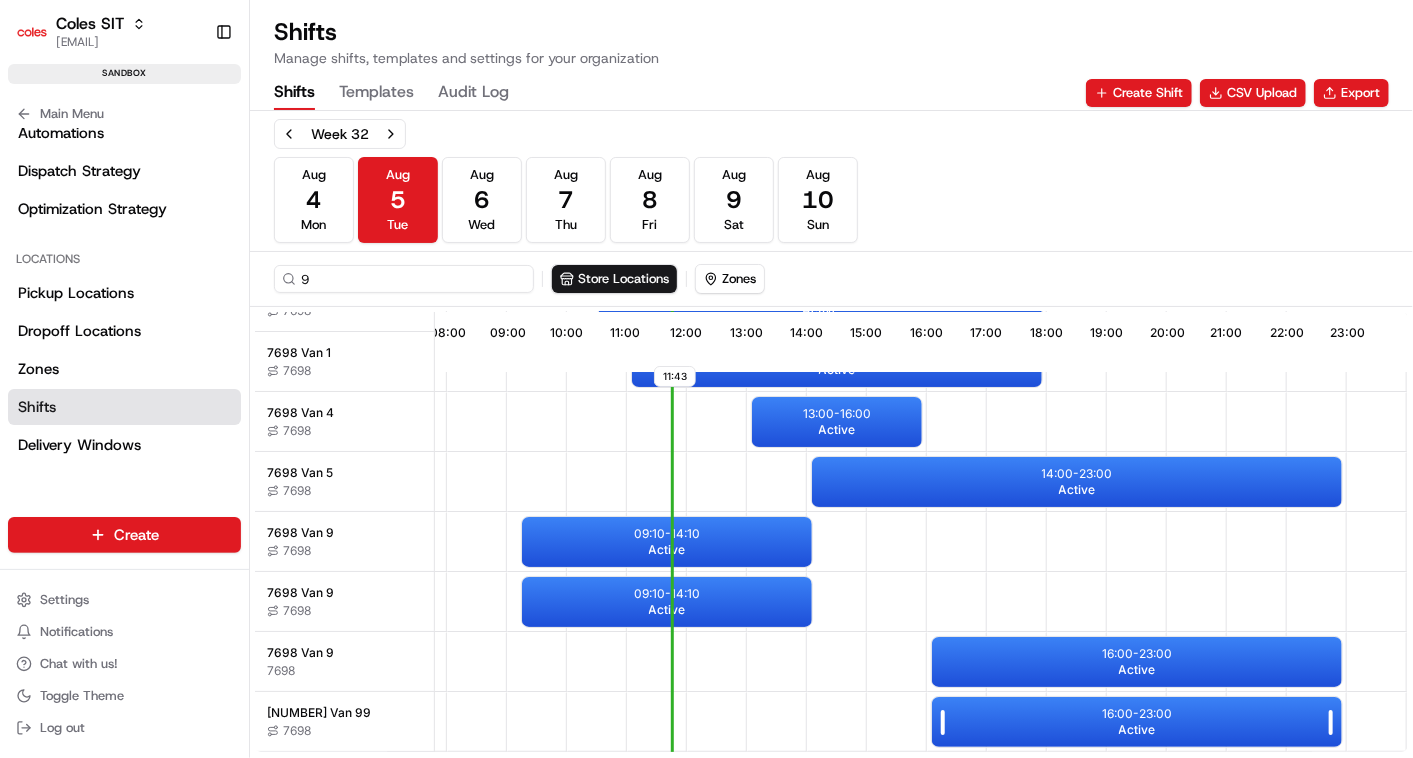 click on "16:00  -  23:00" at bounding box center (1137, 714) 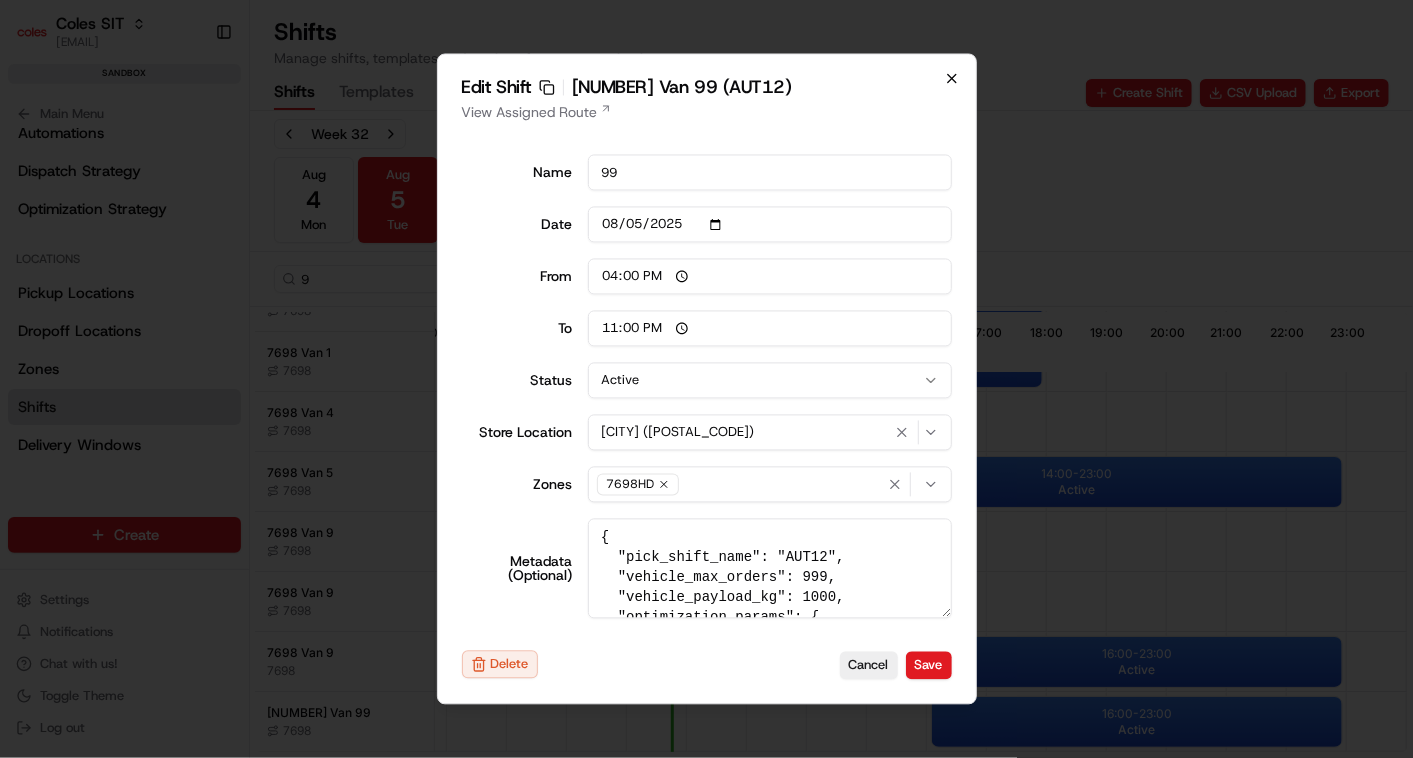 click 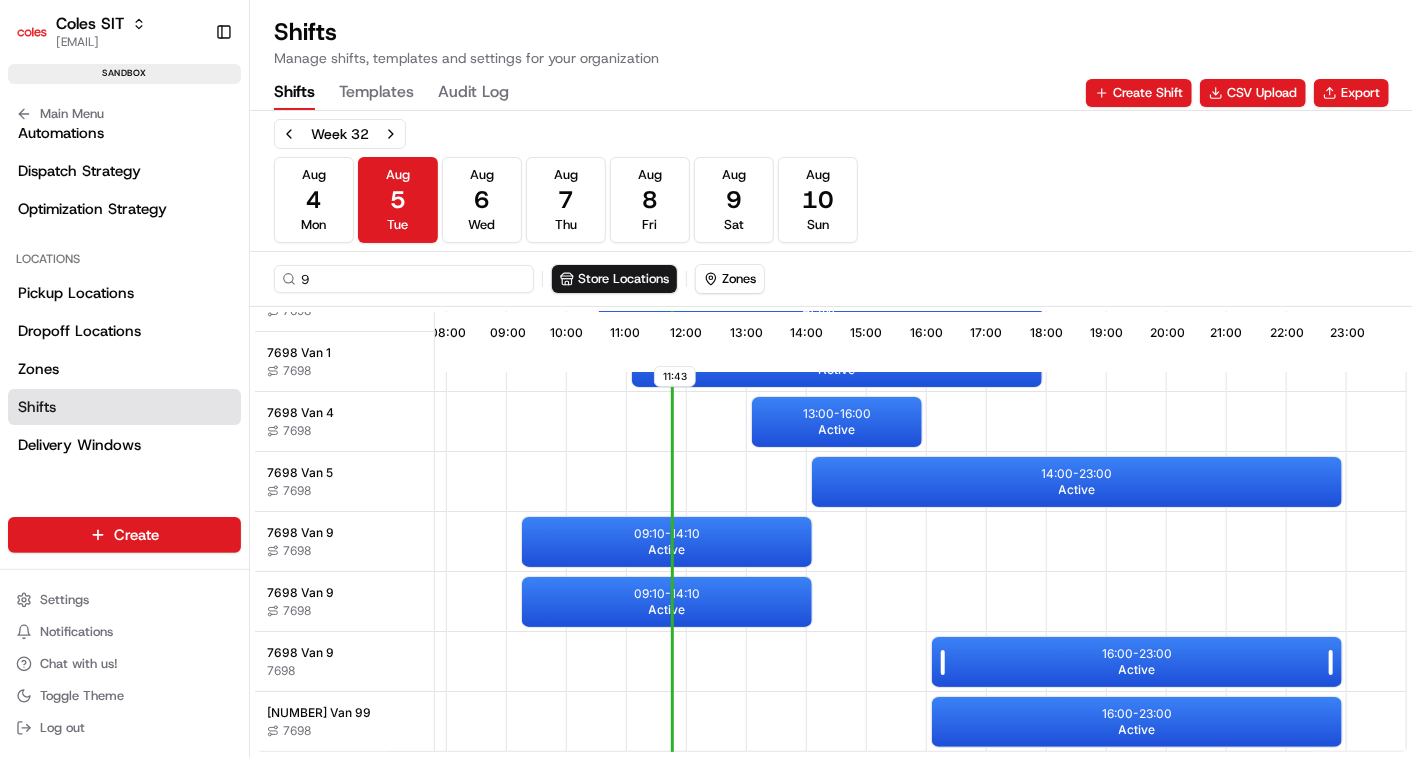 click on "16:00  -  23:00 Active" at bounding box center [1137, 662] 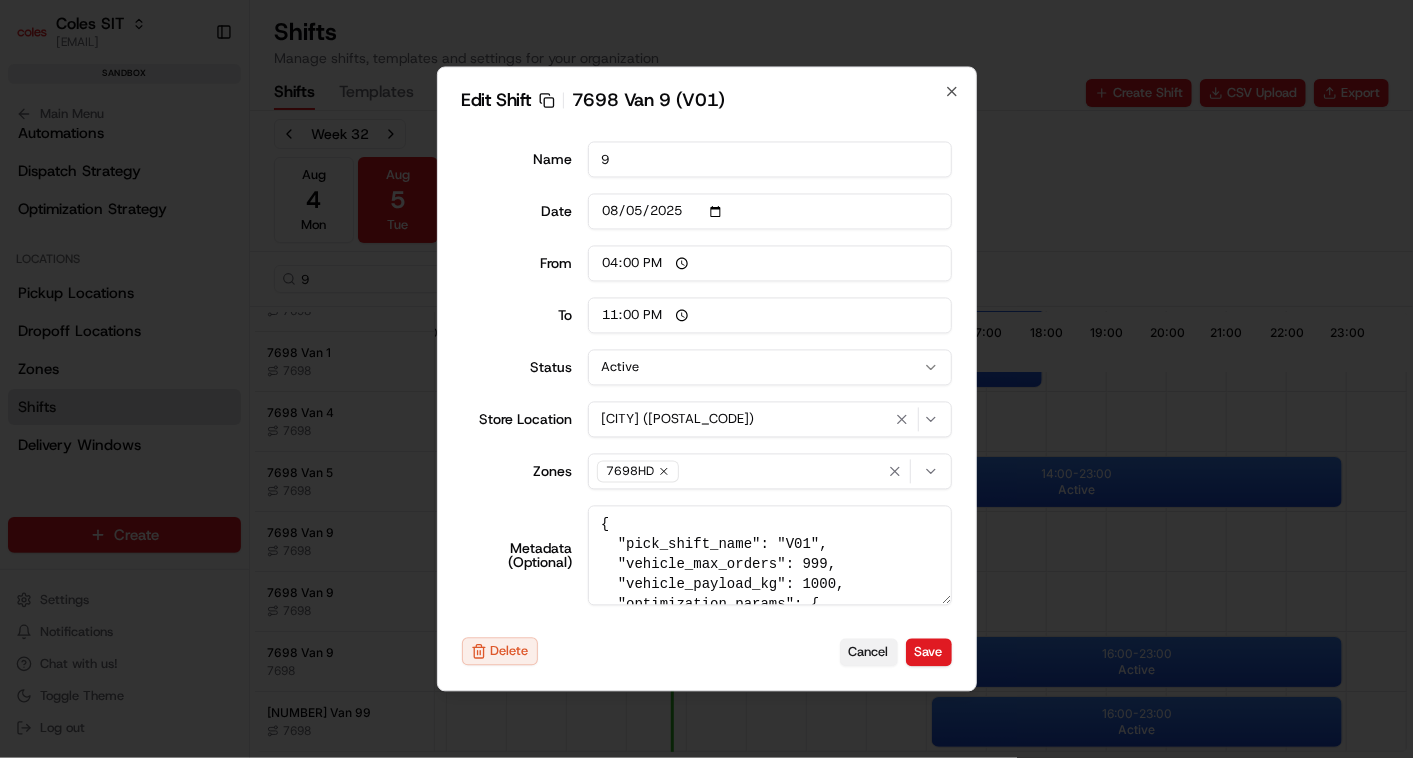 click on "Cancel" at bounding box center (869, 652) 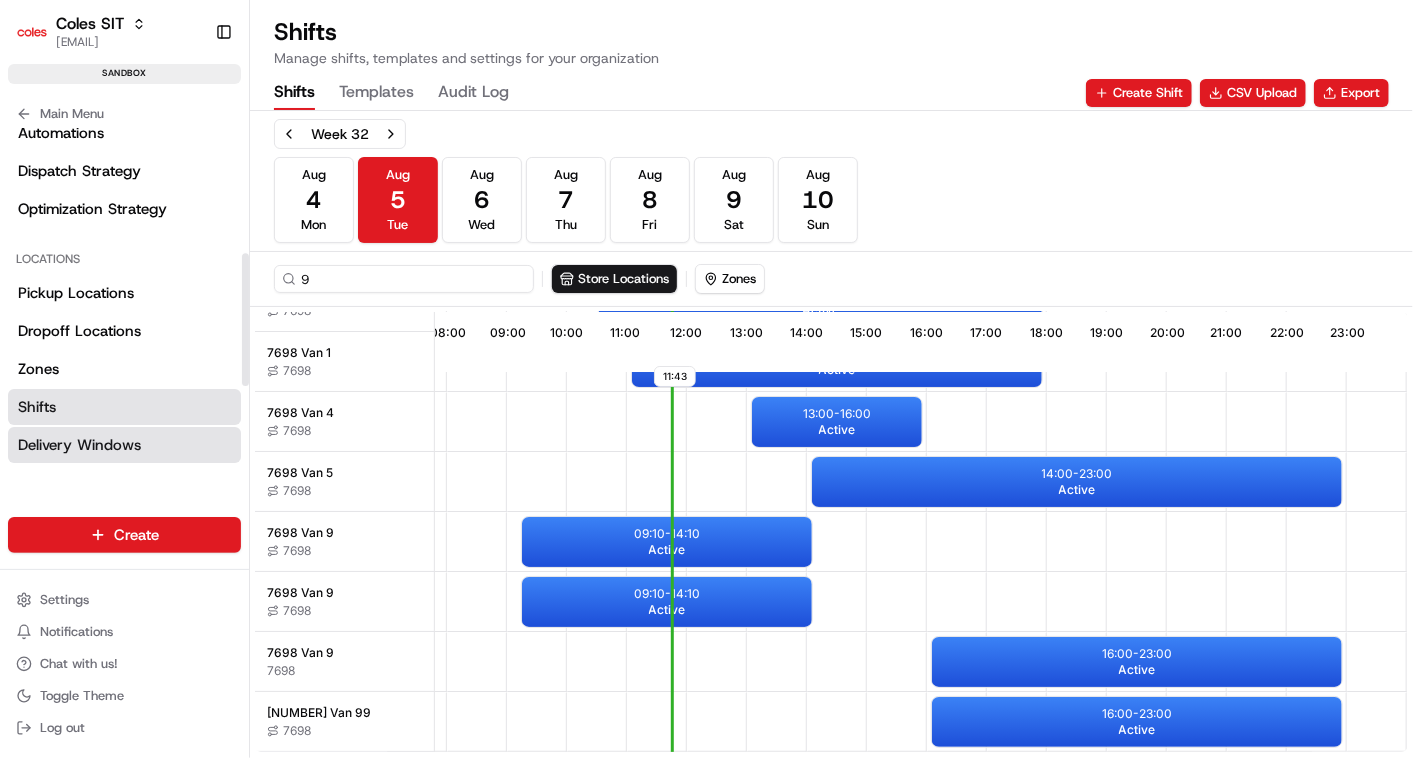 click on "Delivery Windows" at bounding box center (79, 445) 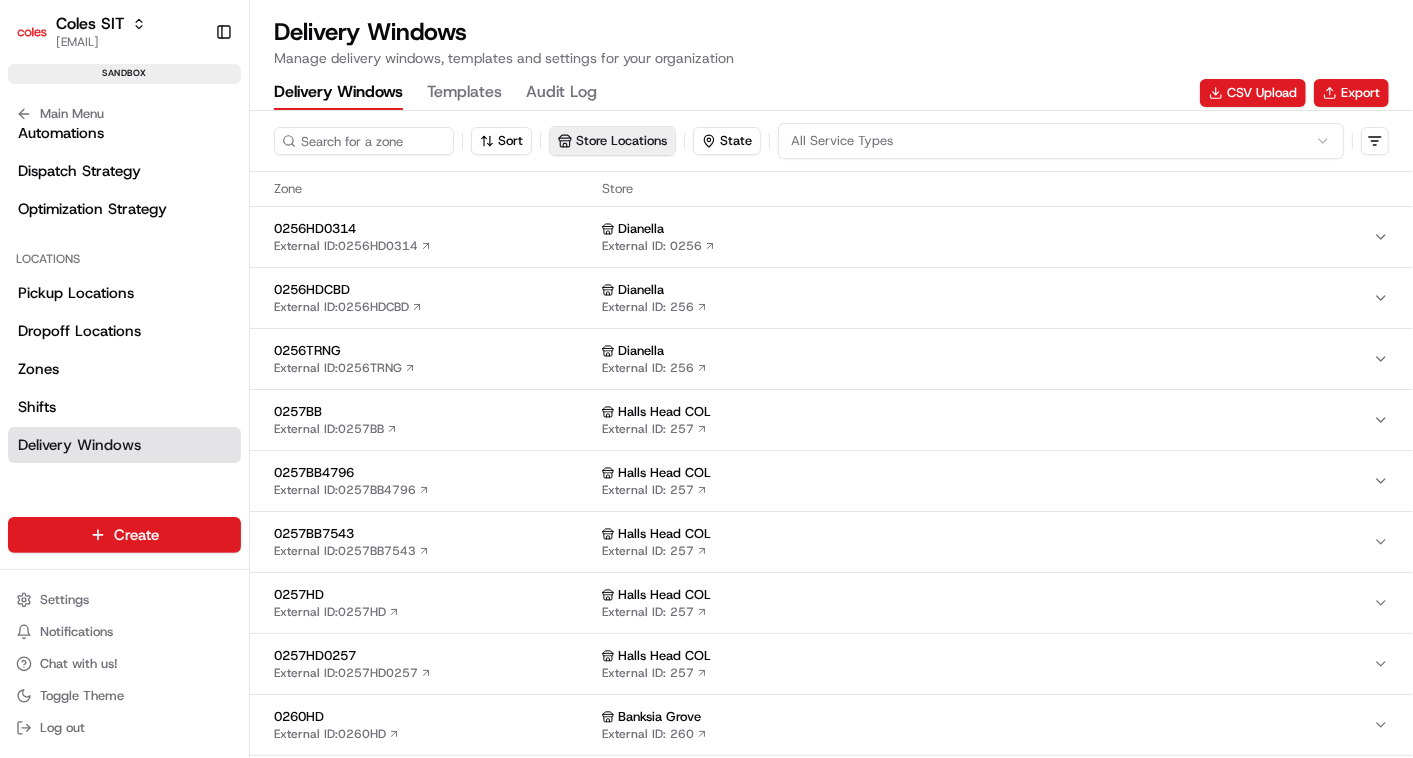 click on "Store Locations" at bounding box center [612, 141] 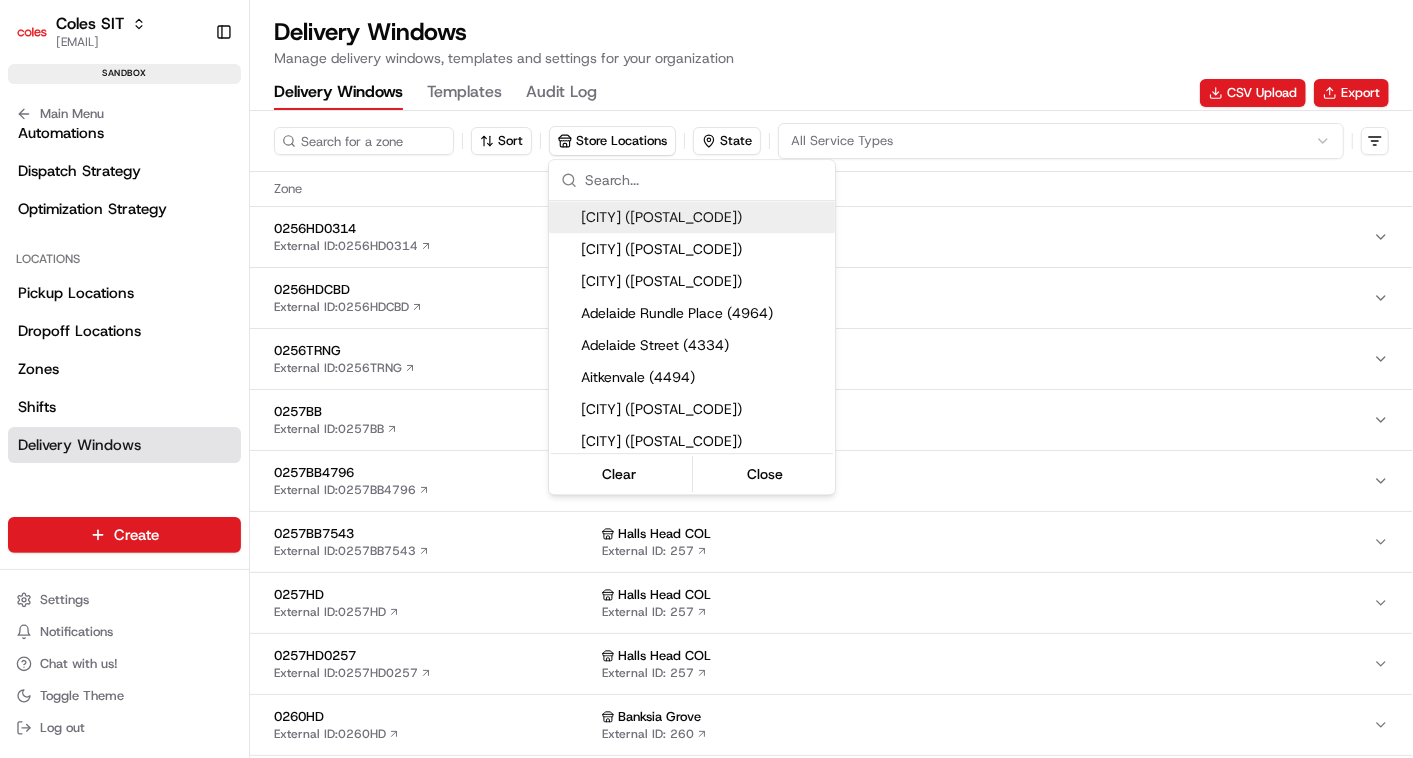 click on "Coles SIT vinod.valluri@coles.com.au Toggle Sidebar sandbox Orders Deliveries Providers Nash AI Analytics Favorites Request Logs Webhooks Main Menu Members & Organization Organization Users Roles Preferences Customization Tracking Orchestration Automations Dispatch Strategy Optimization Strategy Locations Pickup Locations Dropoff Locations Zones Shifts Delivery Windows Billing Billing Integrations Notification Triggers Webhooks API Keys Request Logs Create Settings Notifications Chat with us! Toggle Theme Log out Delivery Windows Manage delivery windows, templates and settings for your organization Delivery Windows Templates Audit Log  CSV Upload  Export Sort Store Locations State All Service Types Zone Store 0256HD0314 External ID:  0256HD0314   Dianella External ID:   0256 0256HDCBD External ID:  0256HDCBD   Dianella External ID:   256 0256TRNG External ID:  0256TRNG   Dianella External ID:   256 0257BB External ID:  0257BB   Halls Head COL External ID:   257 0257BB4796 External ID:      257" at bounding box center (706, 379) 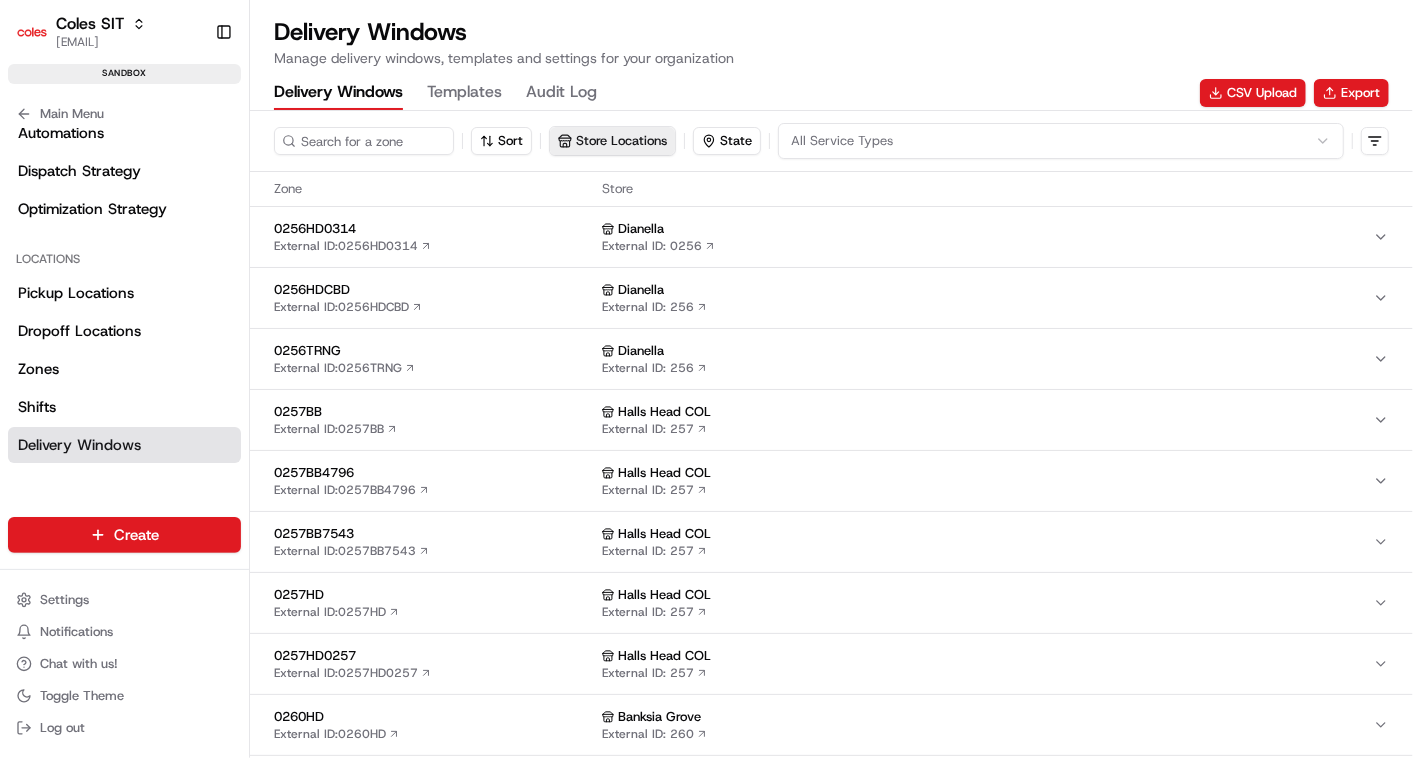 click 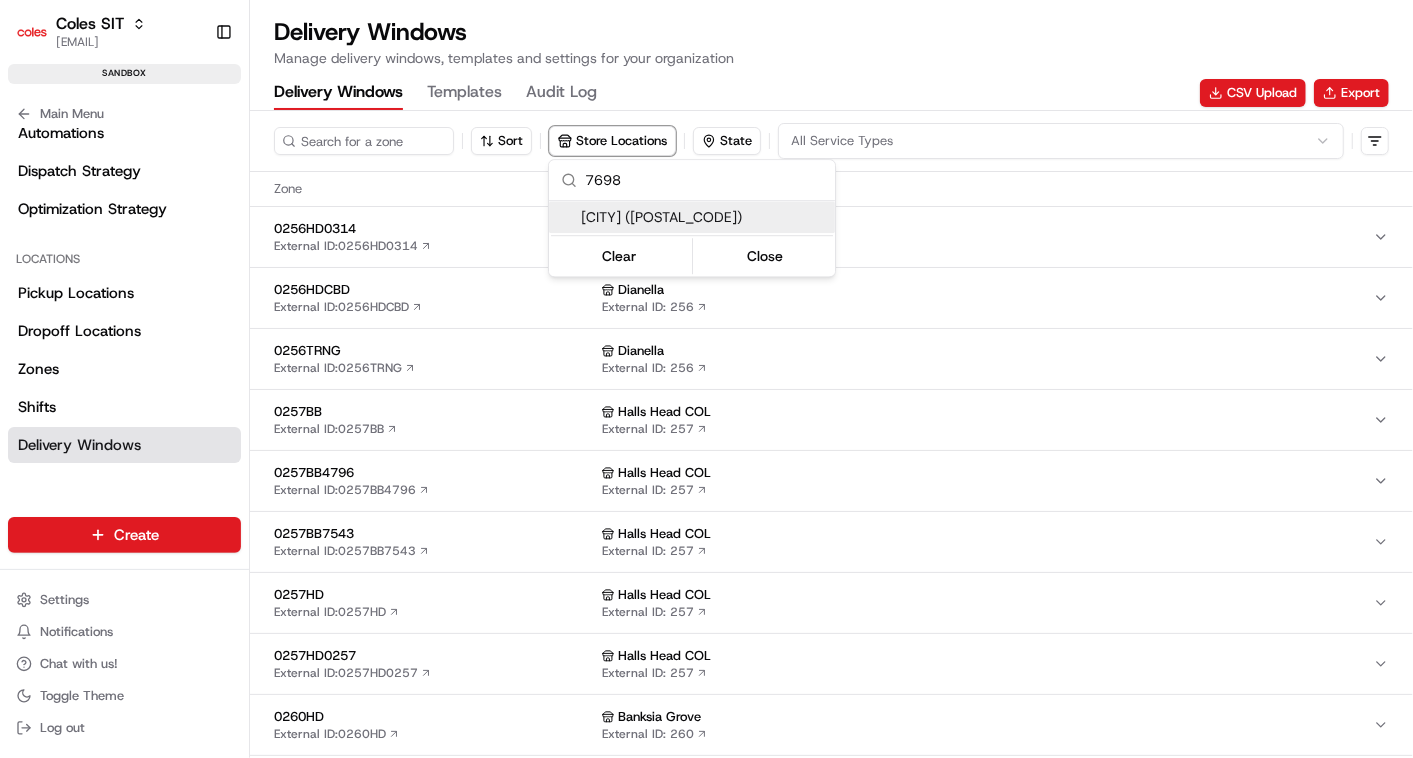 type on "7698" 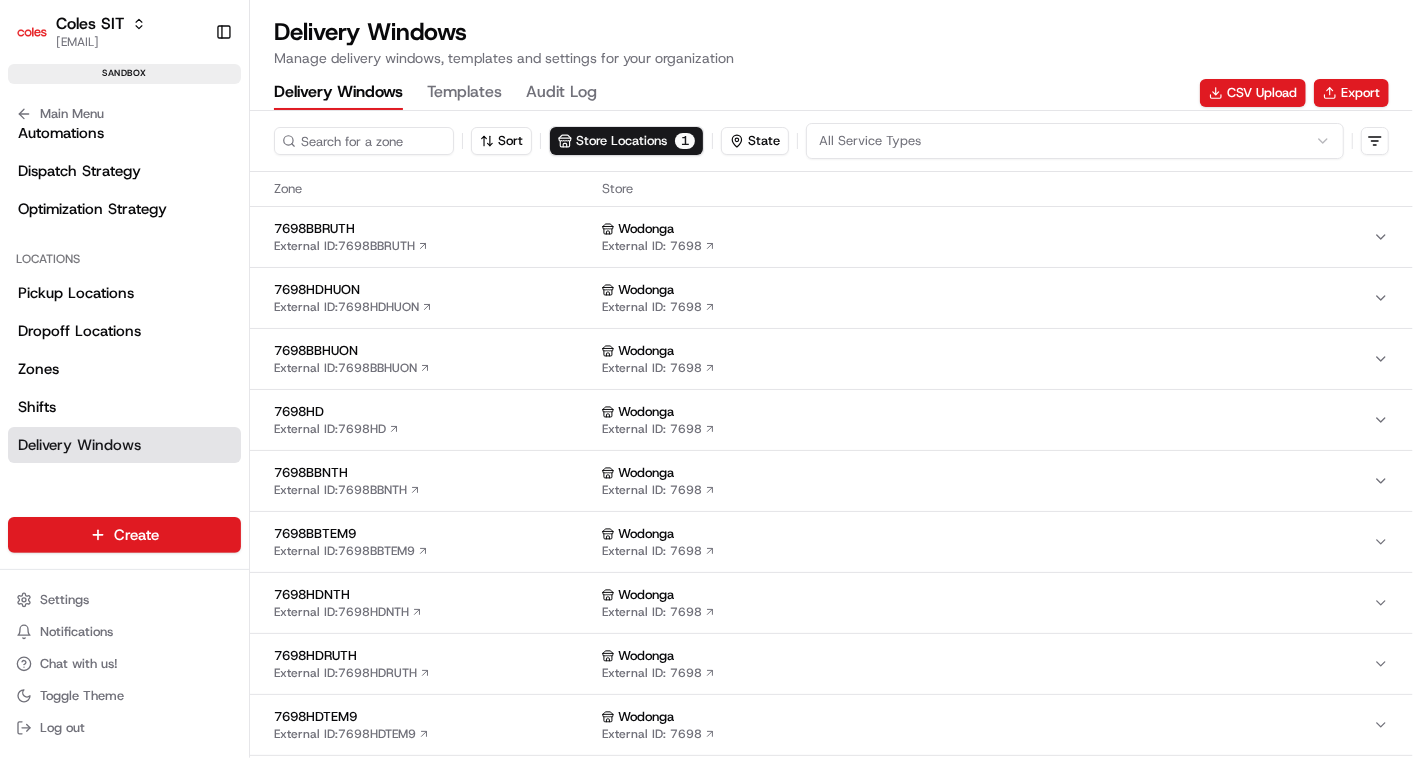 click on "Coles SIT vinod.valluri@coles.com.au Toggle Sidebar sandbox Orders Deliveries Providers Nash AI Analytics Favorites Request Logs Webhooks Main Menu Members & Organization Organization Users Roles Preferences Customization Tracking Orchestration Automations Dispatch Strategy Optimization Strategy Locations Pickup Locations Dropoff Locations Zones Shifts Delivery Windows Billing Billing Integrations Notification Triggers Webhooks API Keys Request Logs Create Settings Notifications Chat with us! Toggle Theme Log out Delivery Windows Manage delivery windows, templates and settings for your organization Delivery Windows Templates Audit Log  CSV Upload  Export Sort Store Locations 1 State All Service Types Zone Store 7698BBRUTH External ID:  7698BBRUTH   Wodonga External ID:   7698 7698HDHUON External ID:  7698HDHUON   Wodonga External ID:   7698 7698BBHUON External ID:  7698BBHUON   Wodonga External ID:   7698 7698HD External ID:  7698HD   Wodonga External ID:   7698 7698BBNTH External ID:" at bounding box center (706, 379) 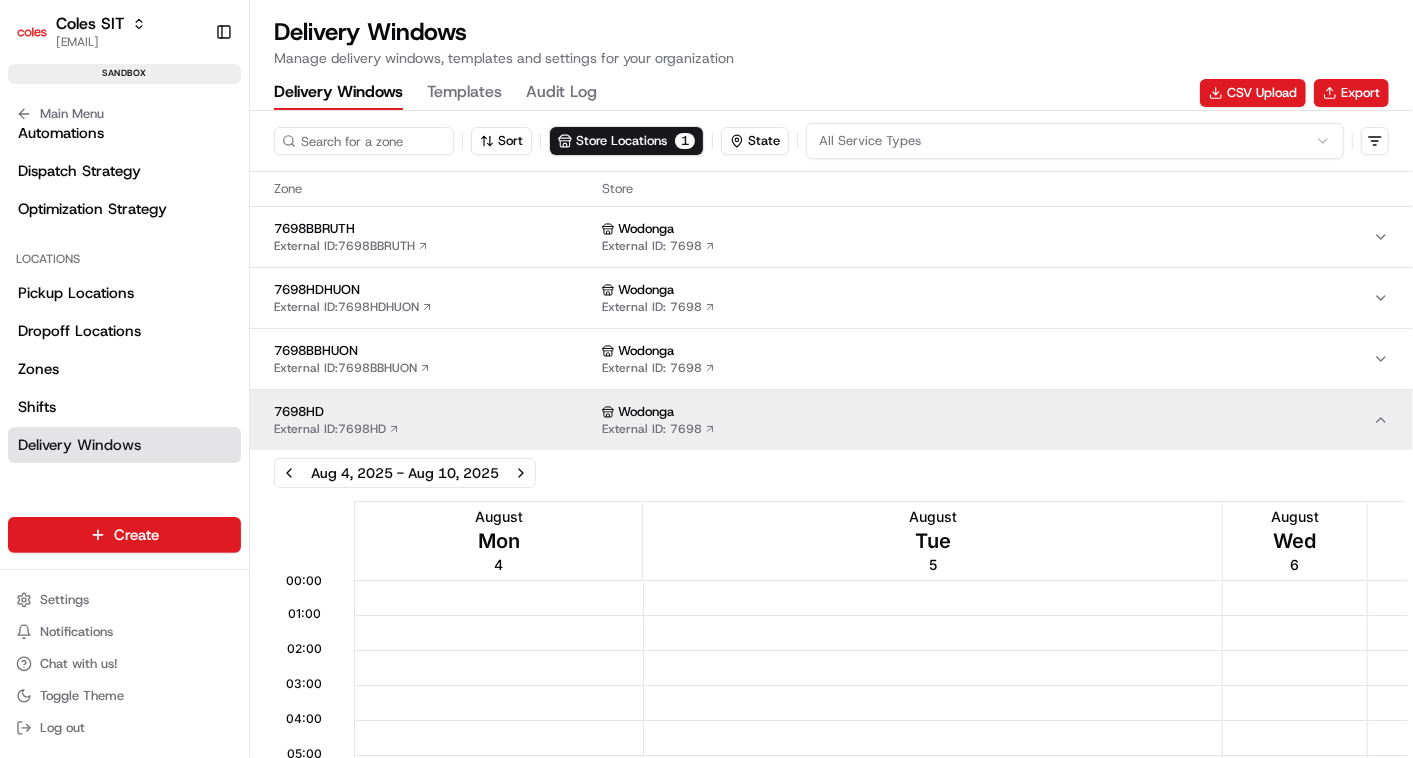 scroll, scrollTop: 0, scrollLeft: 0, axis: both 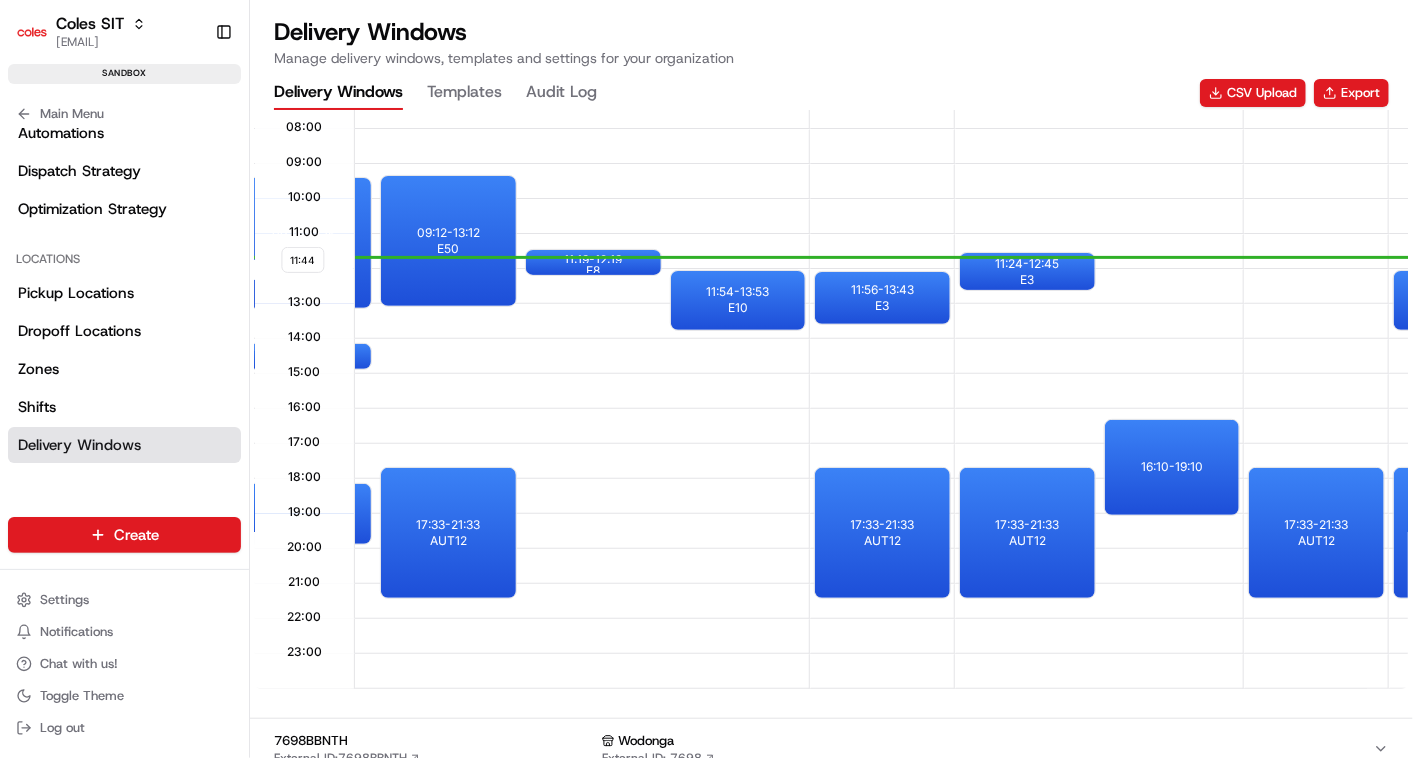 type 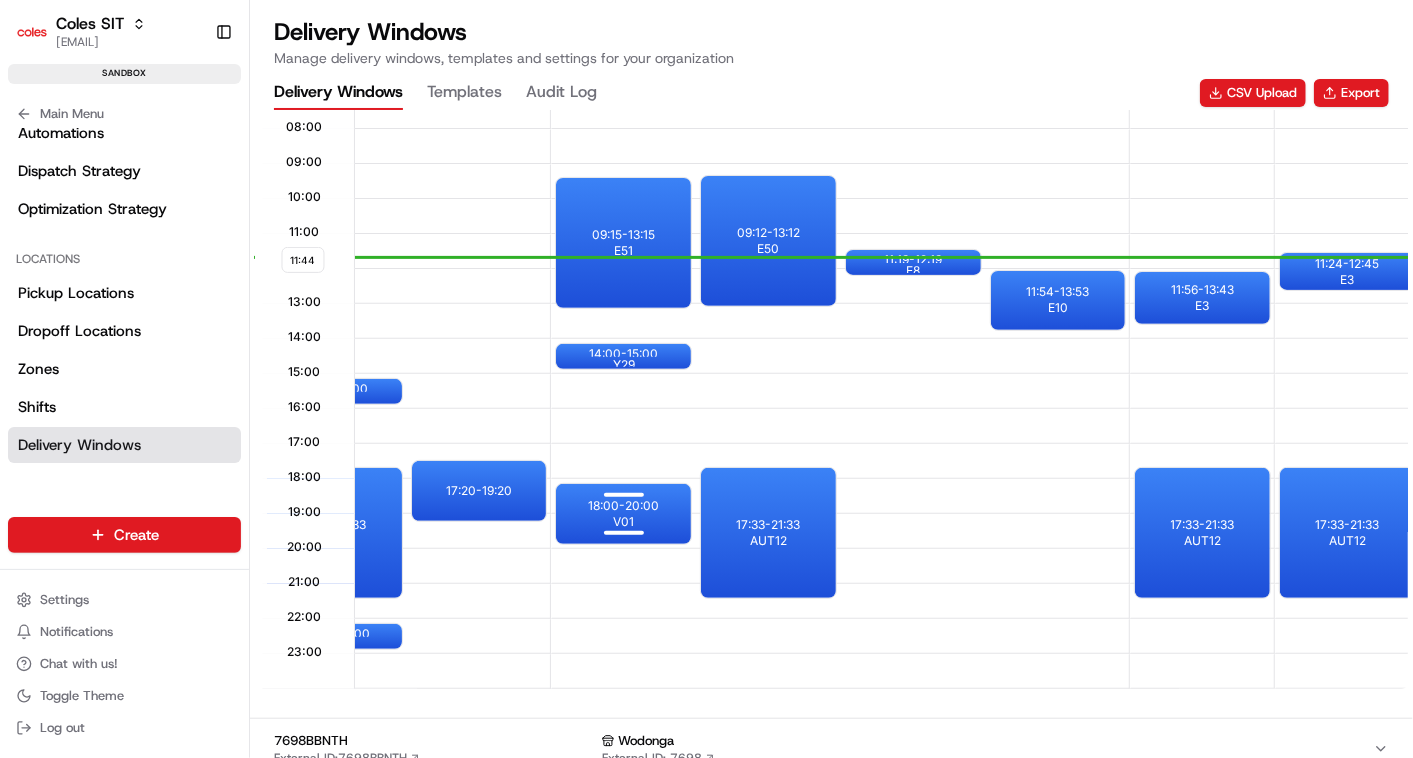 click on "18:00  -  20:00 V01" at bounding box center (623, 514) 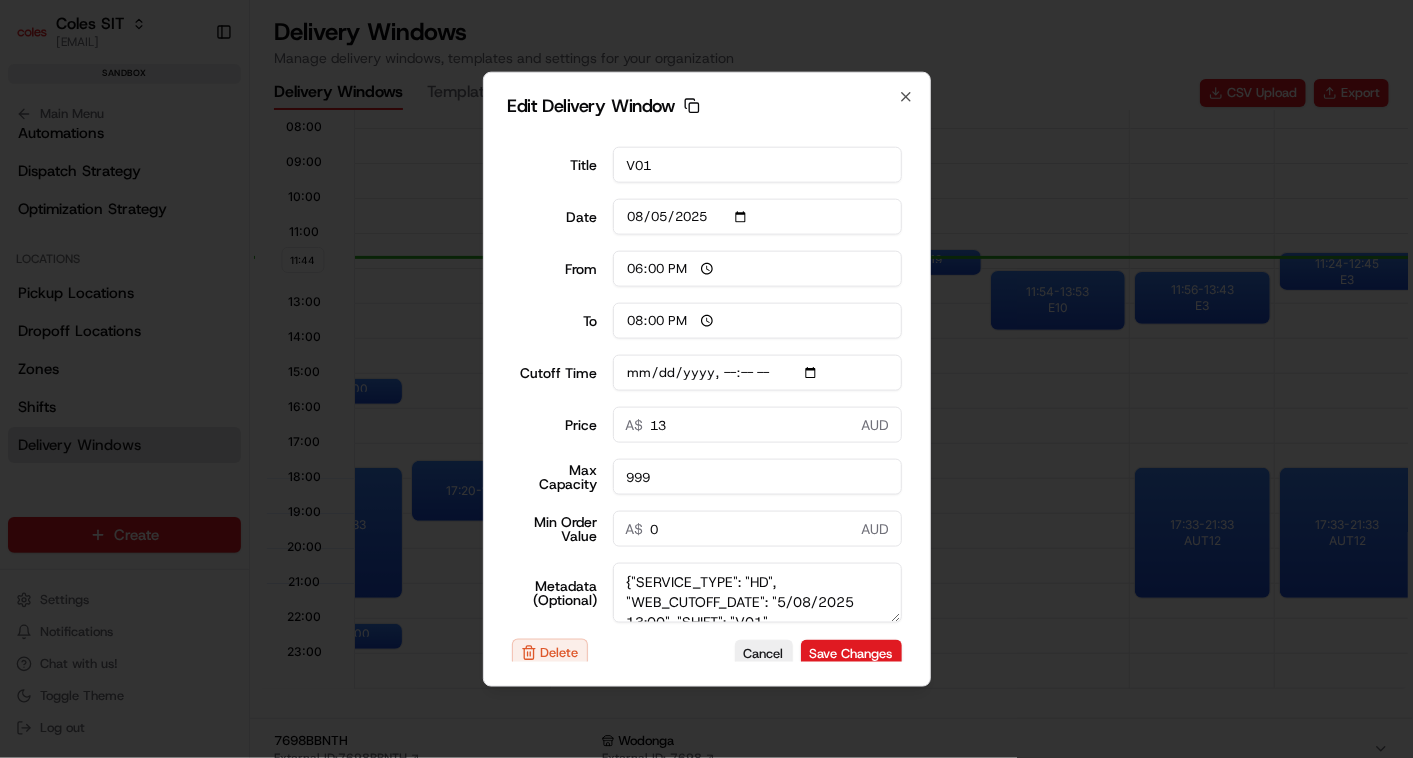 scroll, scrollTop: 22, scrollLeft: 0, axis: vertical 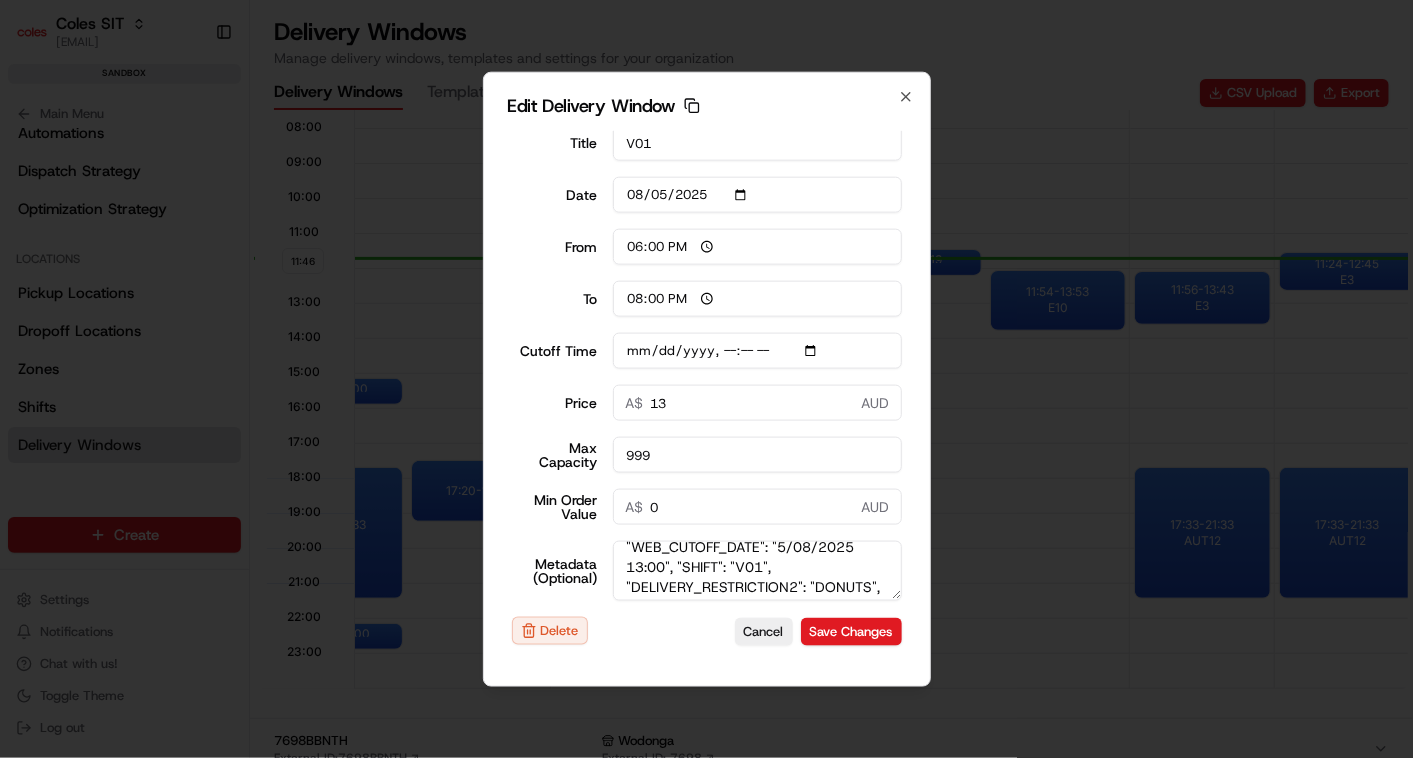 click on "{"SERVICE_TYPE": "HD", "WEB_CUTOFF_DATE": "5/08/2025 13:00", "SHIFT": "V01", "DELIVERY_RESTRICTION2": "DONUTS", "DELIVERY_RESTRICTION3": "TOBACCO", "DELIVERY_RESTRICTION8": "HotCrossBuns", "DELIVERY_RESTRICTION9": "LIQUOR", "DRVSHIFT_ATTRIBUTE": "AM", "UNATTENDED_DELIVERY_OPTIONS": "3", "MAX_ITEMS": "50", "CHANNEL_OPTIONS": "15", "DELIVERY_WINDOW_TYPE_OPTIONS": "Next Day", "zone_metadata": {"STATE": "VIC", "SERVICE_TYPE": "HD", "SUB_SERVICE_TYPE": "HD", "ORS_ENABLED": "Y", "SEQUENCE": "1", "HD_PAYMENT_OPTIONS": "30", "DOOR_STEP_TIME": "480", "ORDERVALUE": "189", "ORDERWEIGHT": "26", "RESOURCE_MUST_HAVE": "Home Delivery", "HD_BAGGING_OPTIONS": "16", "ORDER_VOLUME": "1", "UD_DOOR_STEP_TIME": "500", "DELETE_FLAG": "0", "DELZONE_TYPE": "0", "ENABLE_OSP": "Disable", "HORIZON_DAYS": "0"}}" at bounding box center (757, 571) 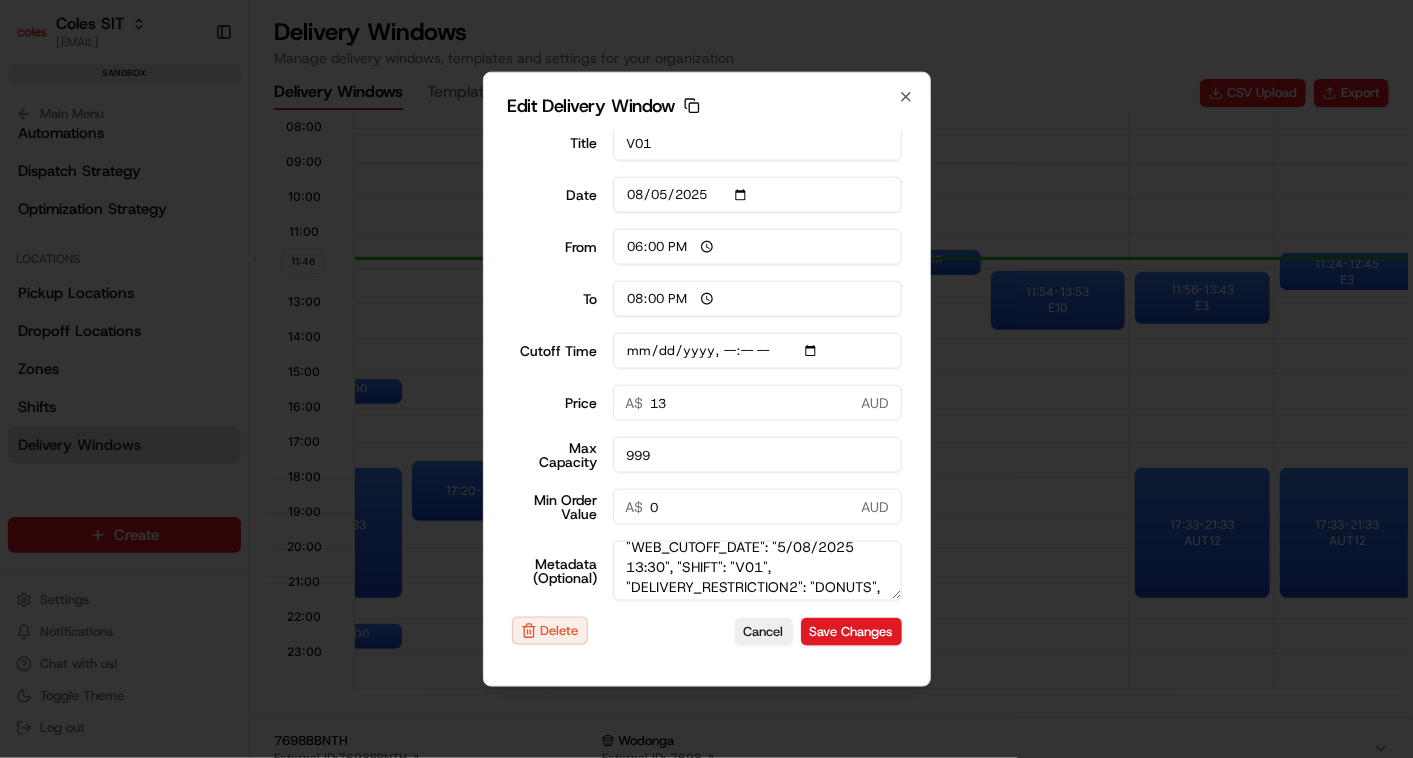 type on "{"SERVICE_TYPE": "HD", "WEB_CUTOFF_DATE": "5/08/2025 13:30", "SHIFT": "V01", "DELIVERY_RESTRICTION2": "DONUTS", "DELIVERY_RESTRICTION3": "TOBACCO", "DELIVERY_RESTRICTION8": "HotCrossBuns", "DELIVERY_RESTRICTION9": "LIQUOR", "DRVSHIFT_ATTRIBUTE": "AM", "UNATTENDED_DELIVERY_OPTIONS": "3", "MAX_ITEMS": "50", "CHANNEL_OPTIONS": "15", "DELIVERY_WINDOW_TYPE_OPTIONS": "Next Day", "zone_metadata": {"STATE": "VIC", "SERVICE_TYPE": "HD", "SUB_SERVICE_TYPE": "HD", "ORS_ENABLED": "Y", "SEQUENCE": "1", "HD_PAYMENT_OPTIONS": "30", "DOOR_STEP_TIME": "480", "ORDERVALUE": "189", "ORDERWEIGHT": "26", "RESOURCE_MUST_HAVE": "Home Delivery", "HD_BAGGING_OPTIONS": "16", "ORDER_VOLUME": "1", "UD_DOOR_STEP_TIME": "500", "DELETE_FLAG": "0", "DELZONE_TYPE": "0", "ENABLE_OSP": "Disable", "HORIZON_DAYS": "0"}}" 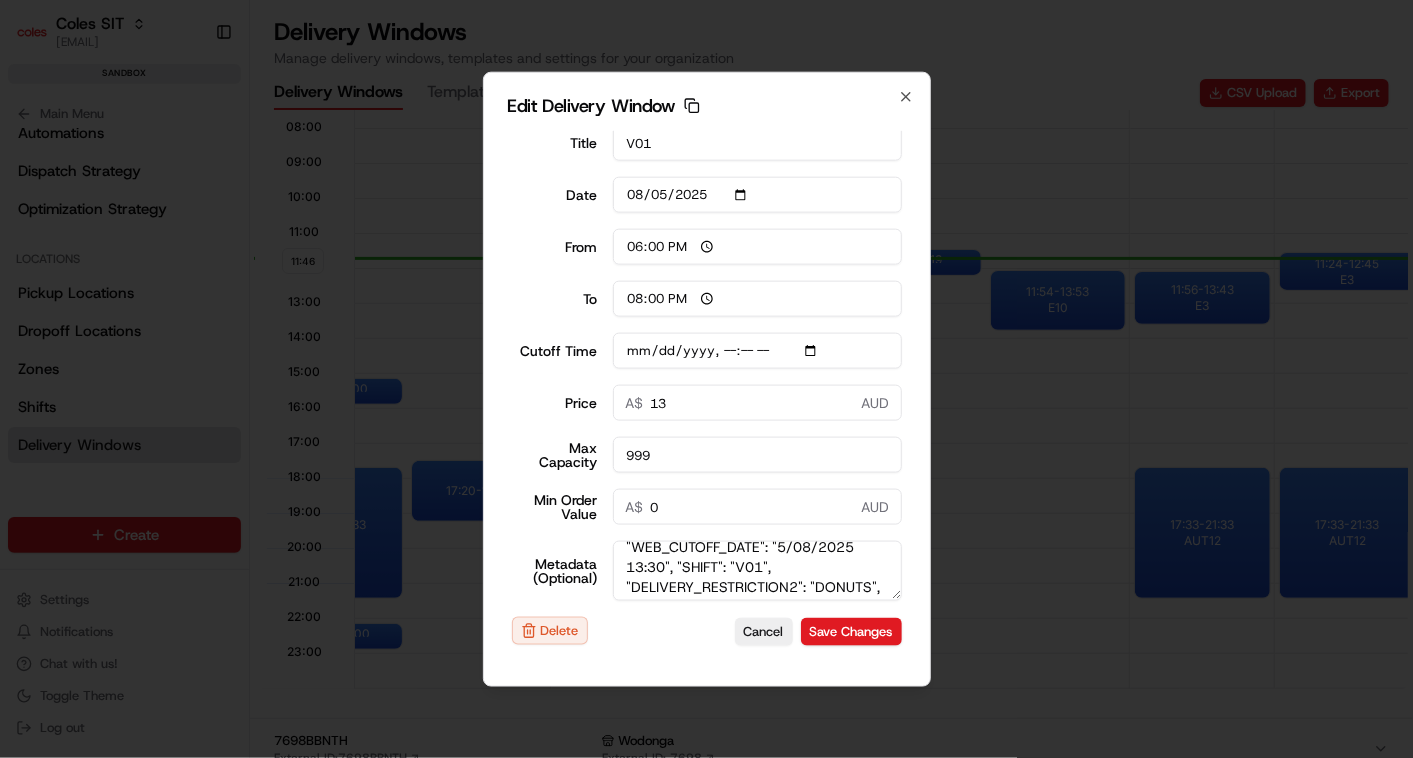 click on "Cutoff Time" at bounding box center (757, 351) 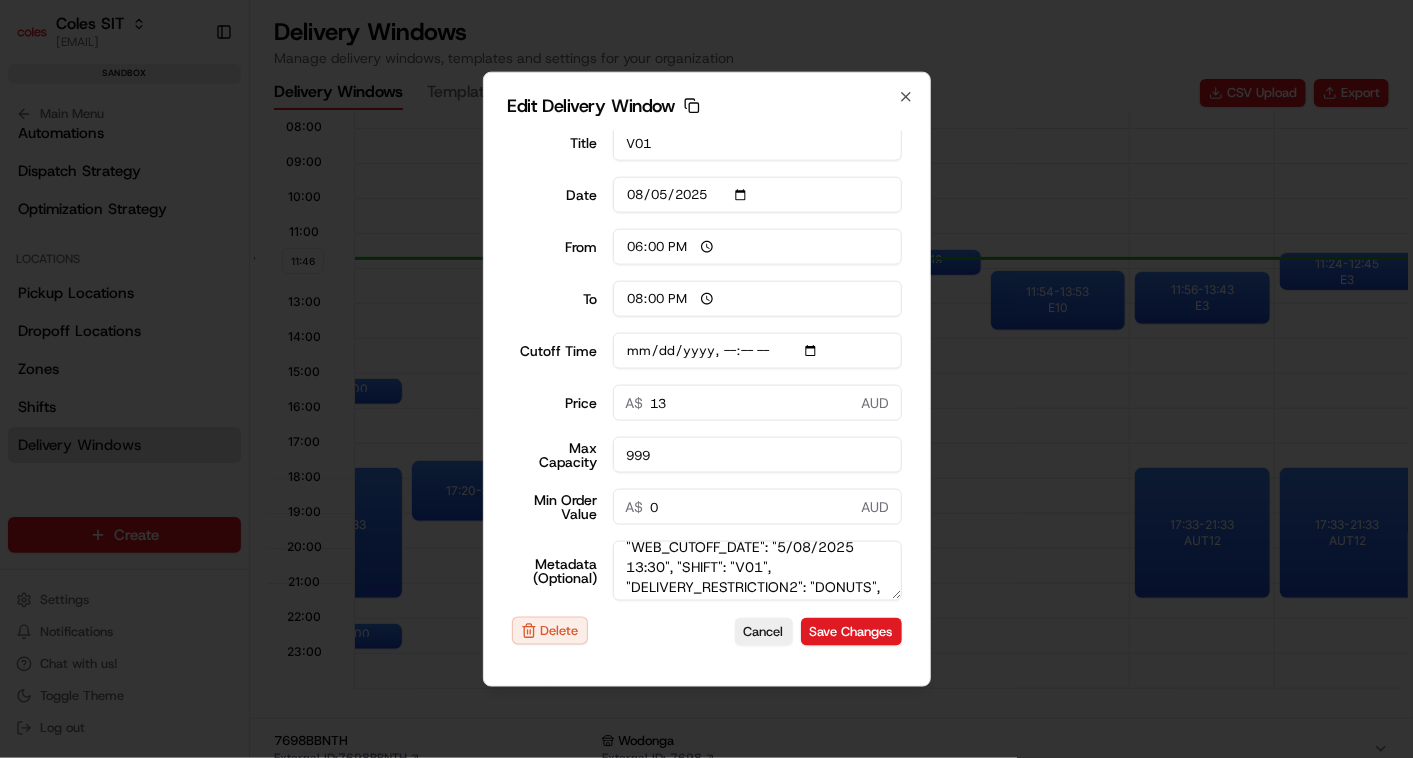 click on "Cutoff Time" at bounding box center (757, 351) 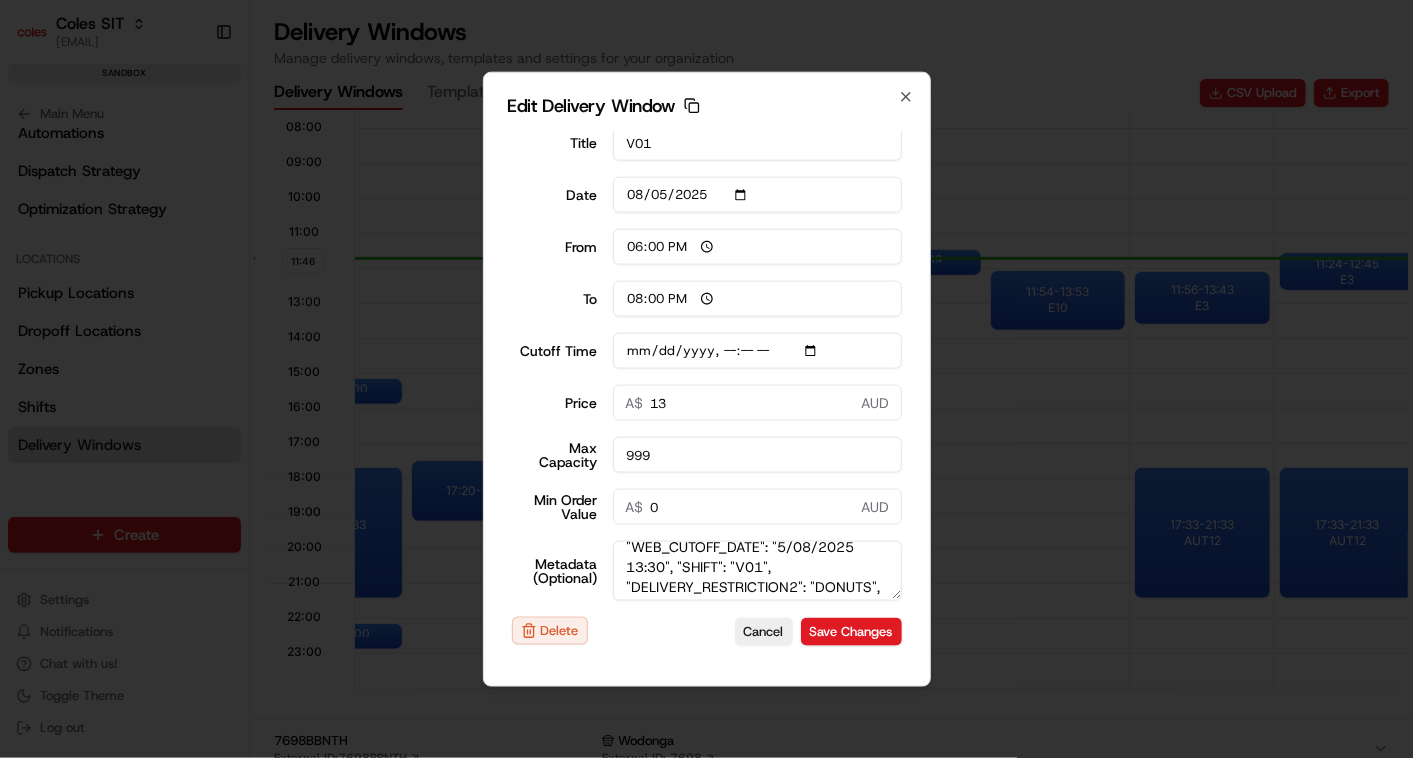 click on "Cutoff Time" at bounding box center (757, 351) 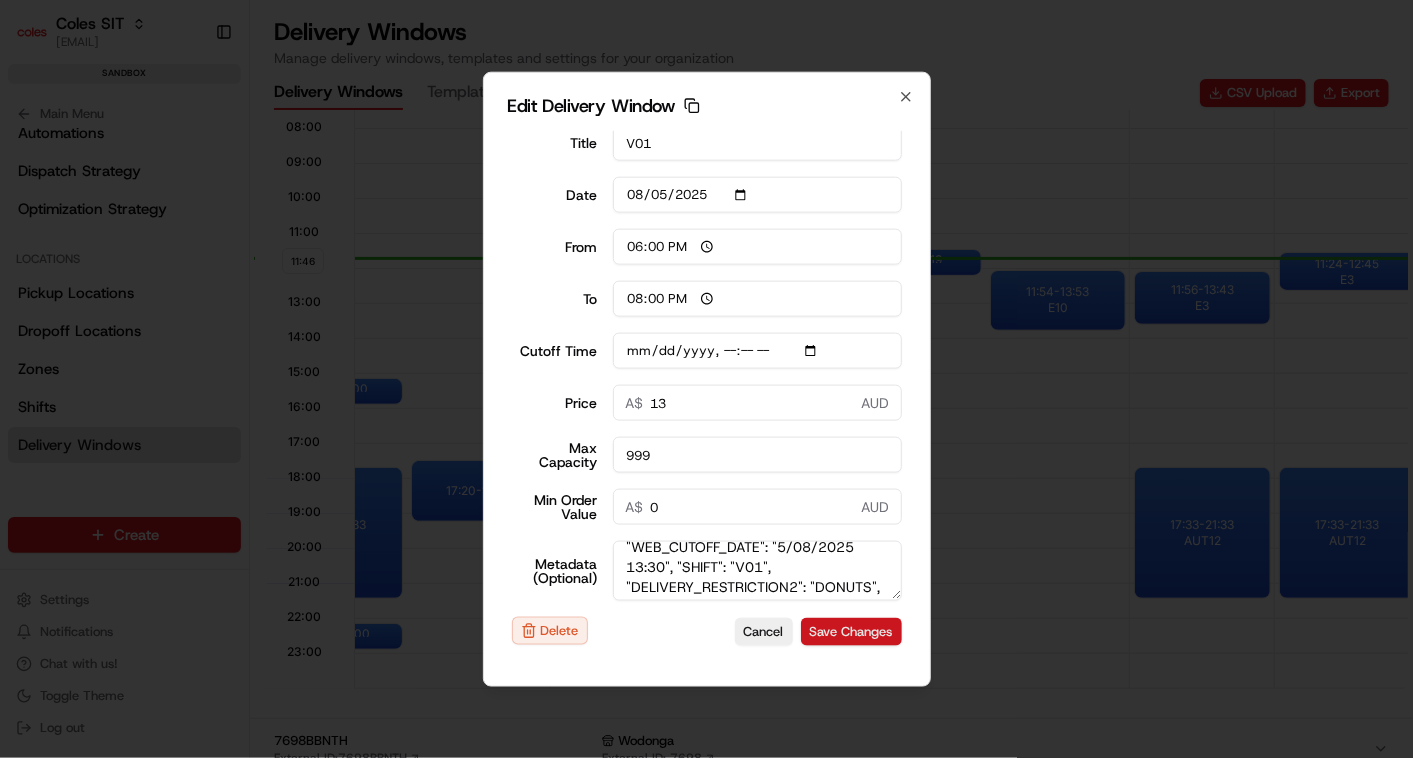 click on "Save Changes" at bounding box center [851, 631] 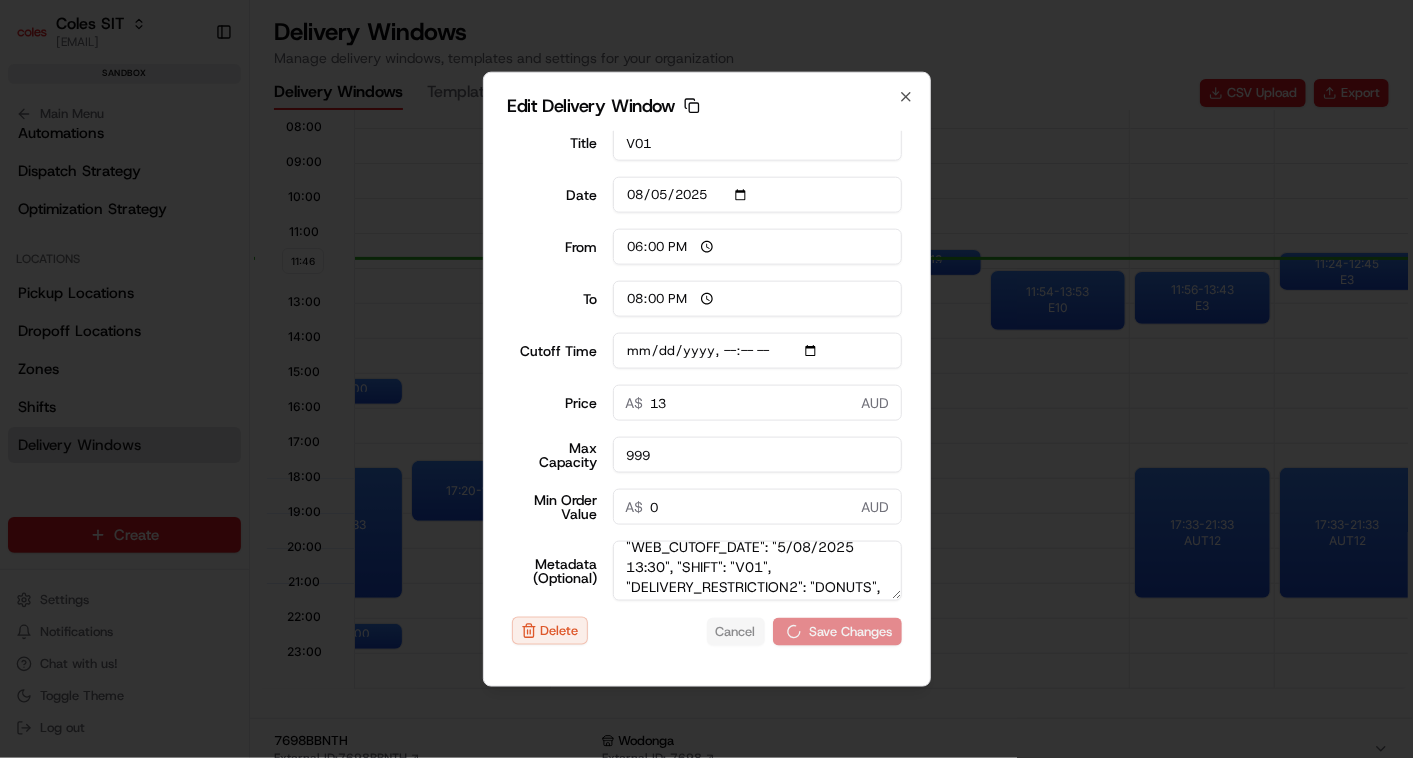 type 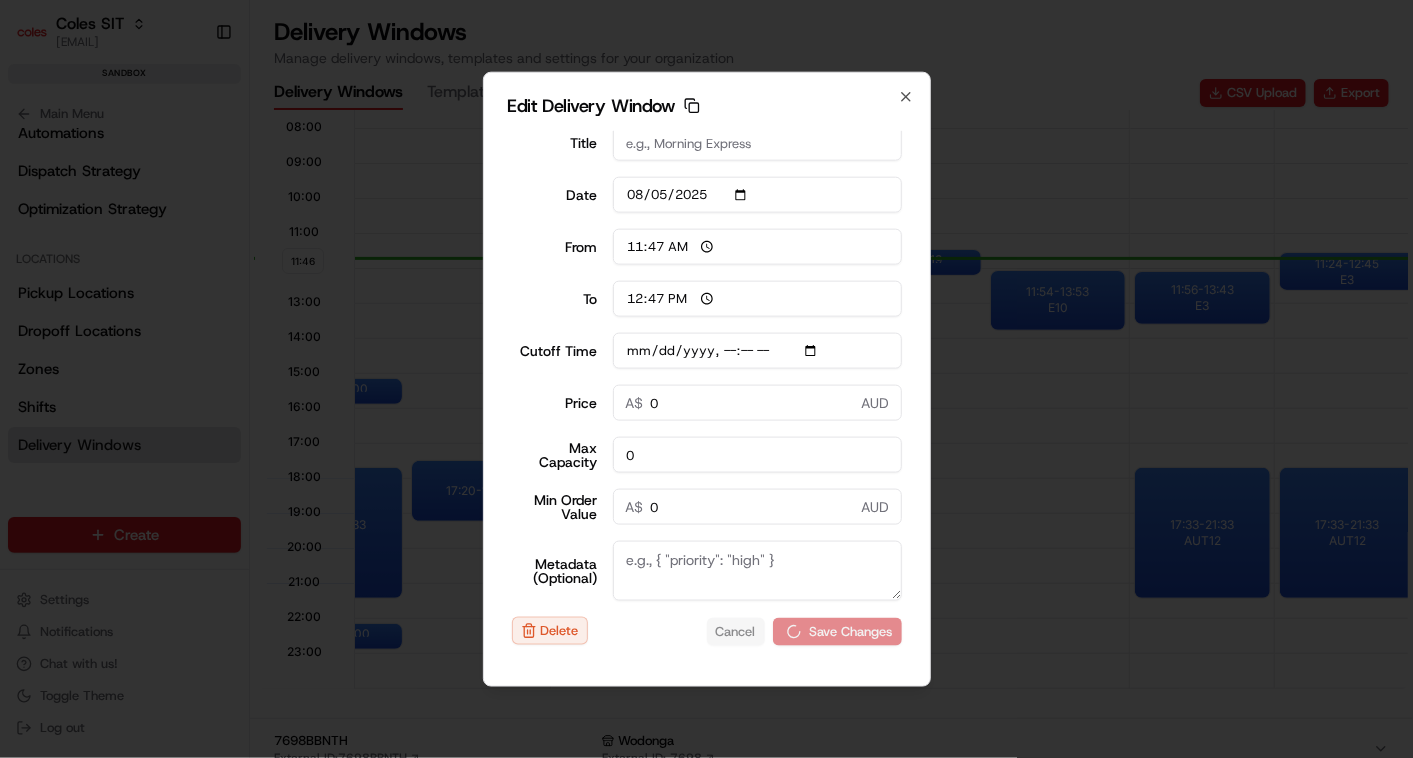 scroll, scrollTop: 21, scrollLeft: 0, axis: vertical 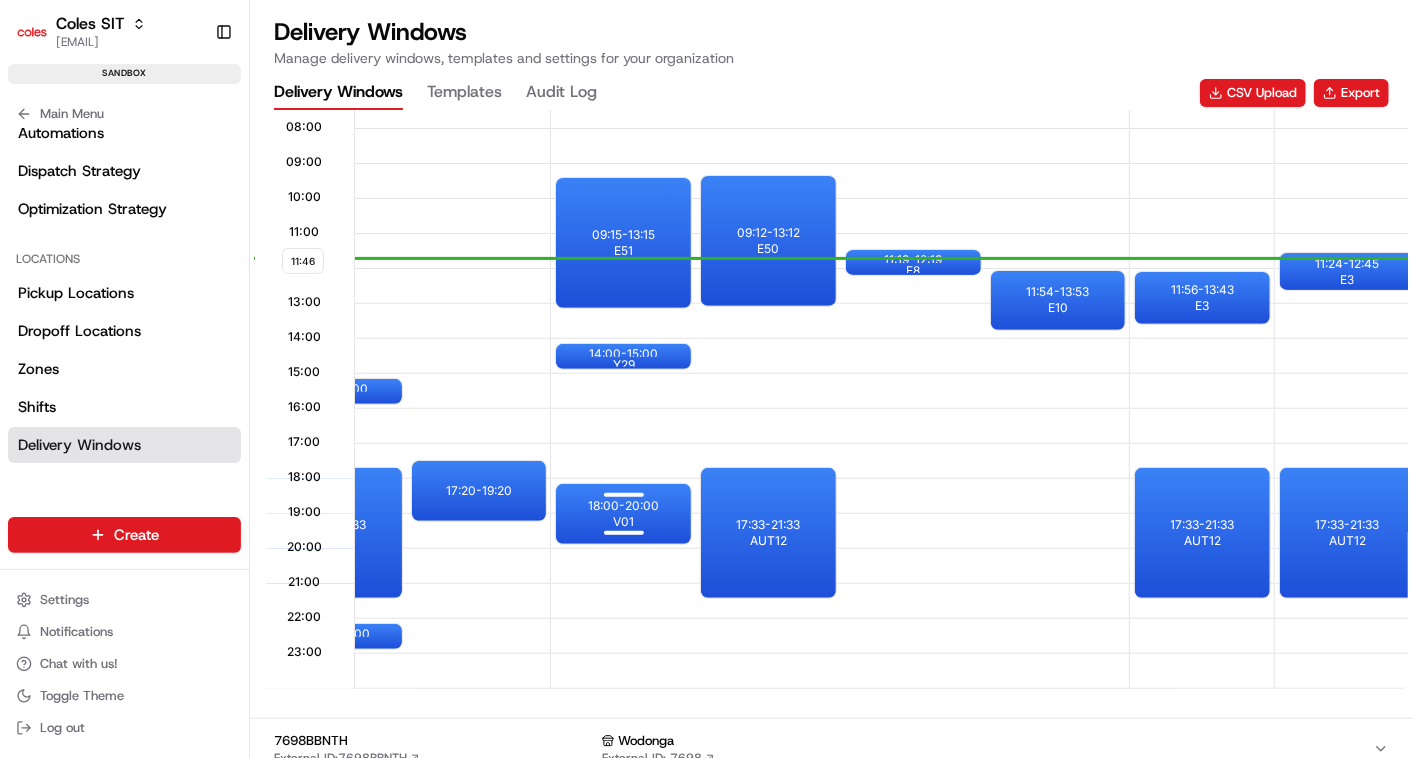 click on "18:00  -  20:00" at bounding box center [623, 506] 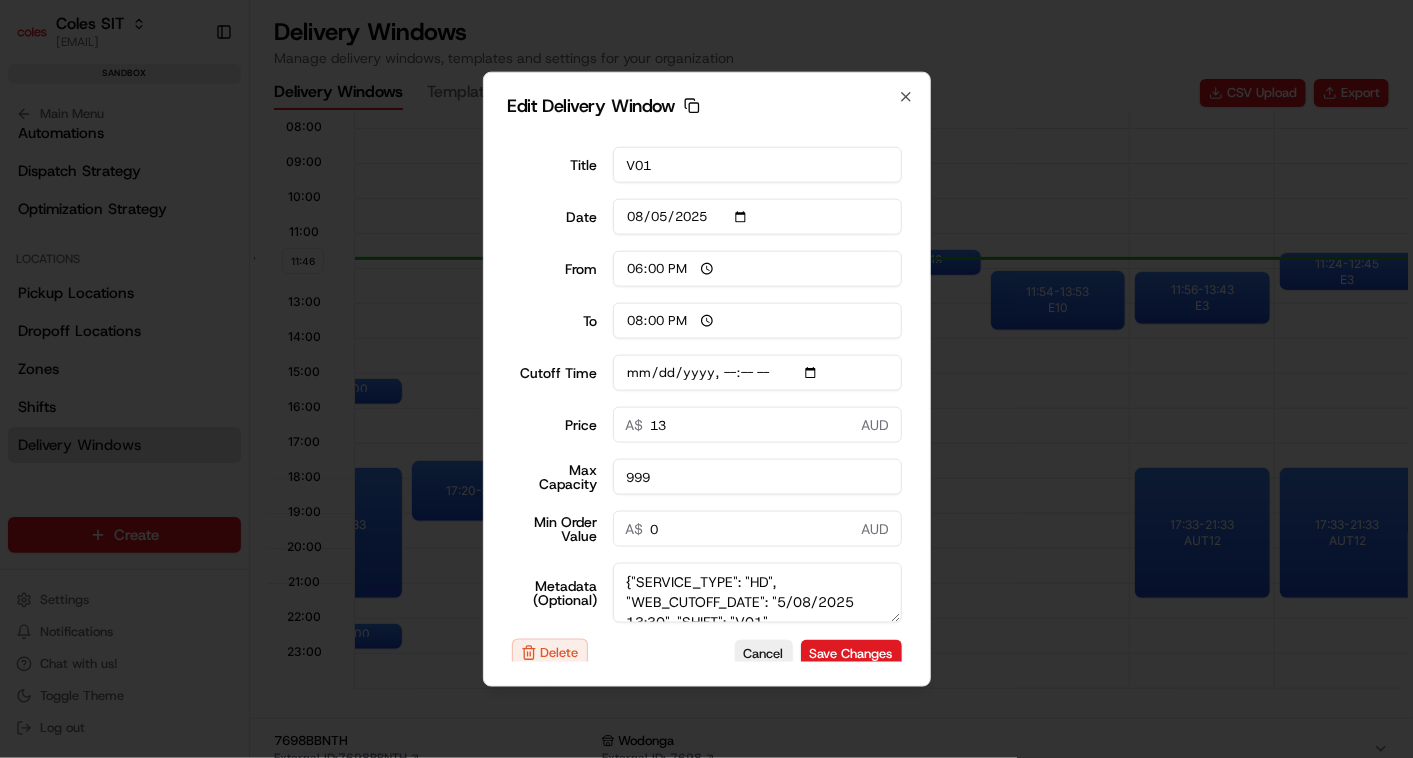 scroll, scrollTop: 22, scrollLeft: 0, axis: vertical 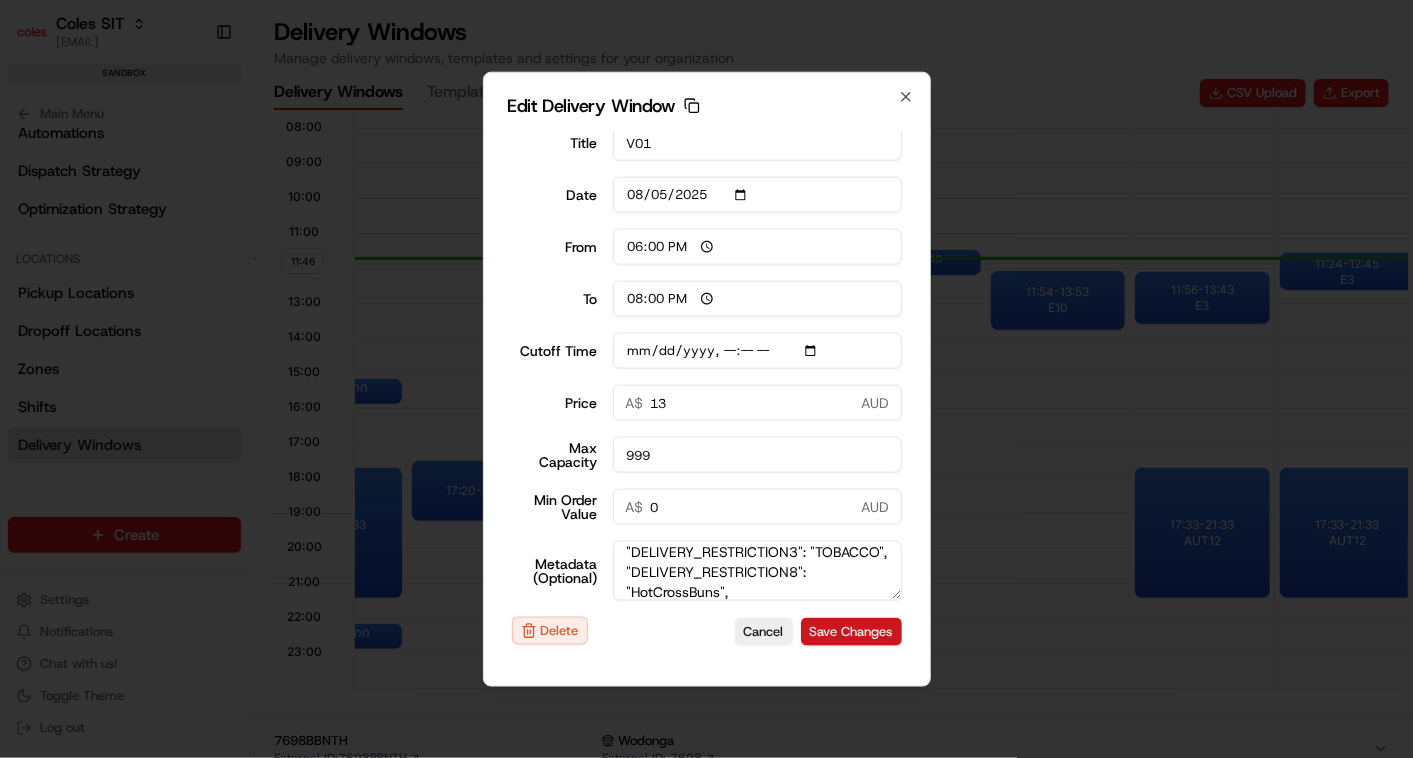 click on "Save Changes" at bounding box center [851, 631] 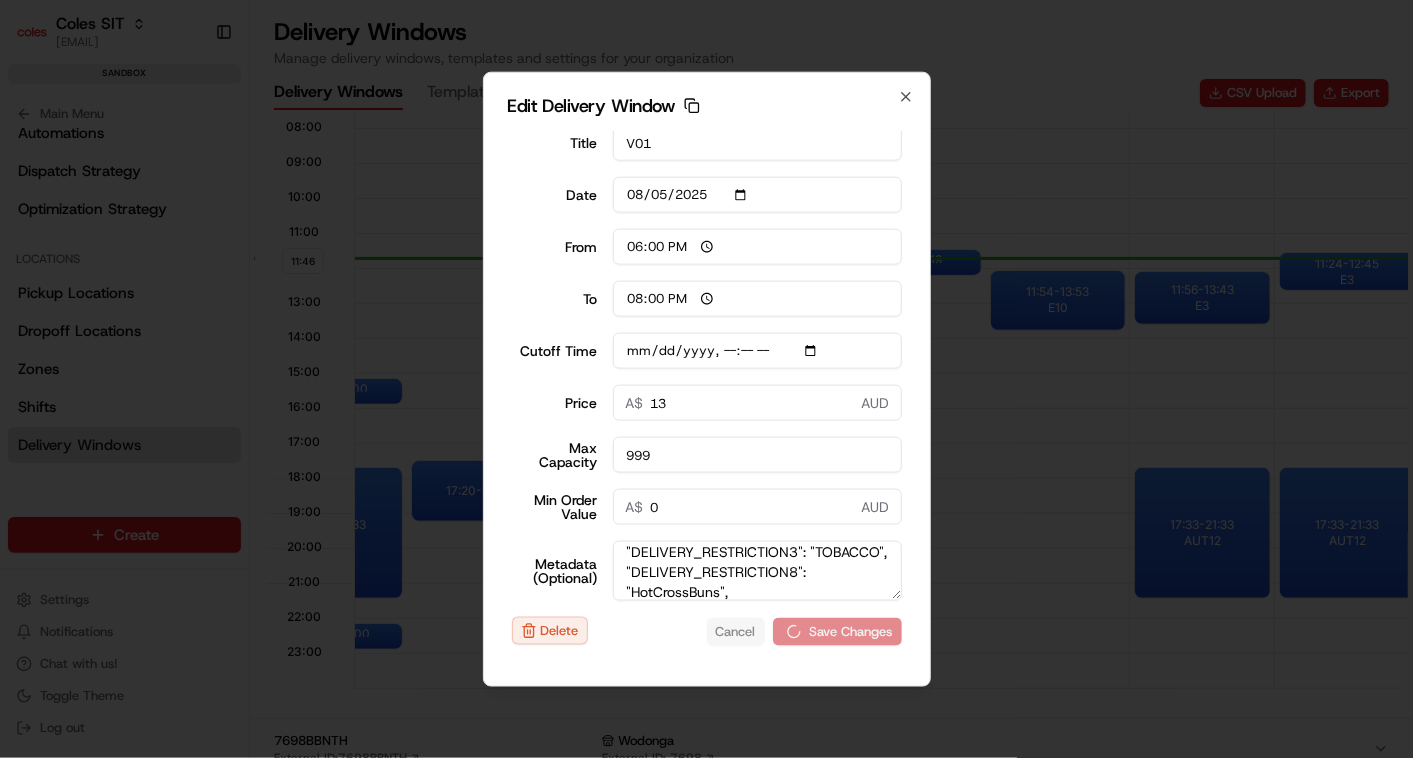 type on "2025-08-05T13:40" 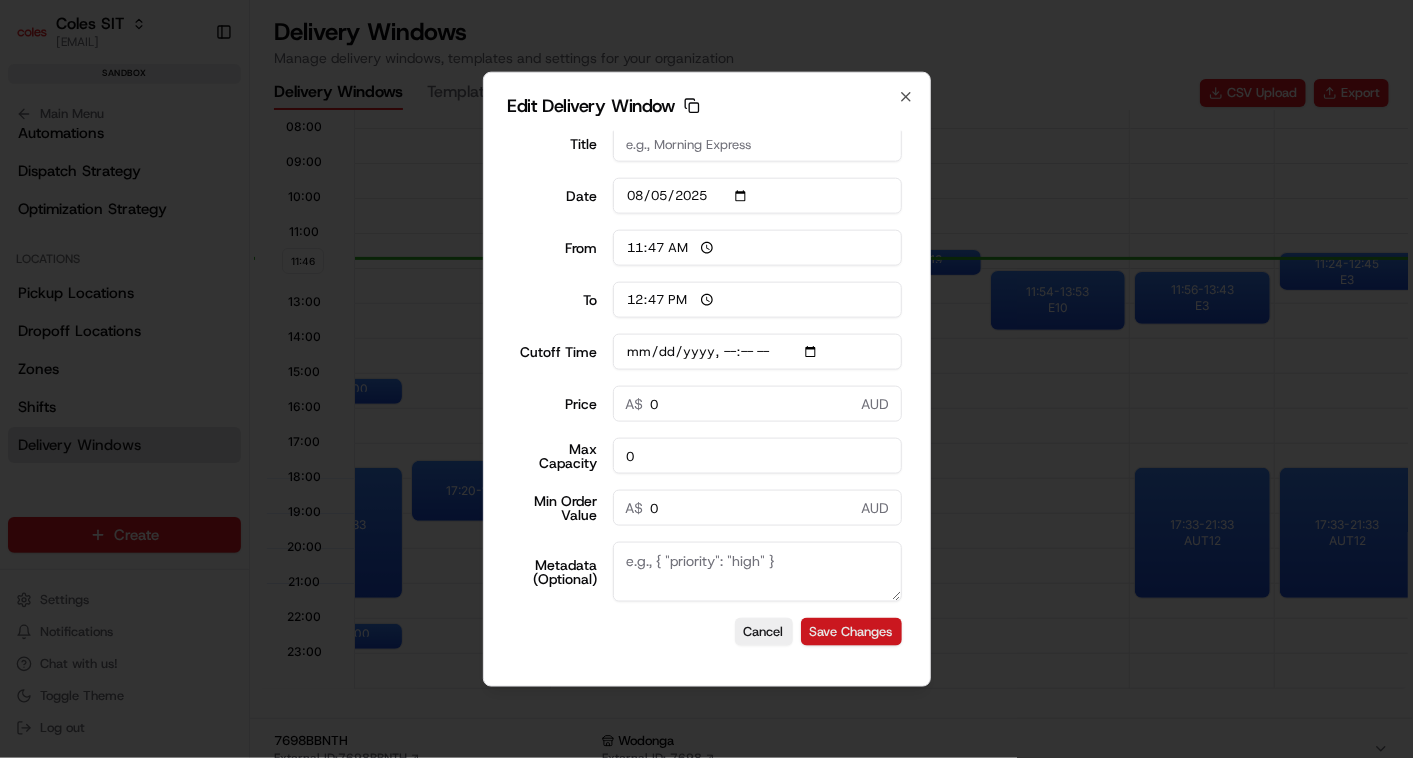 scroll, scrollTop: 21, scrollLeft: 0, axis: vertical 